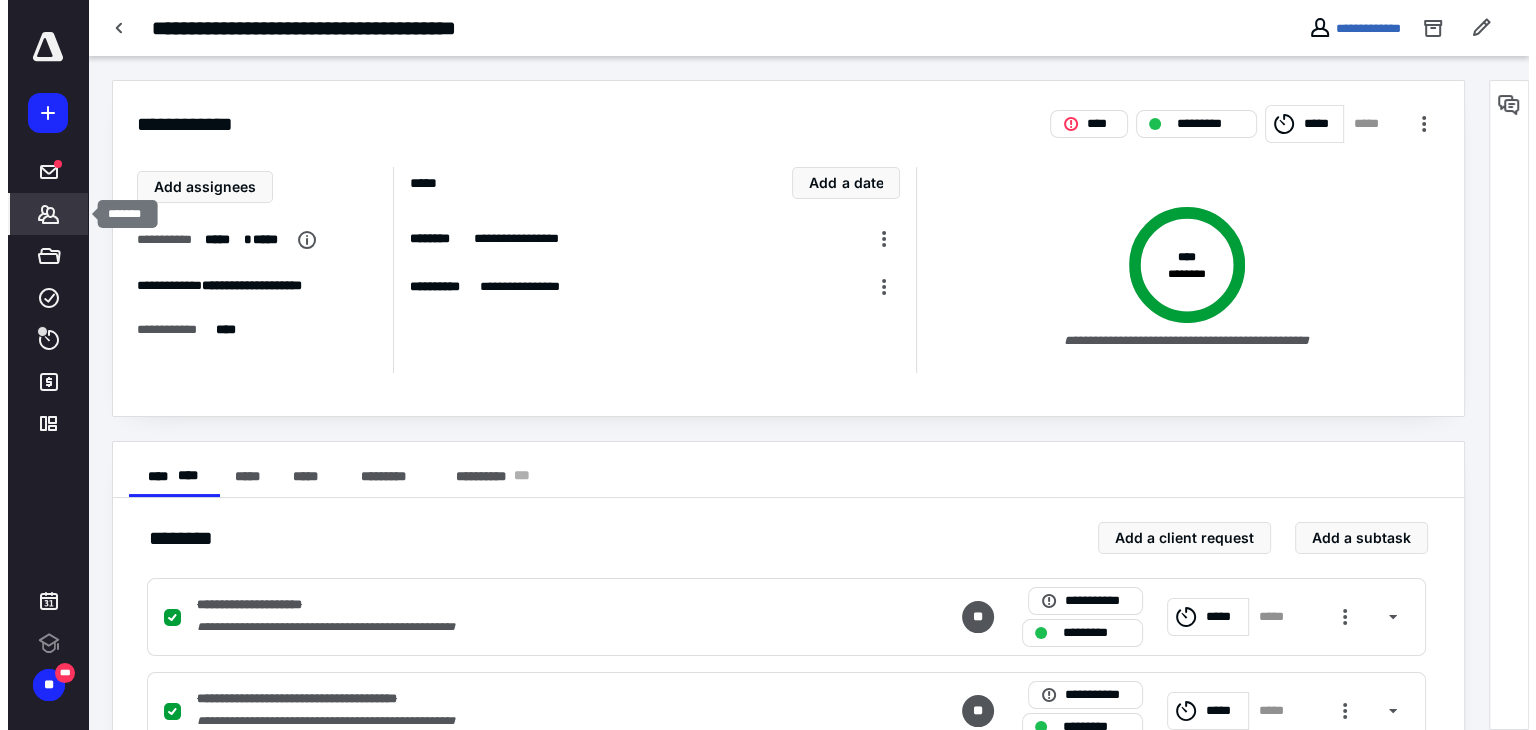 scroll, scrollTop: 0, scrollLeft: 0, axis: both 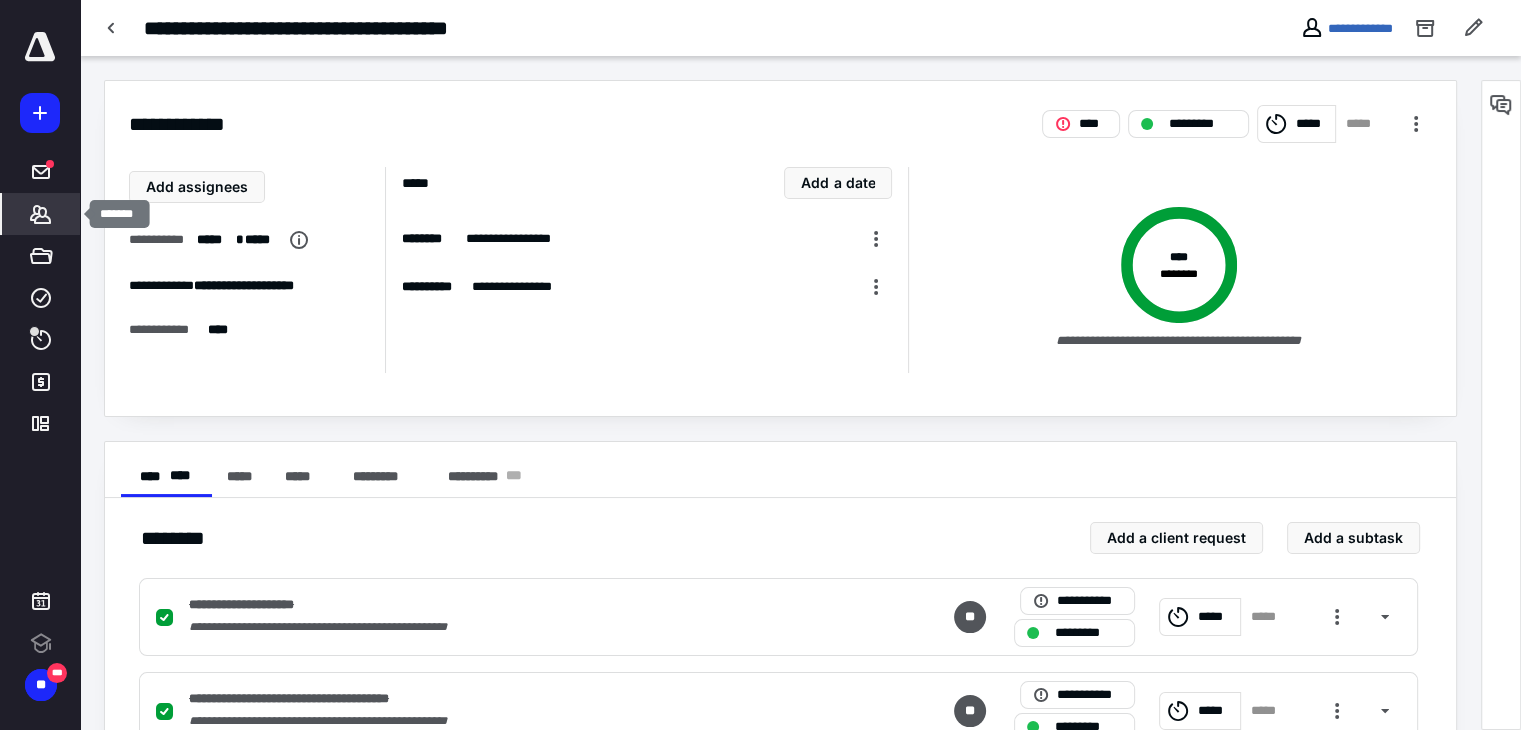 click 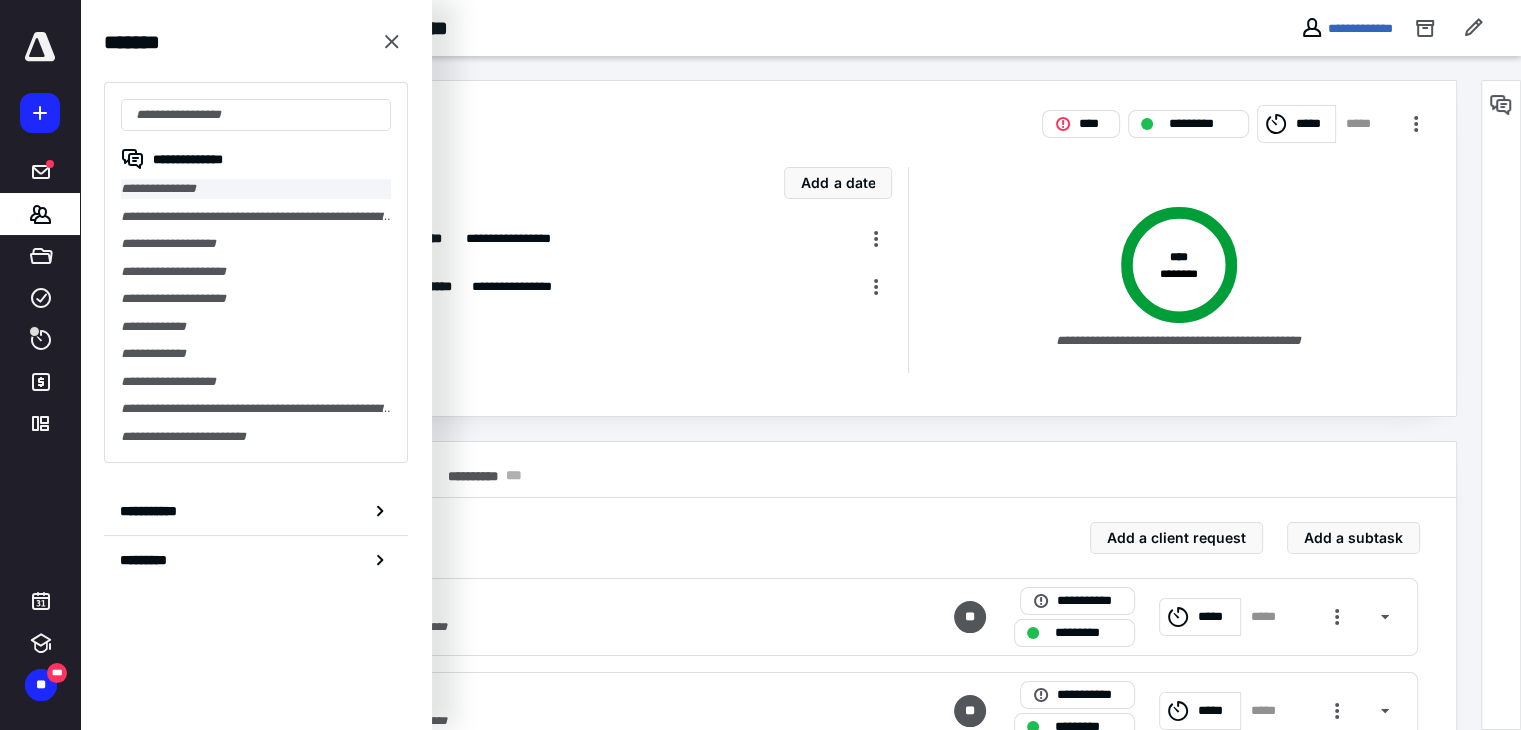 click on "**********" at bounding box center (256, 189) 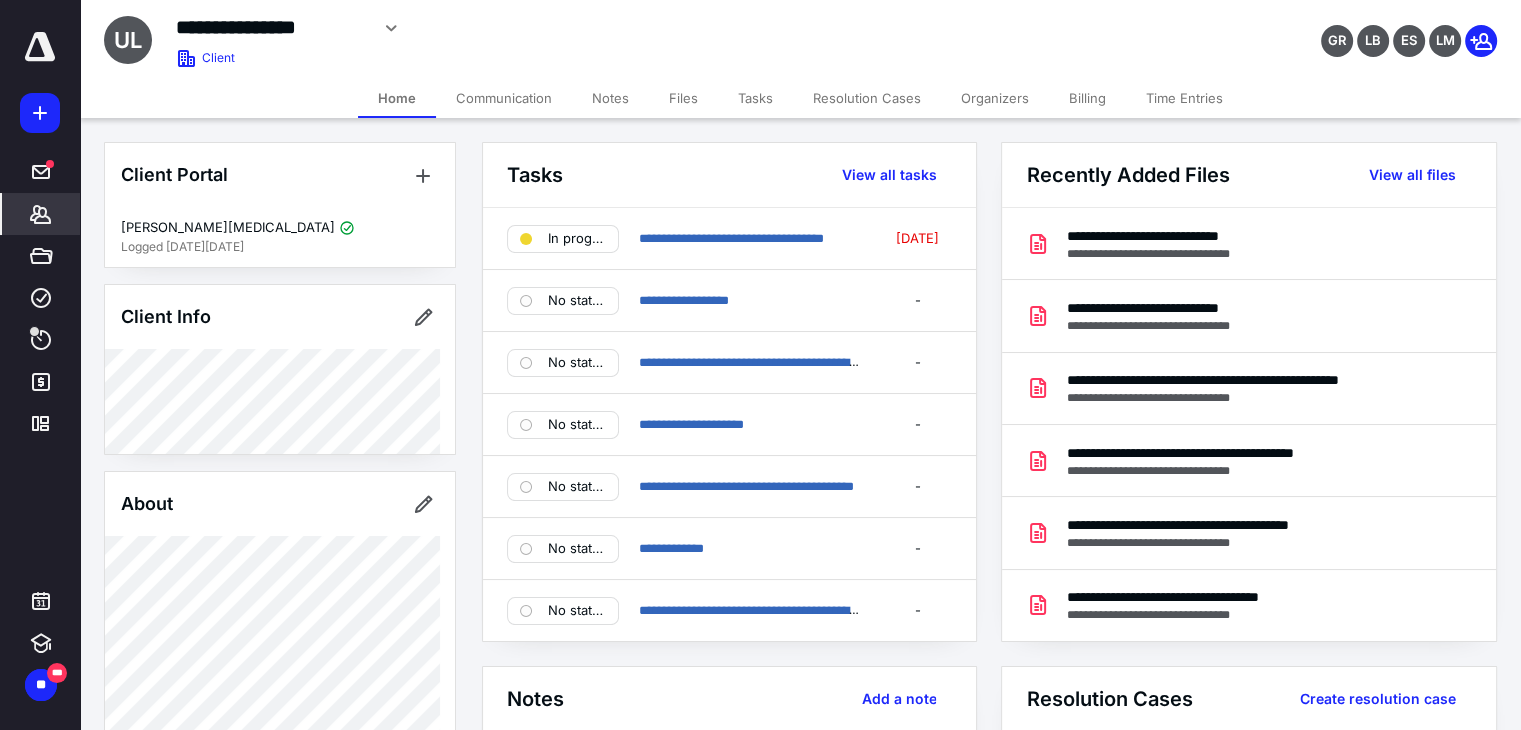 click on "Files" at bounding box center [683, 98] 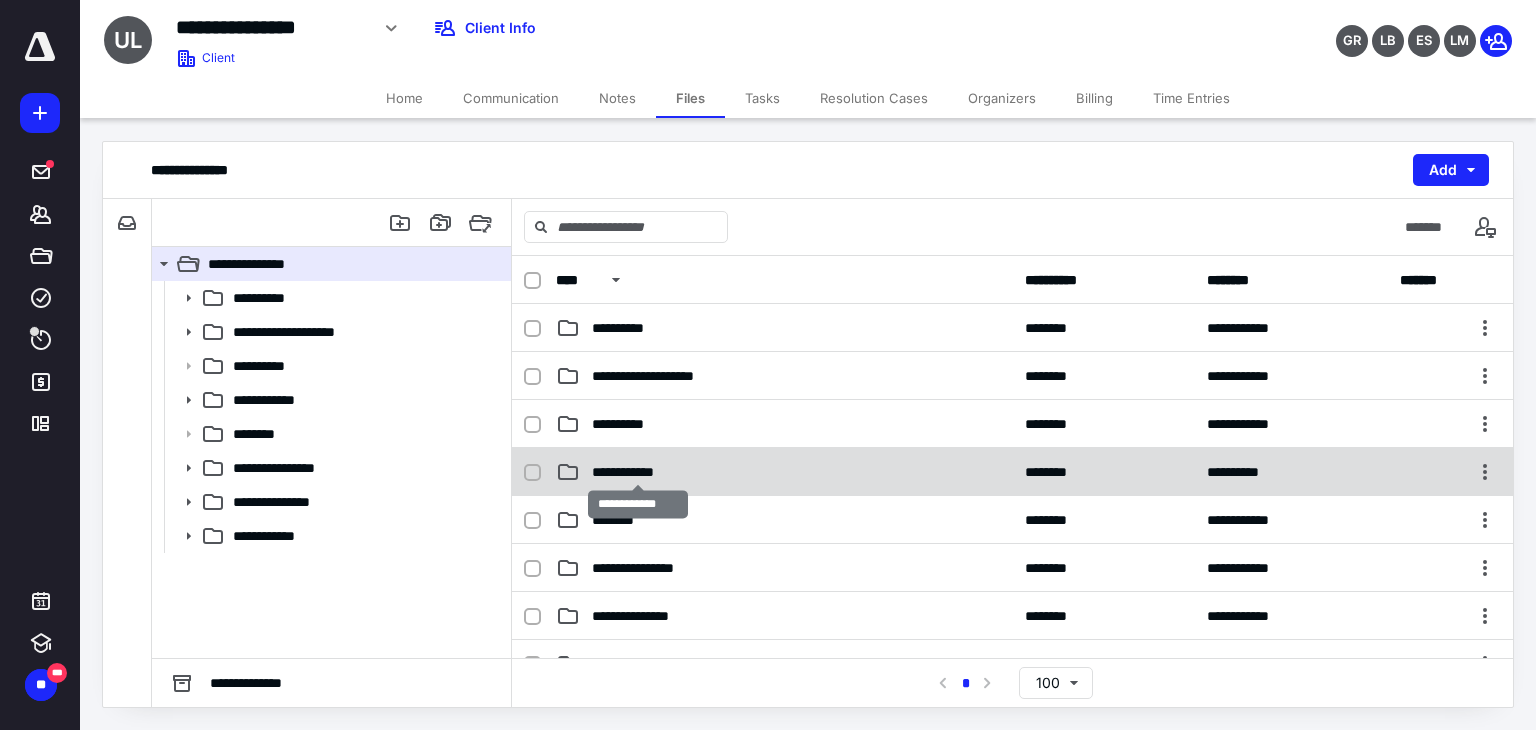 click on "**********" at bounding box center (638, 472) 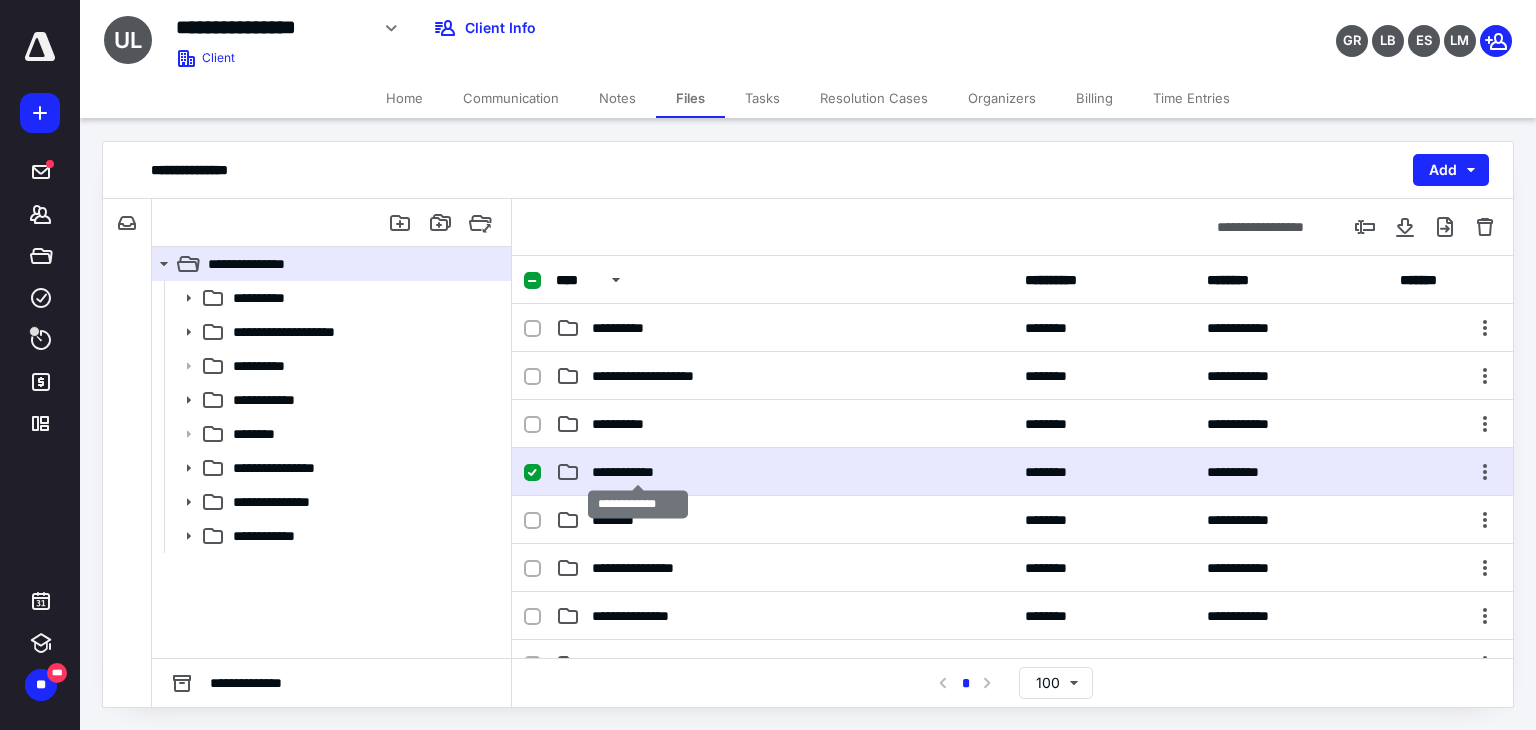 click on "**********" at bounding box center (638, 472) 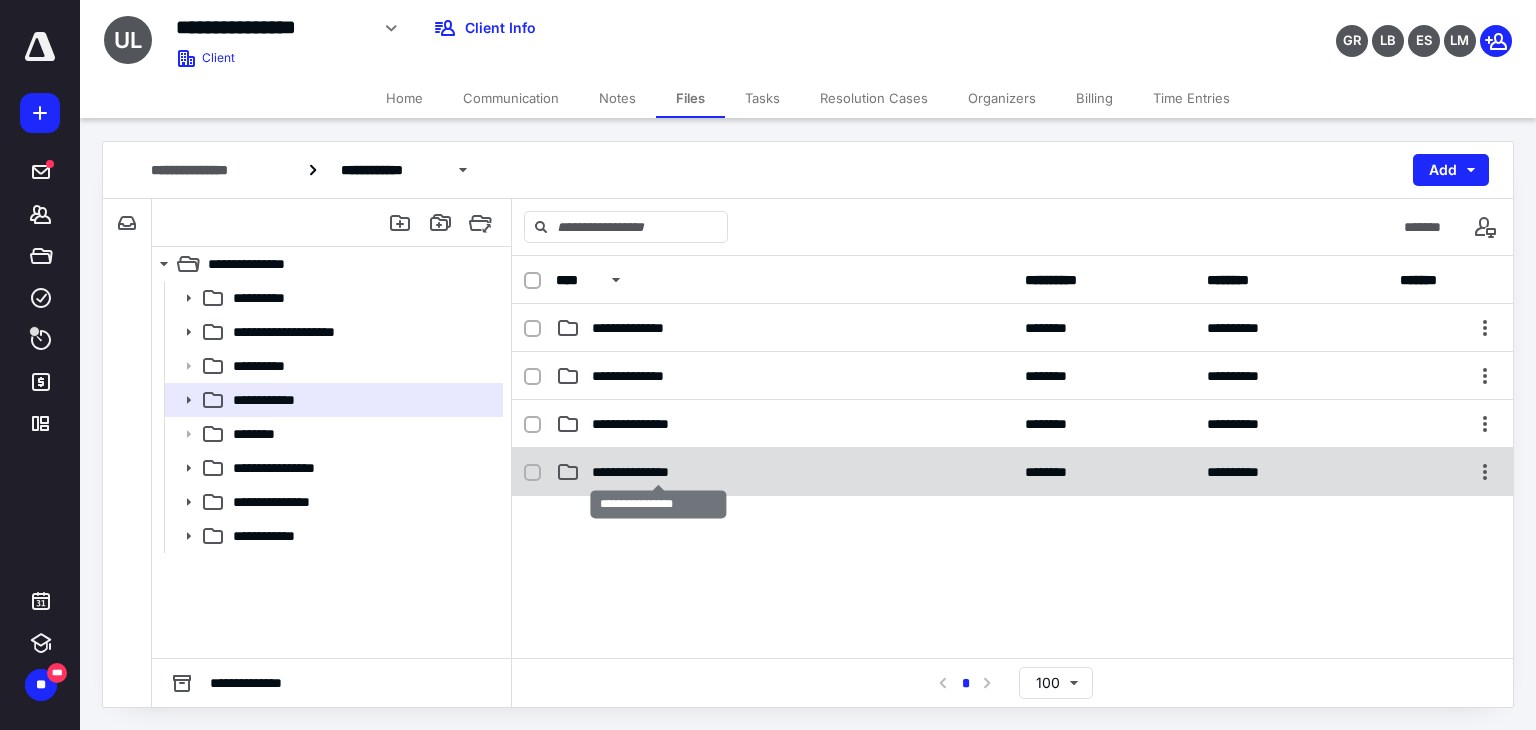 click on "**********" at bounding box center [659, 472] 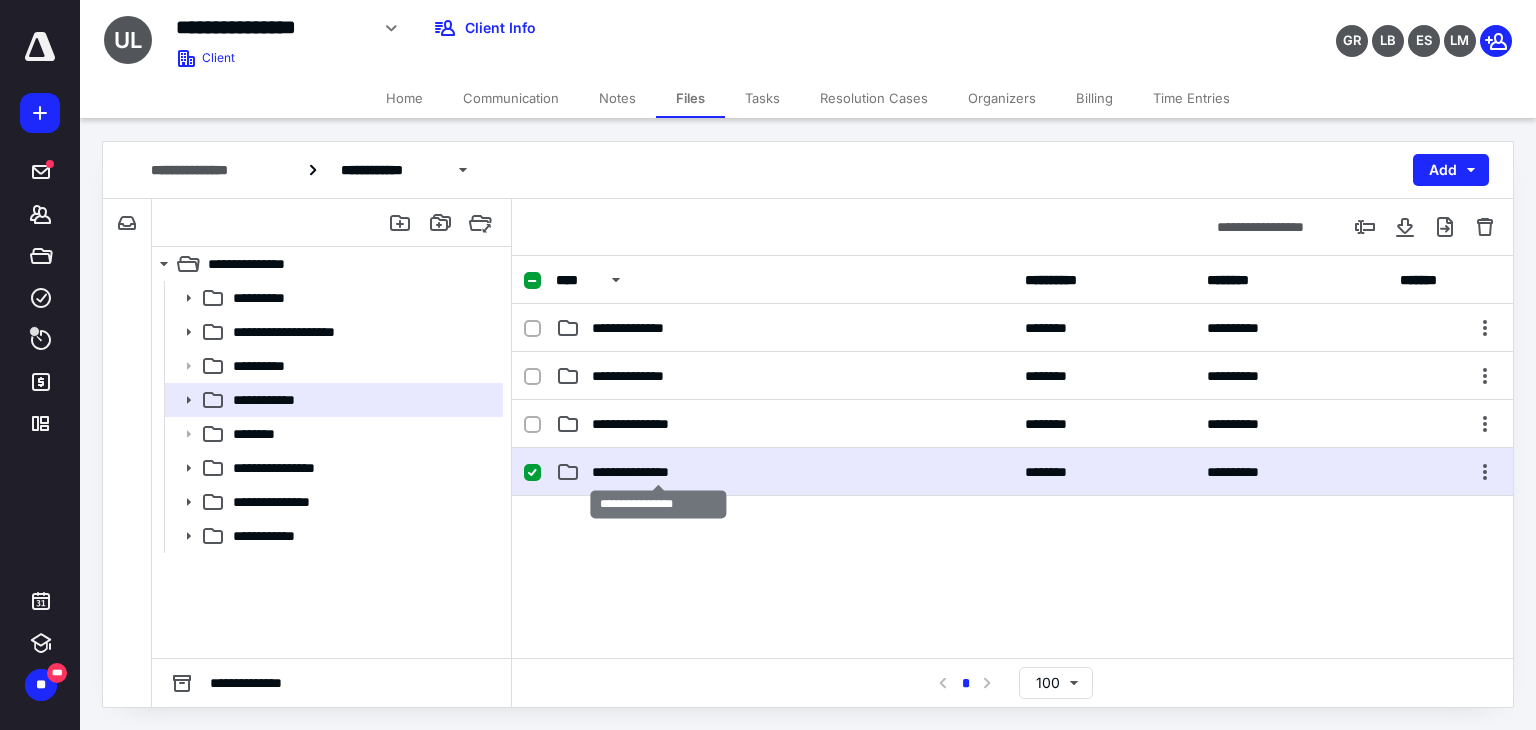 click on "**********" at bounding box center (659, 472) 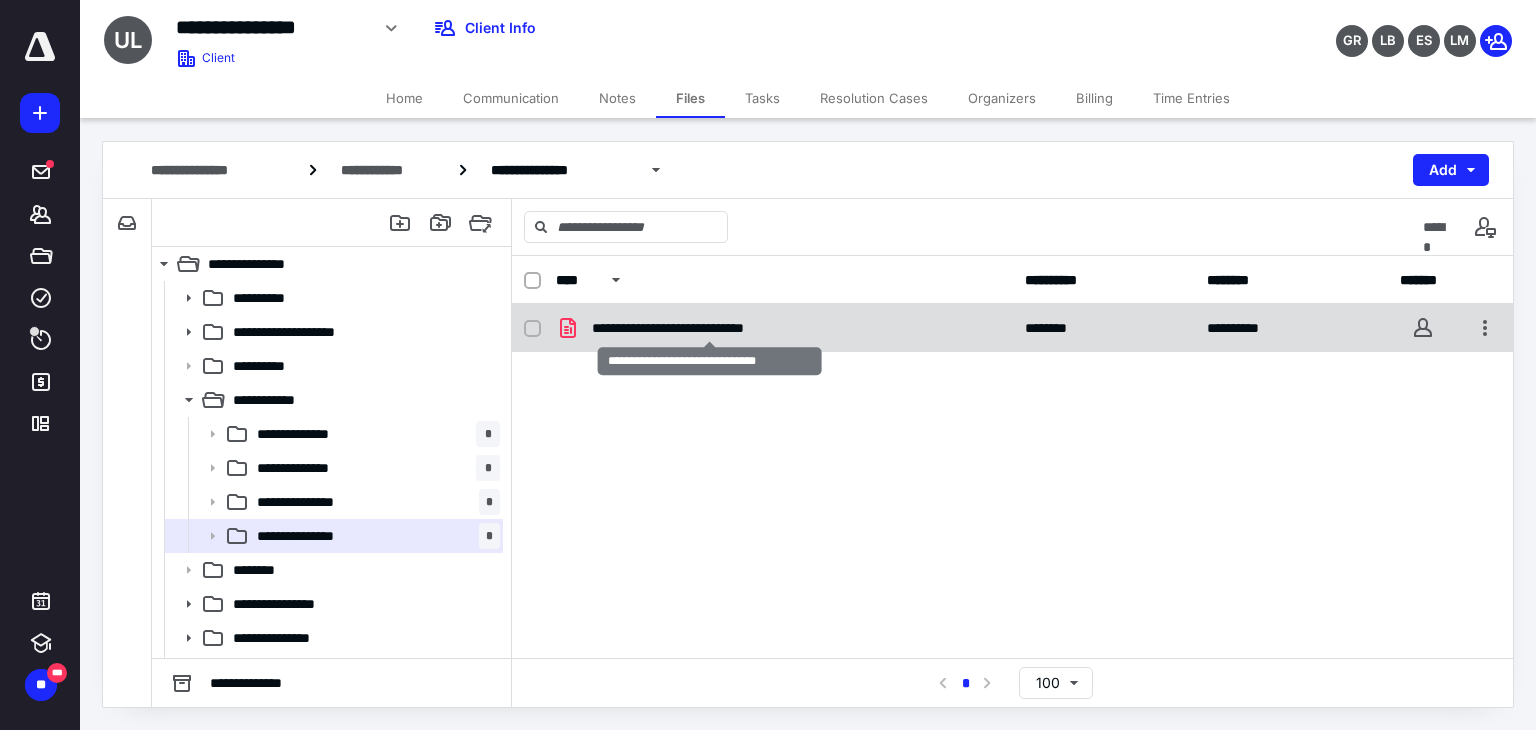 click on "**********" at bounding box center [710, 328] 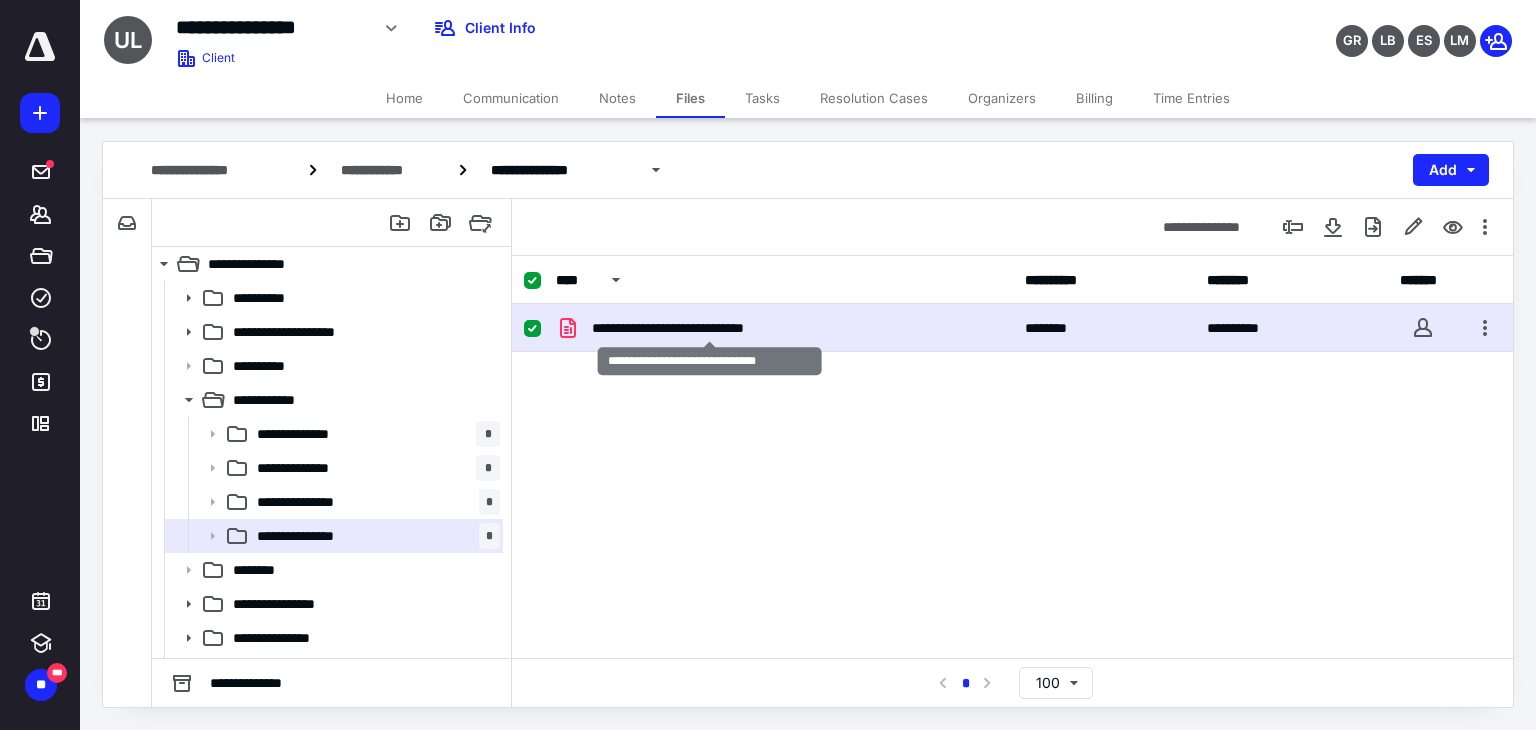 click on "**********" at bounding box center (710, 328) 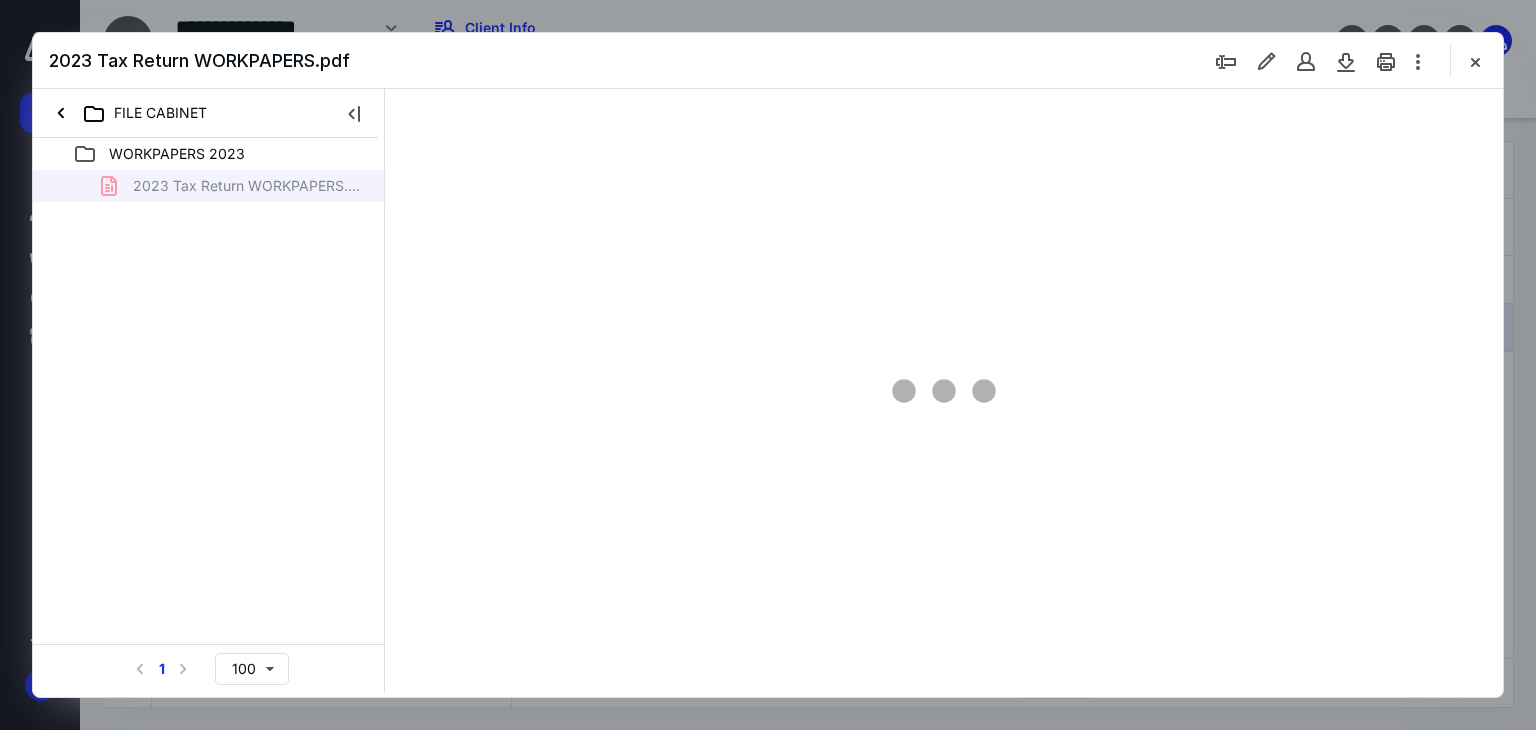 scroll, scrollTop: 0, scrollLeft: 0, axis: both 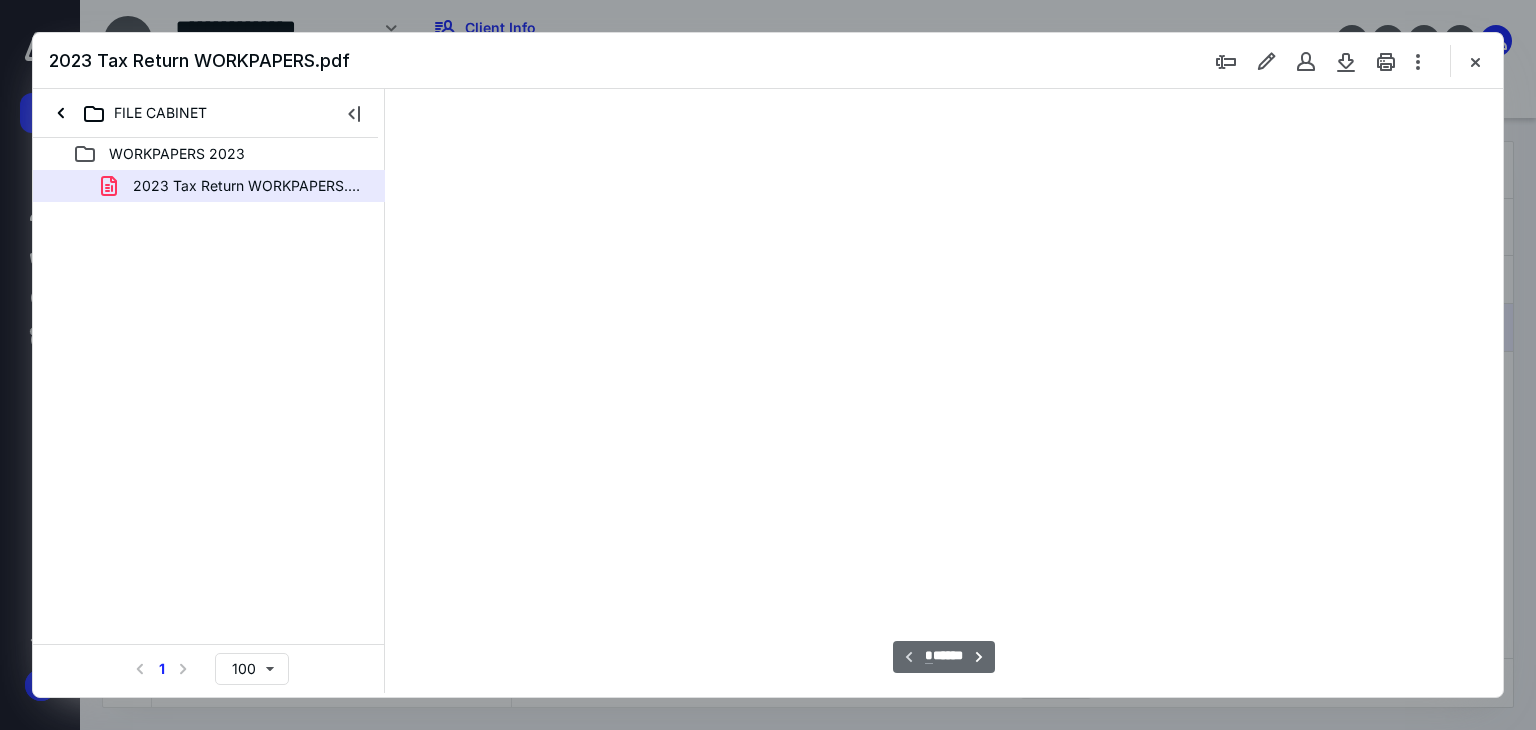 type on "66" 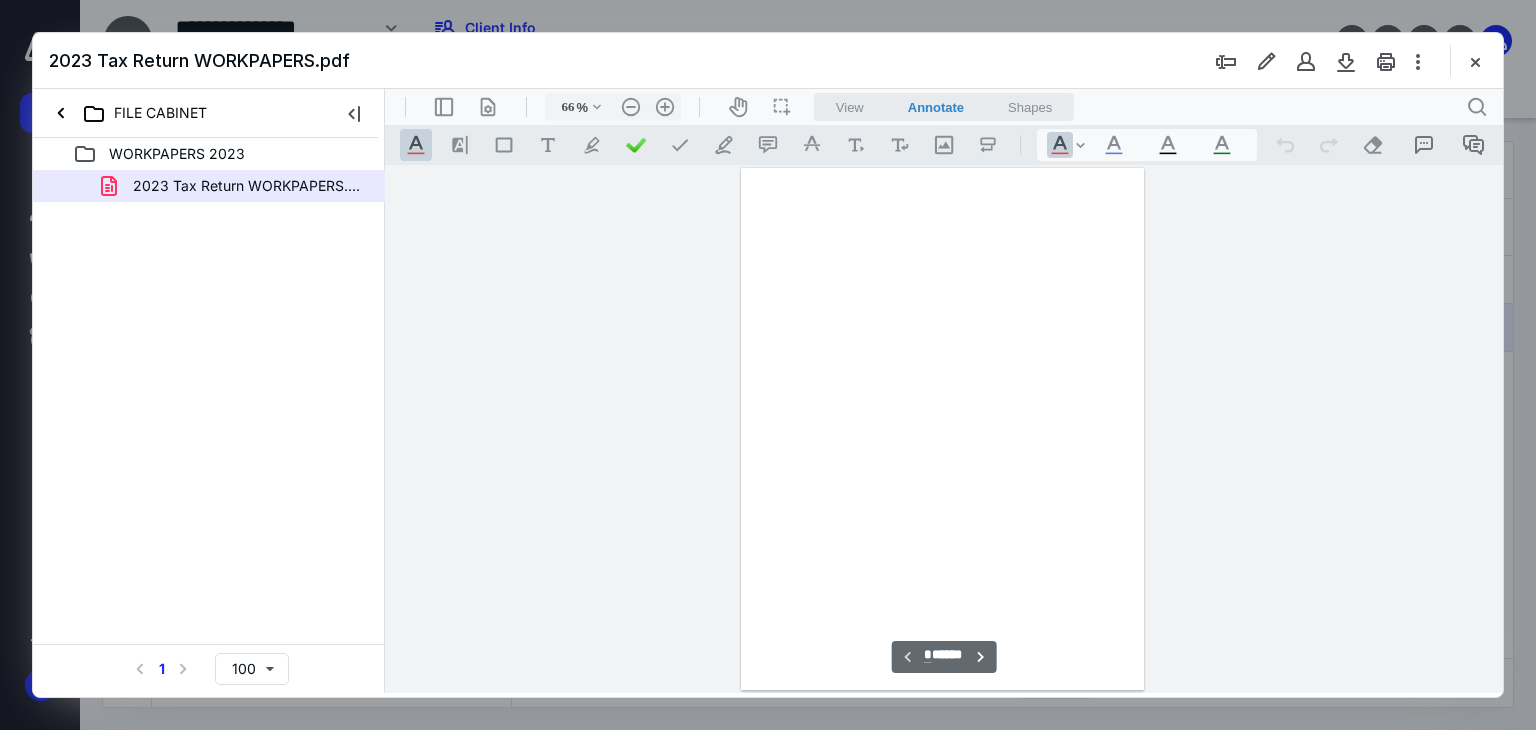 scroll, scrollTop: 79, scrollLeft: 0, axis: vertical 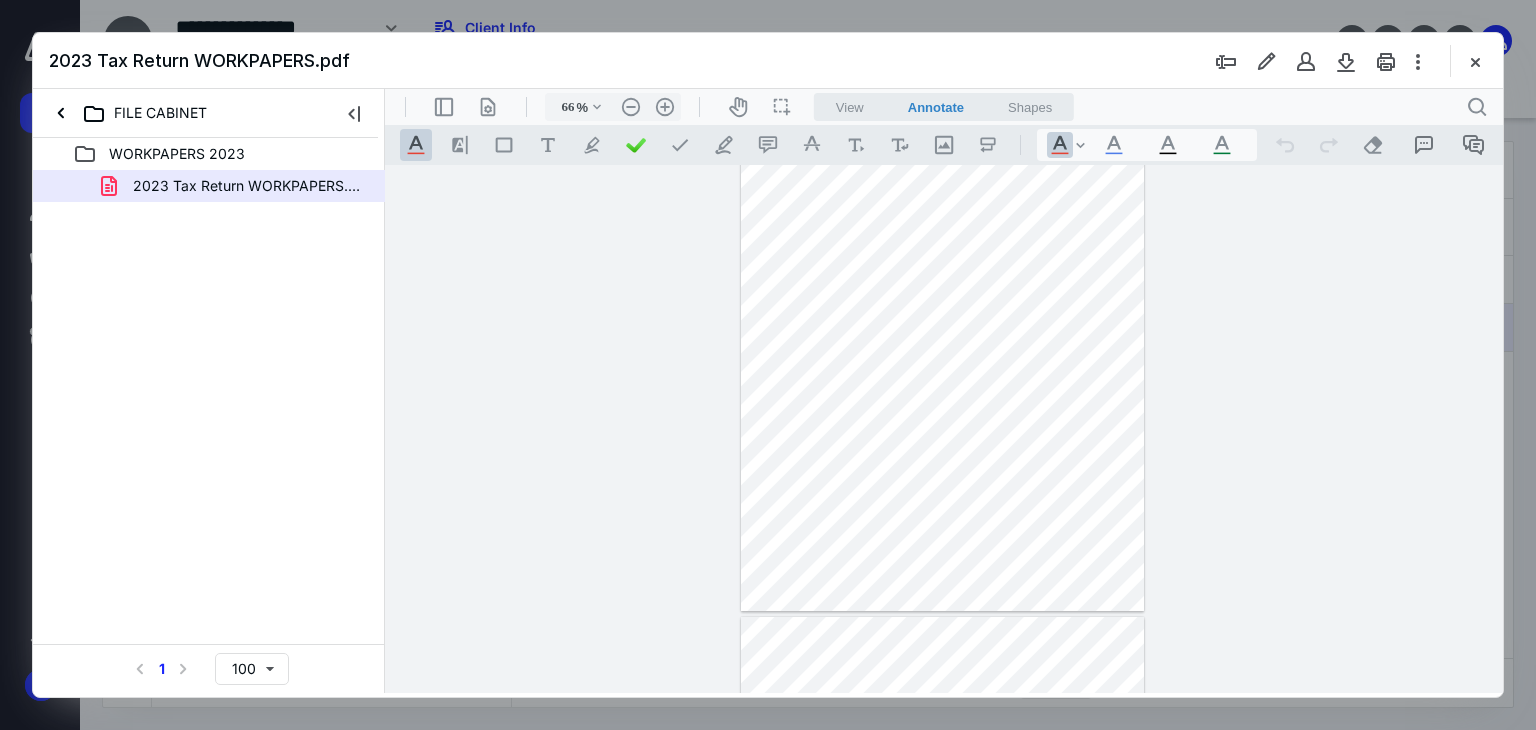 click on "**********" at bounding box center (944, 429) 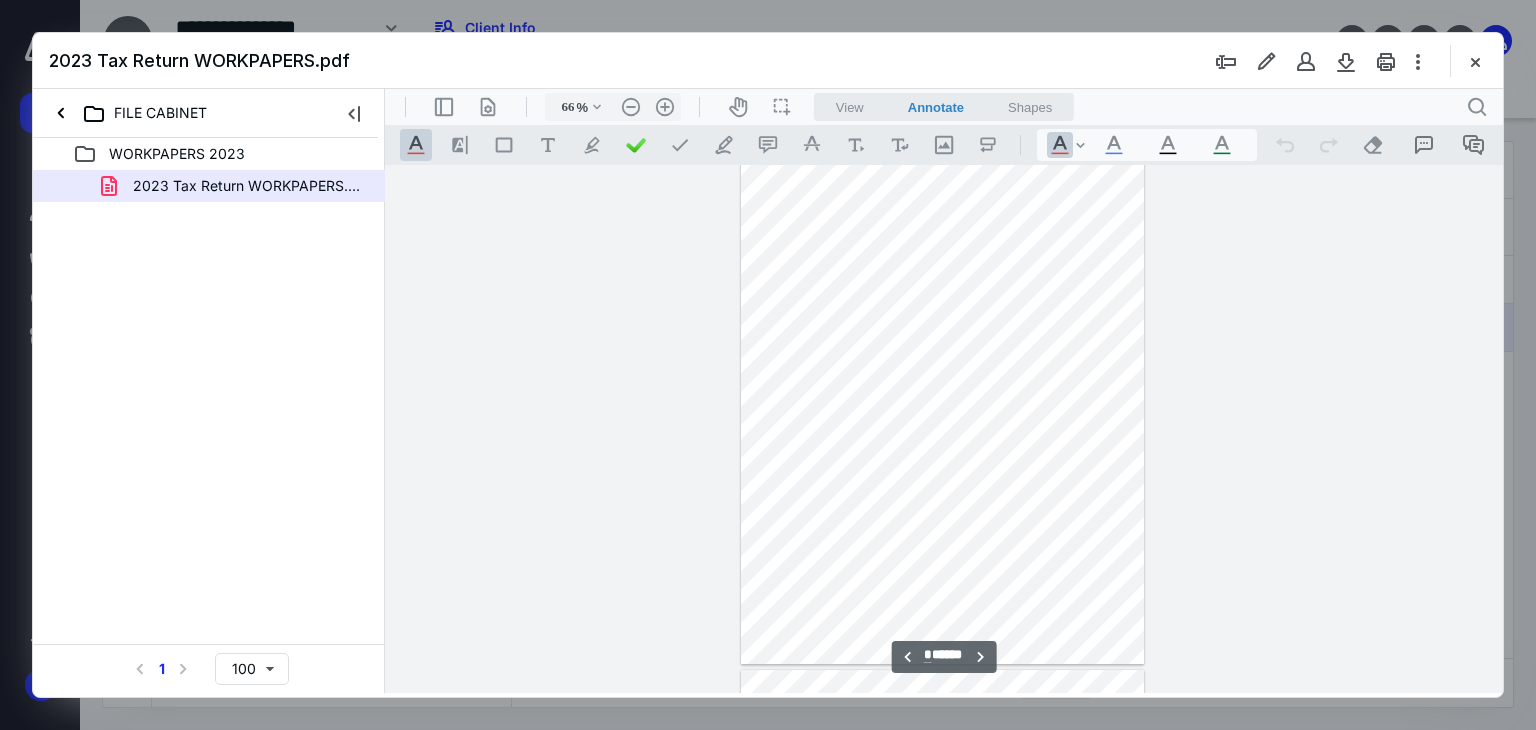 scroll, scrollTop: 559, scrollLeft: 0, axis: vertical 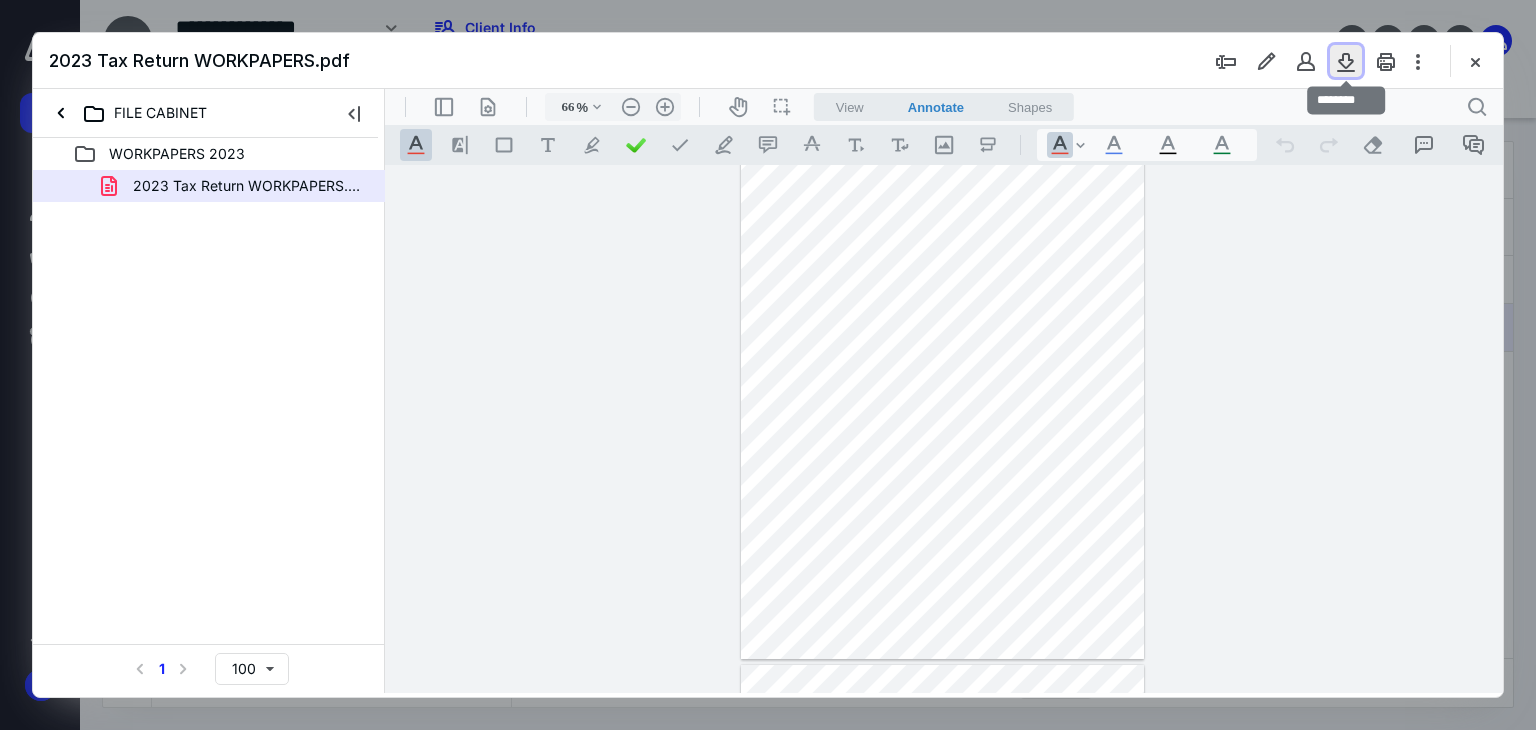 click at bounding box center (1346, 61) 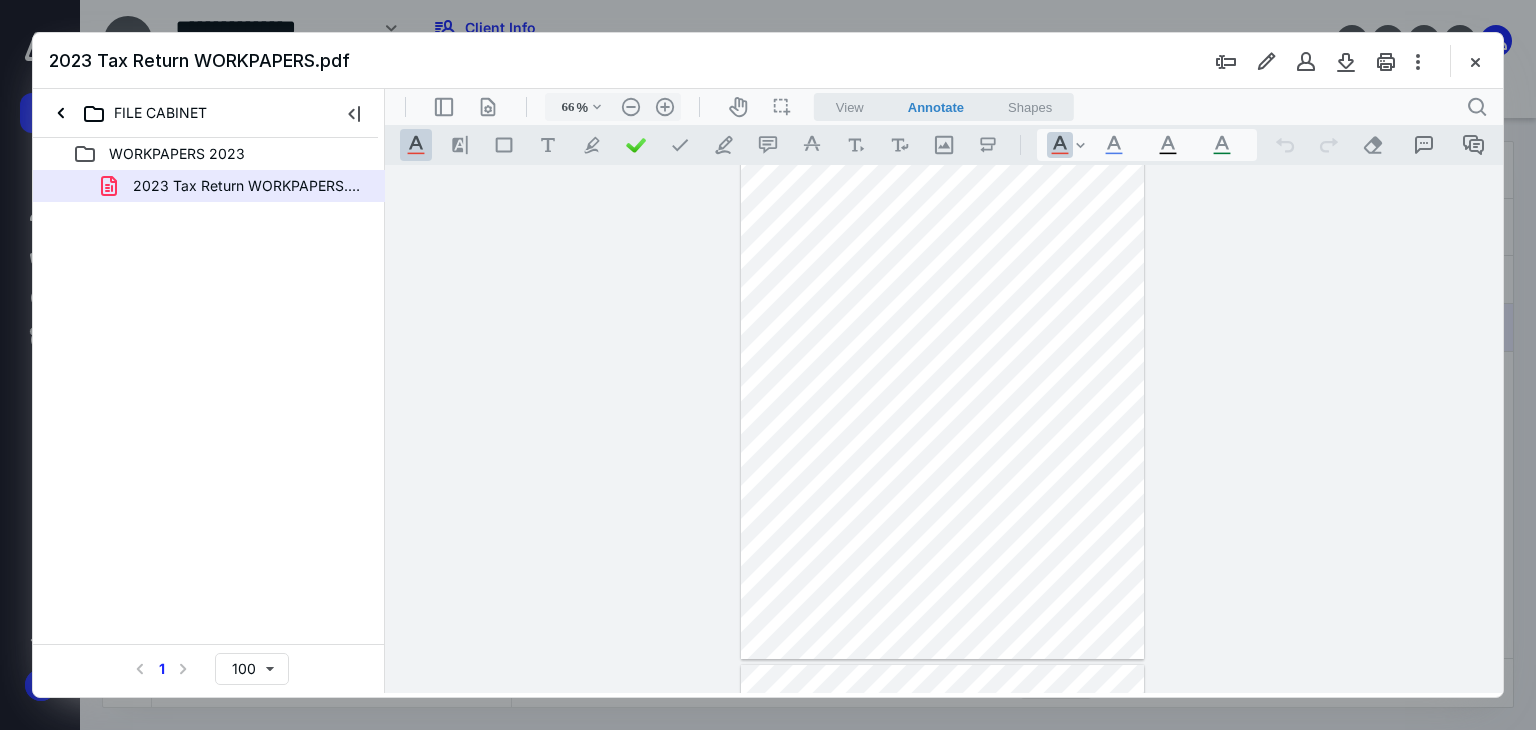 type on "*" 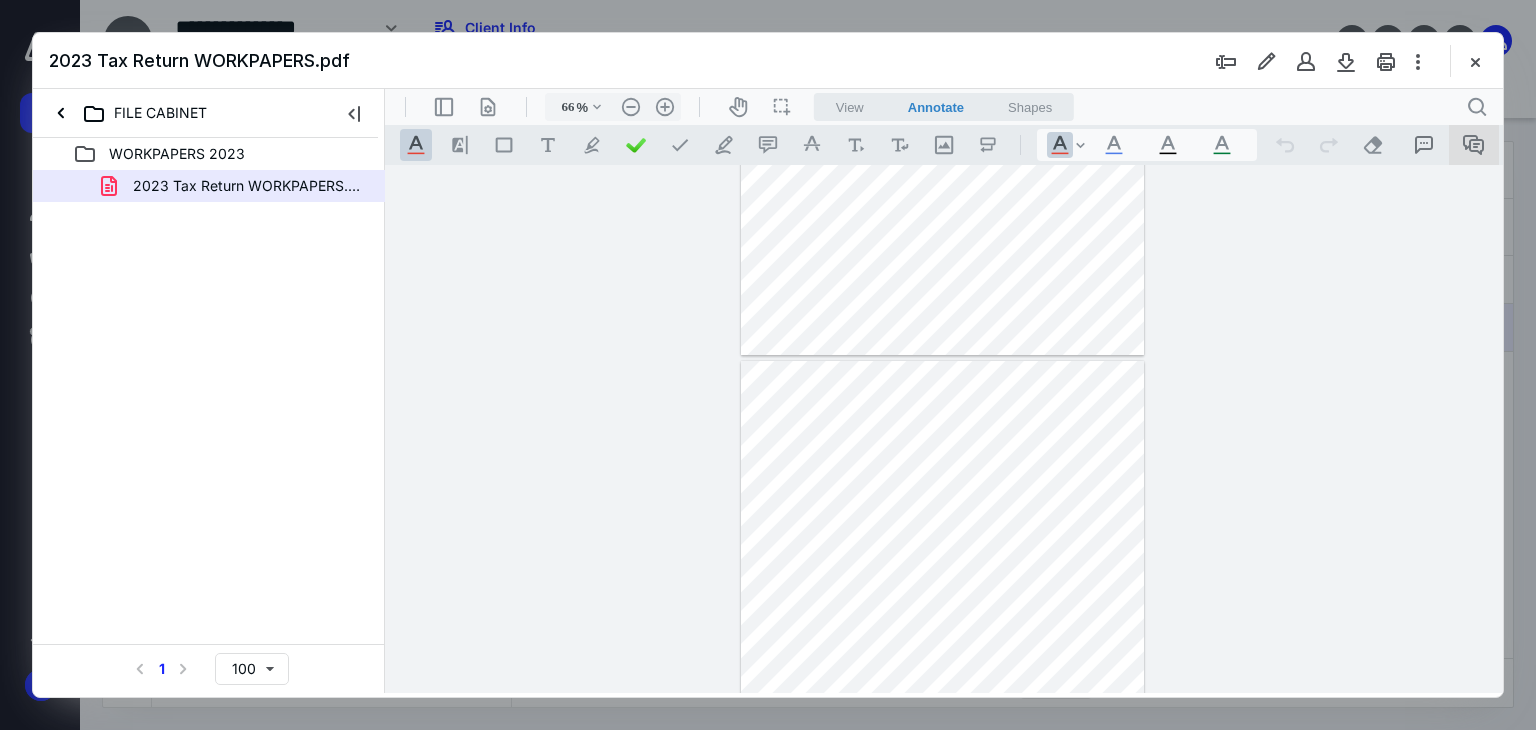 drag, startPoint x: 1493, startPoint y: 178, endPoint x: 1493, endPoint y: 162, distance: 16 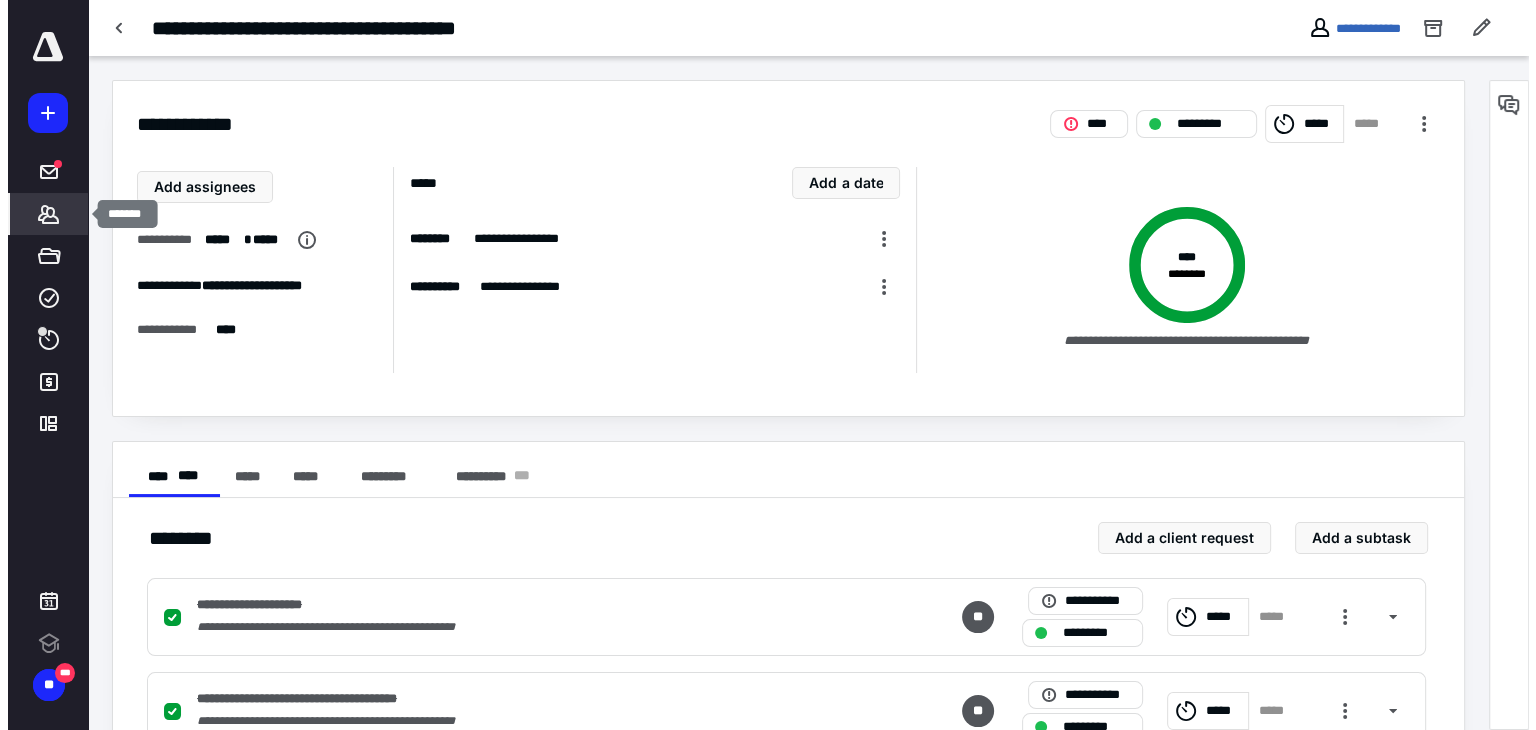 scroll, scrollTop: 0, scrollLeft: 0, axis: both 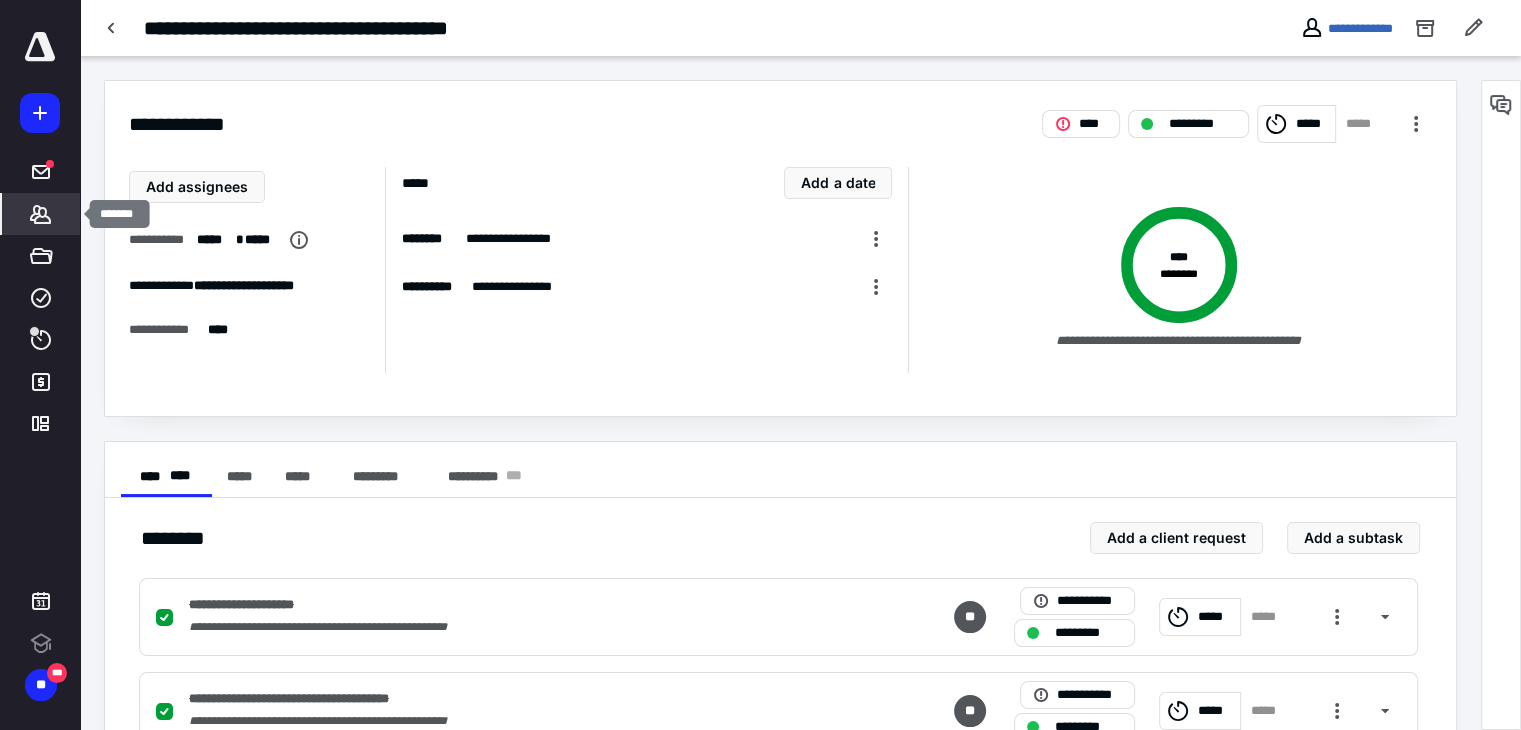 click 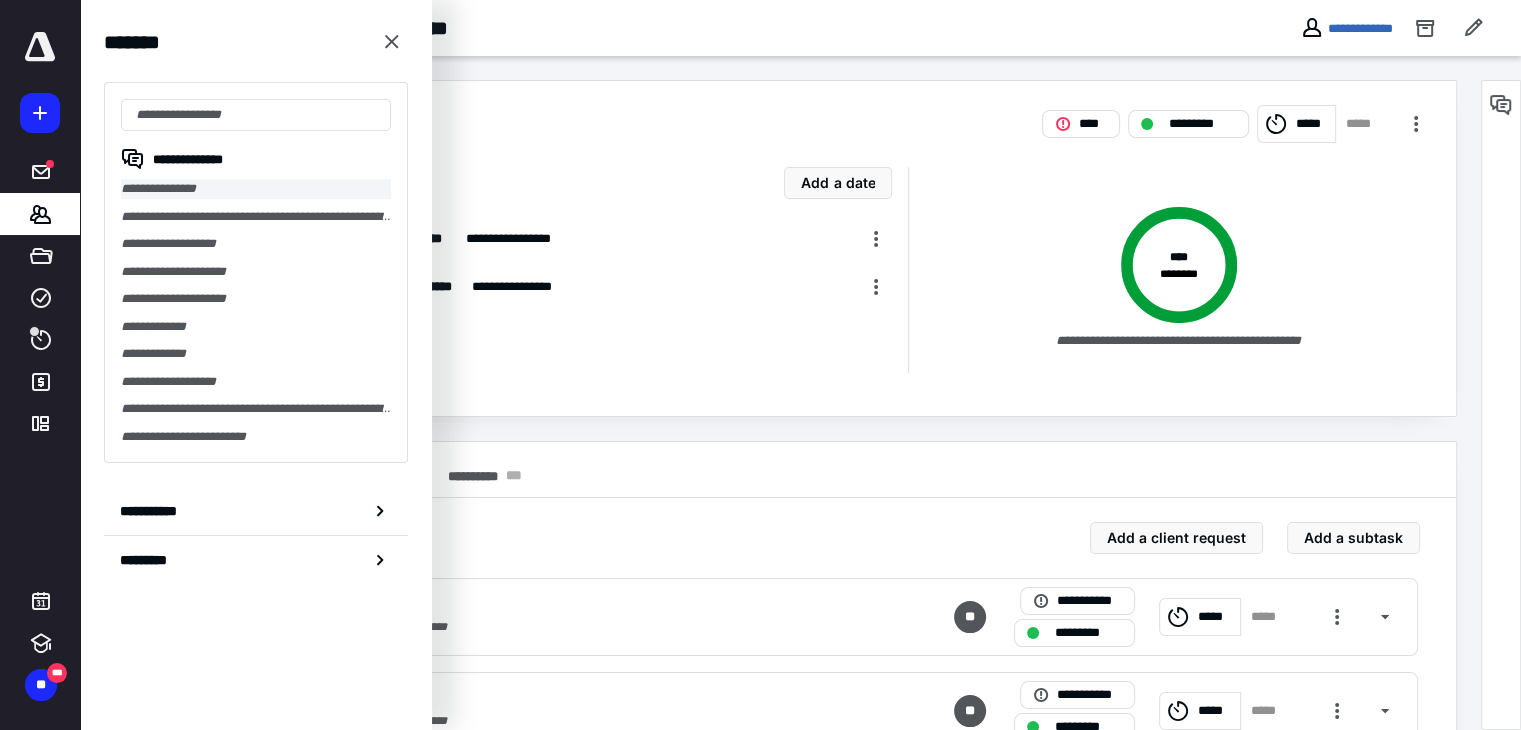 click on "**********" at bounding box center (256, 189) 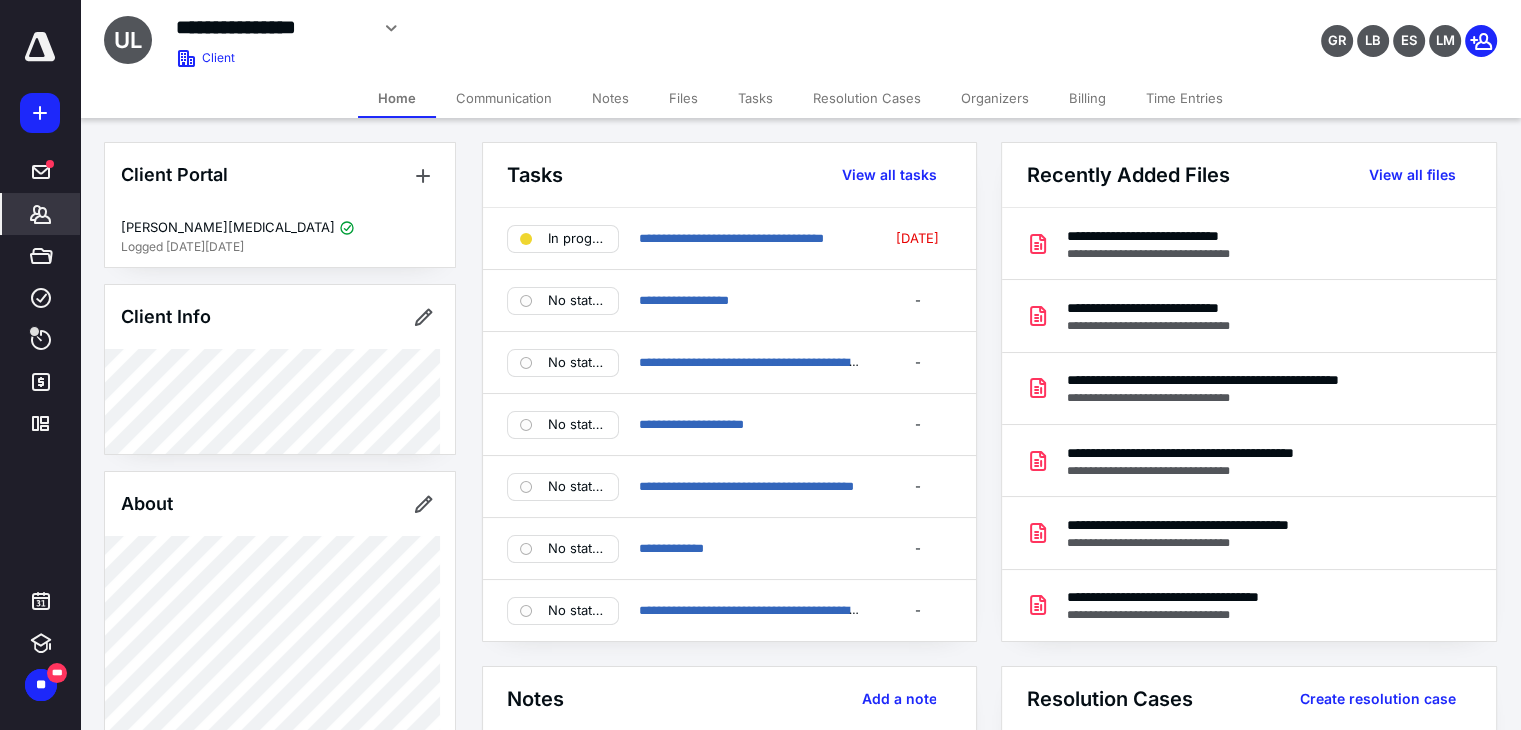 click on "Files" at bounding box center [683, 98] 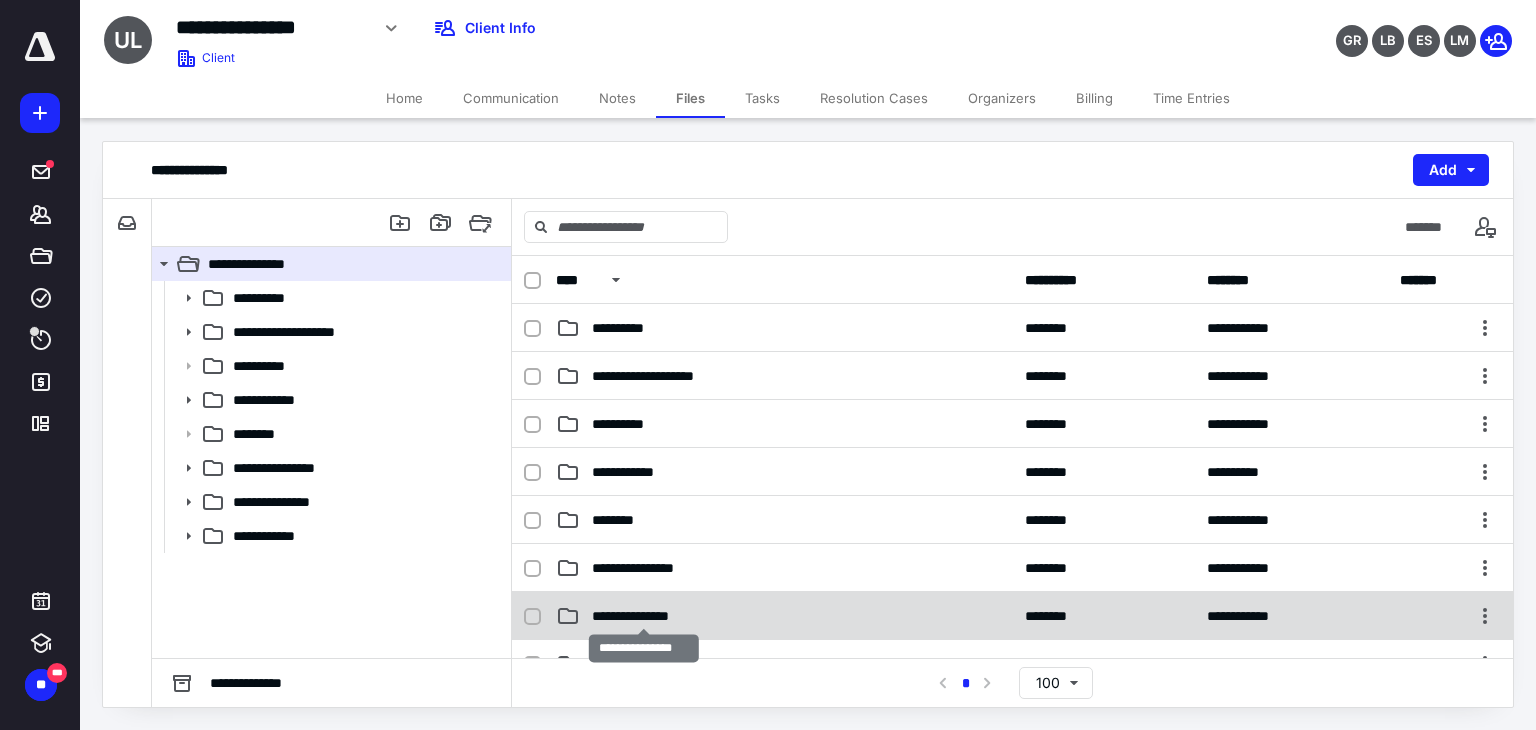 click on "**********" at bounding box center (644, 616) 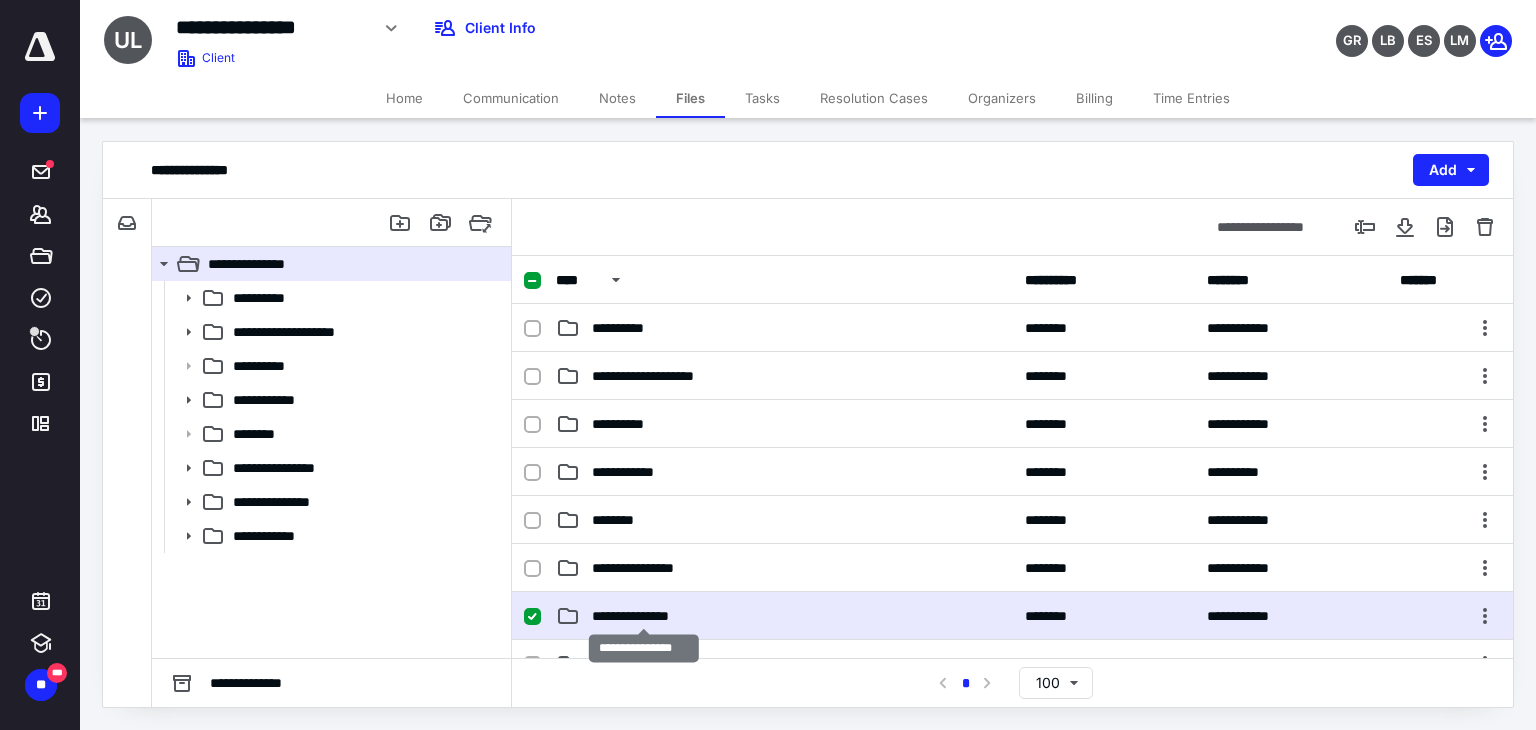 click on "**********" at bounding box center [644, 616] 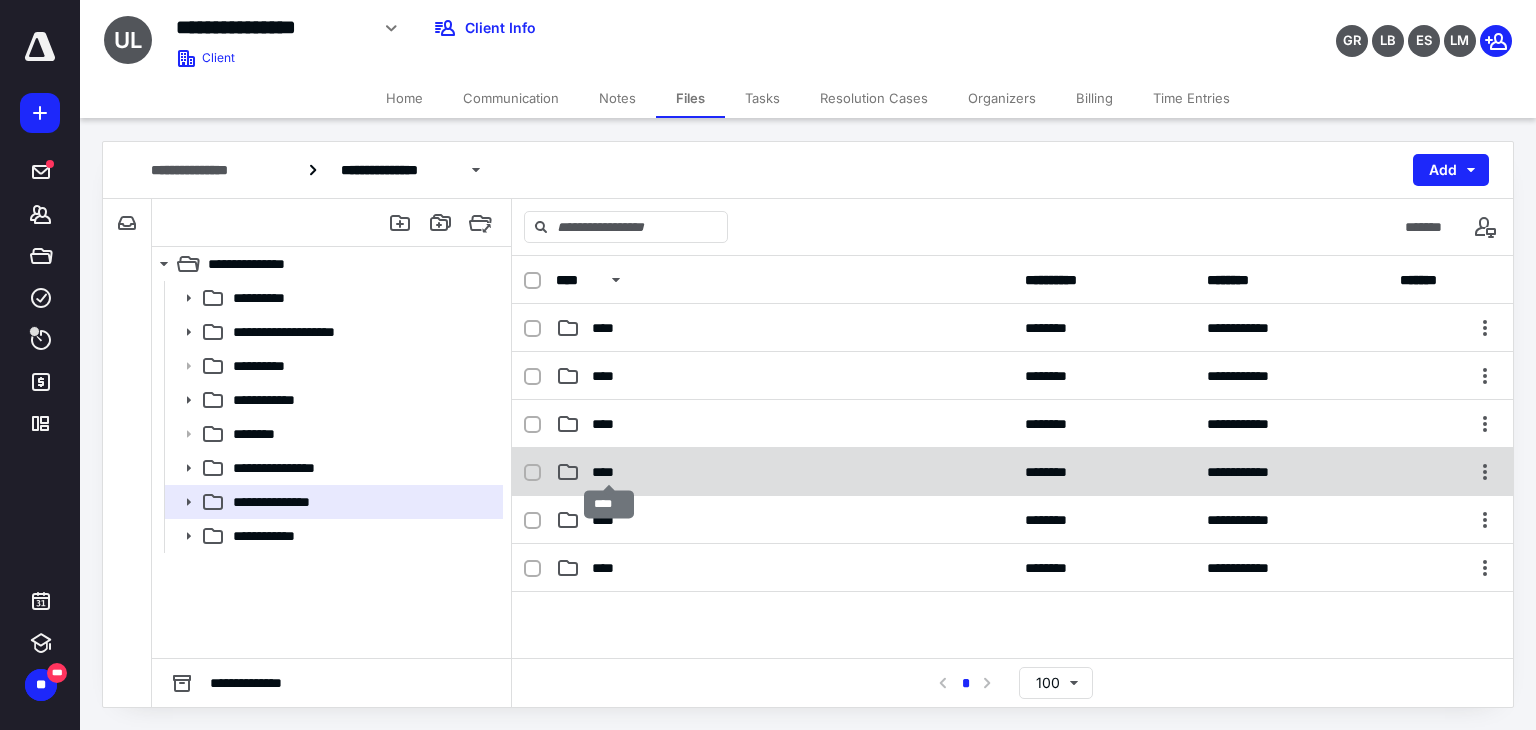 click on "****" at bounding box center [609, 472] 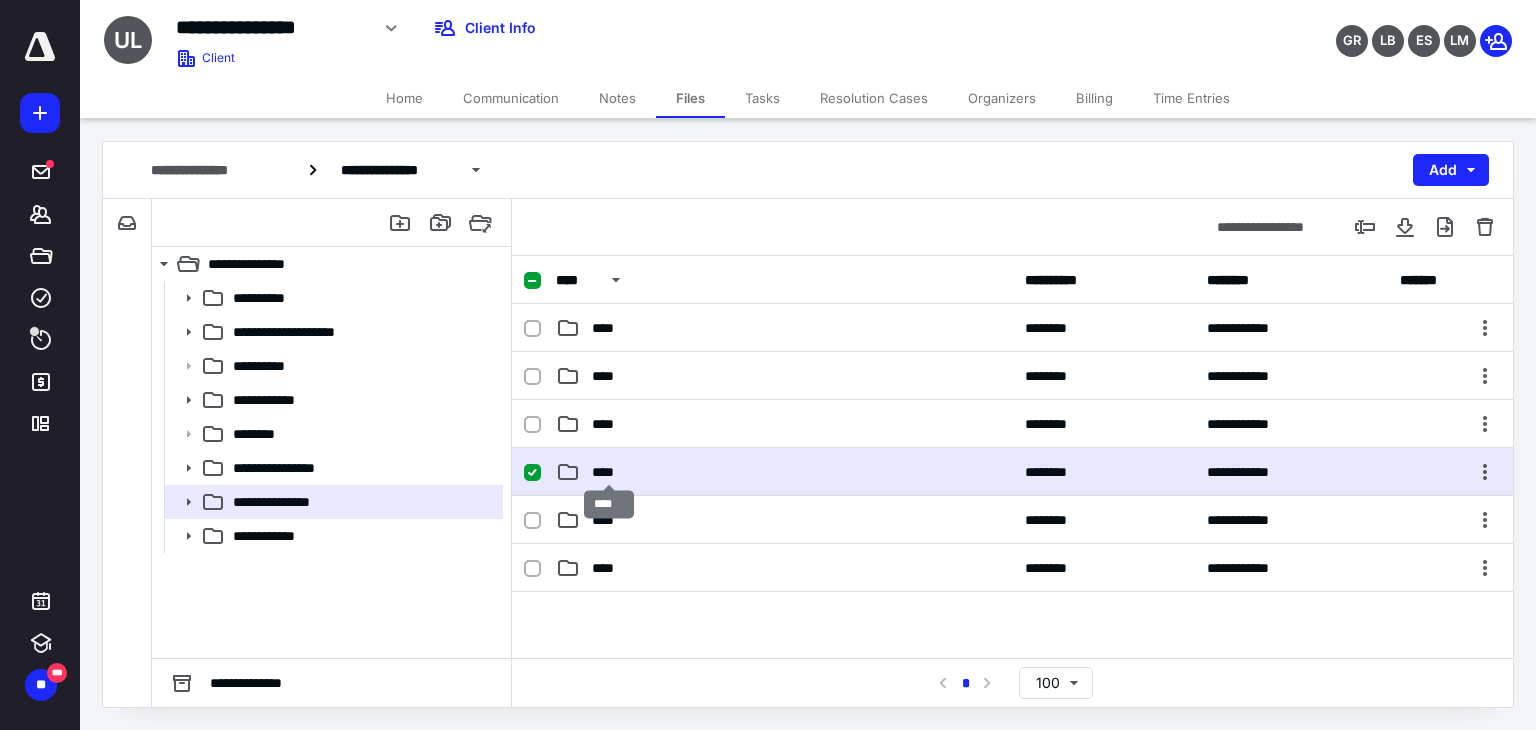 click on "****" at bounding box center (609, 472) 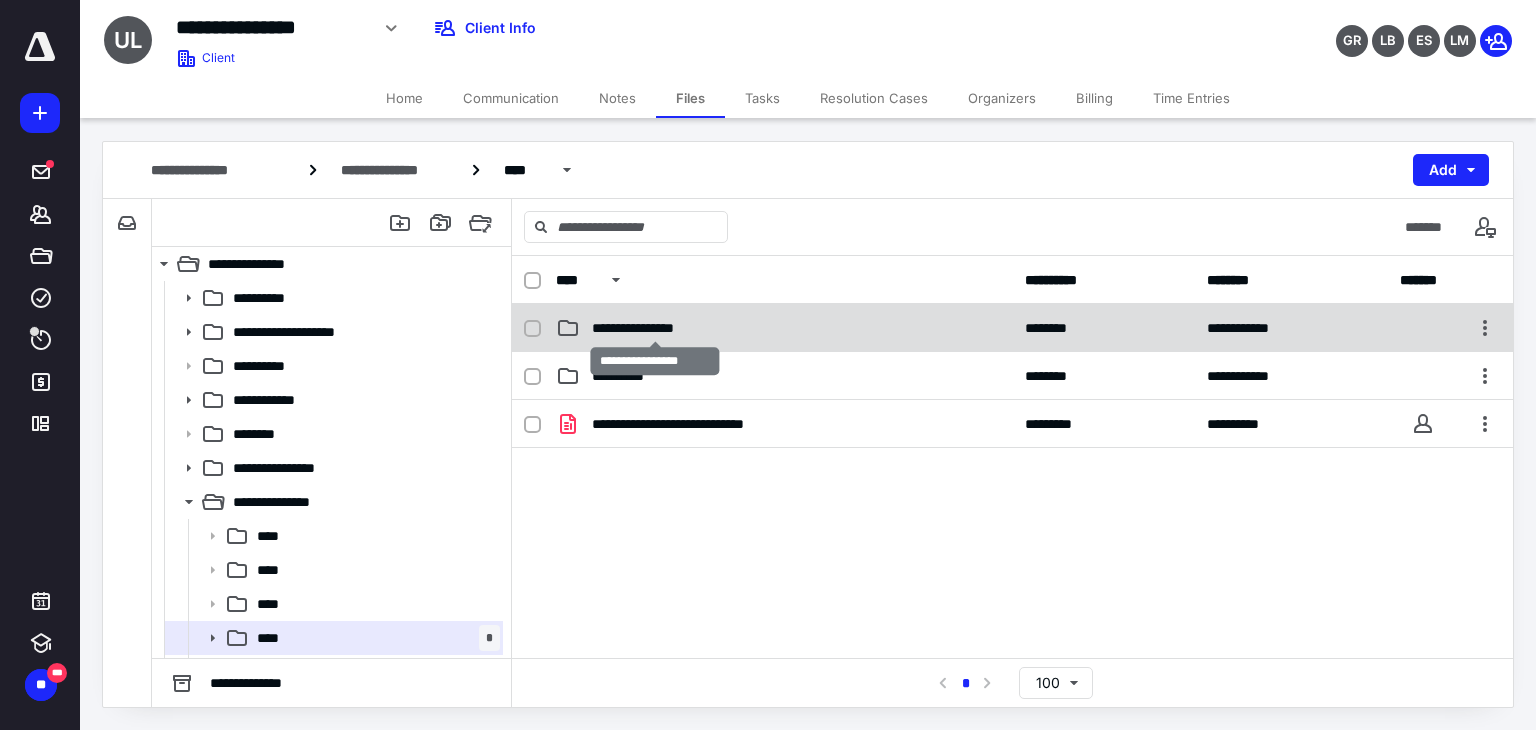 click on "**********" at bounding box center (655, 328) 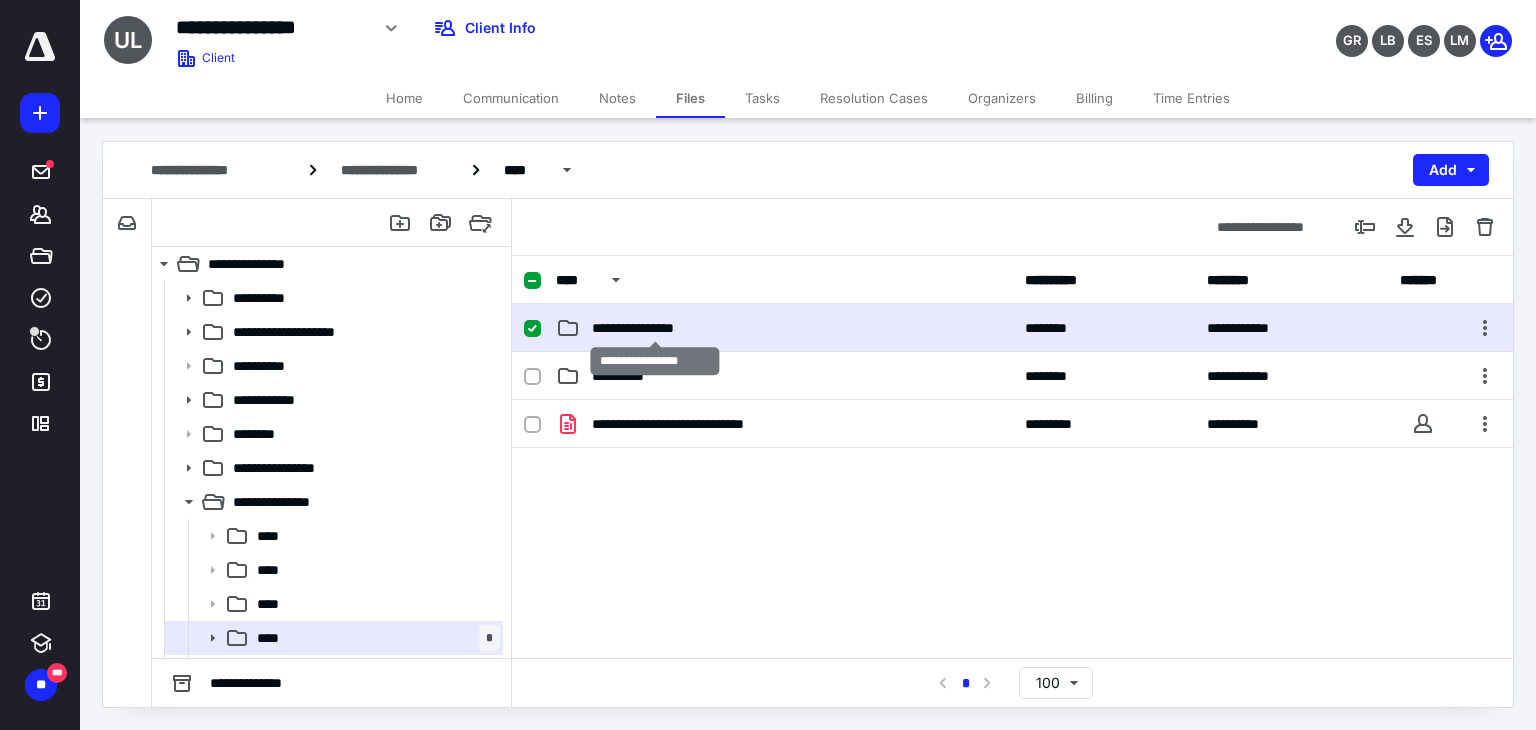 click on "**********" at bounding box center (655, 328) 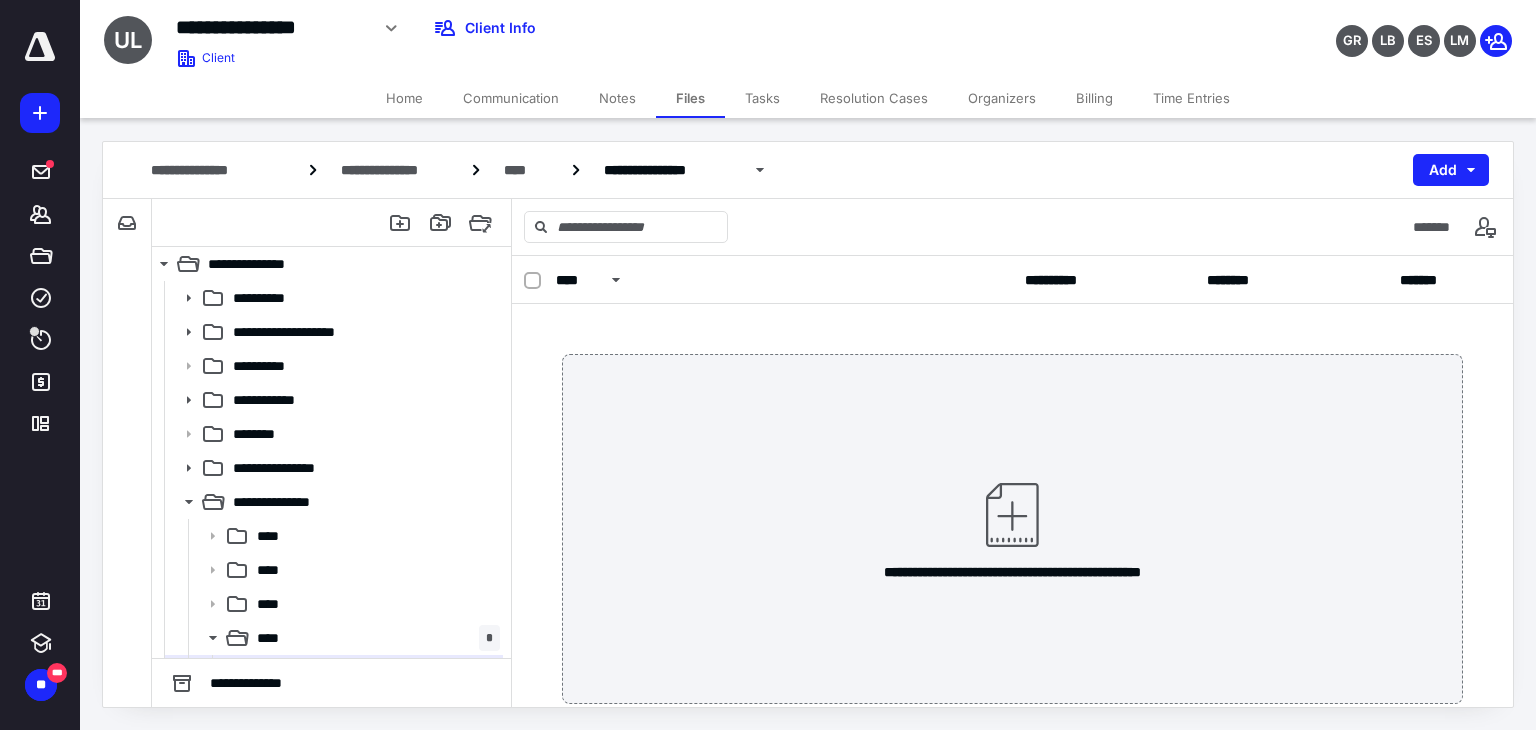 scroll, scrollTop: 132, scrollLeft: 0, axis: vertical 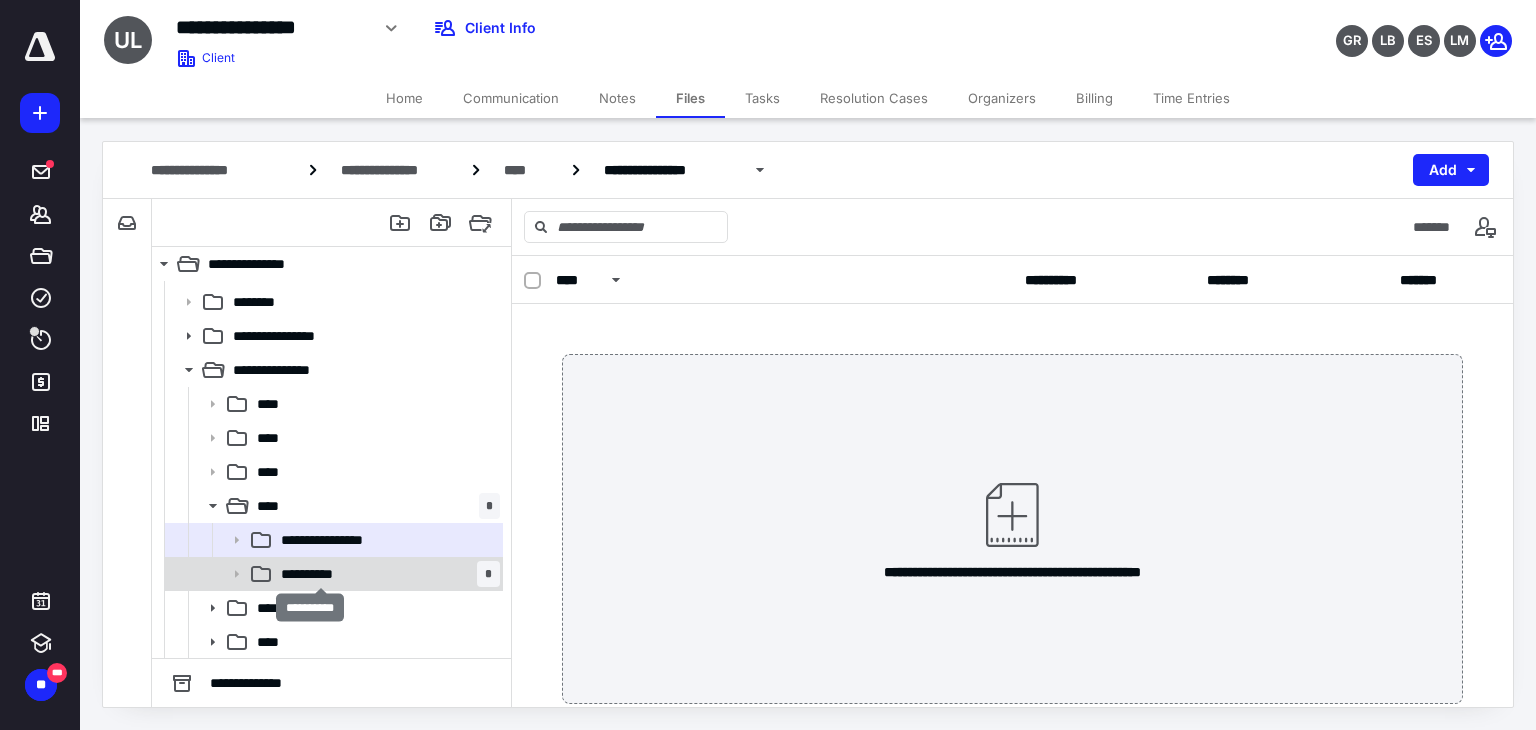 click on "**********" at bounding box center [321, 574] 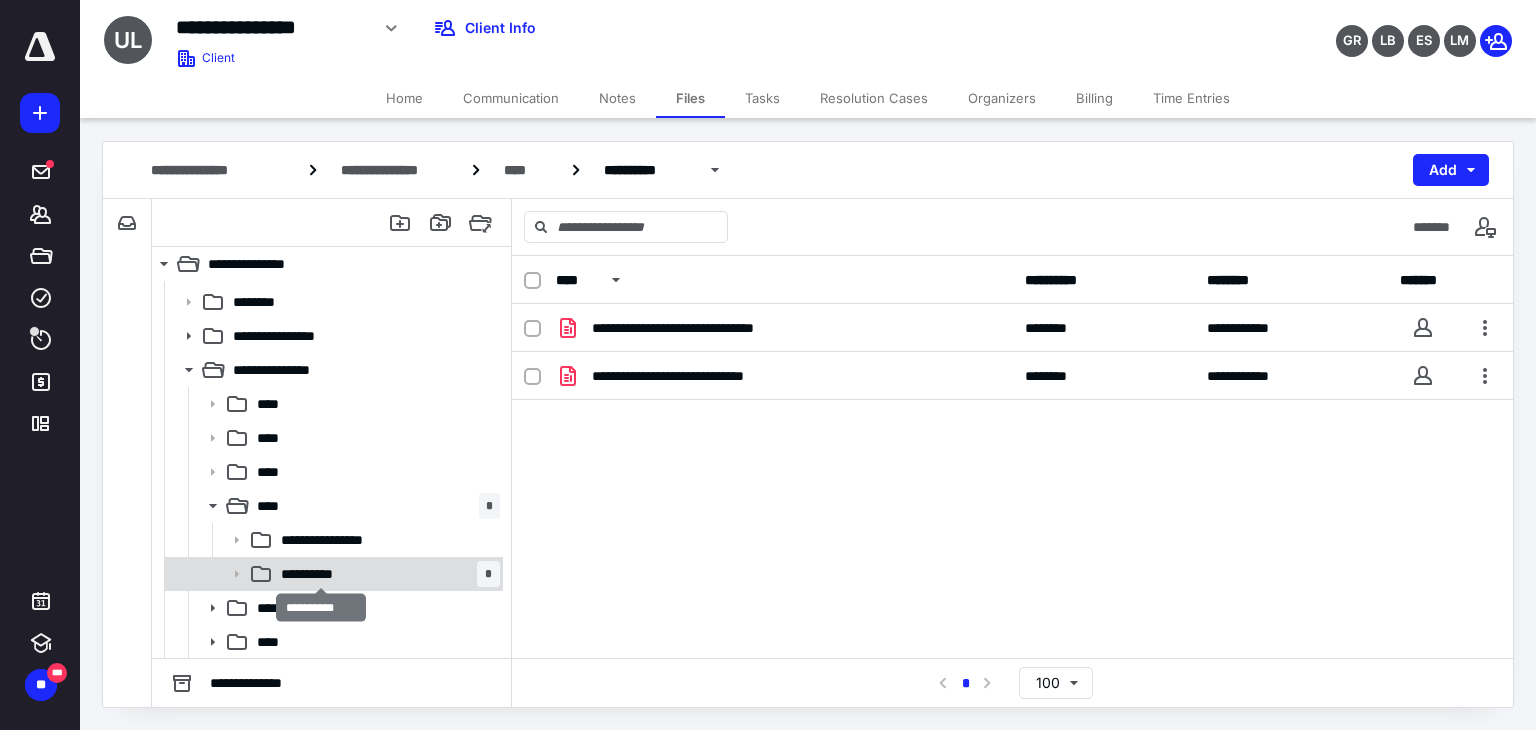 click on "**********" at bounding box center (321, 574) 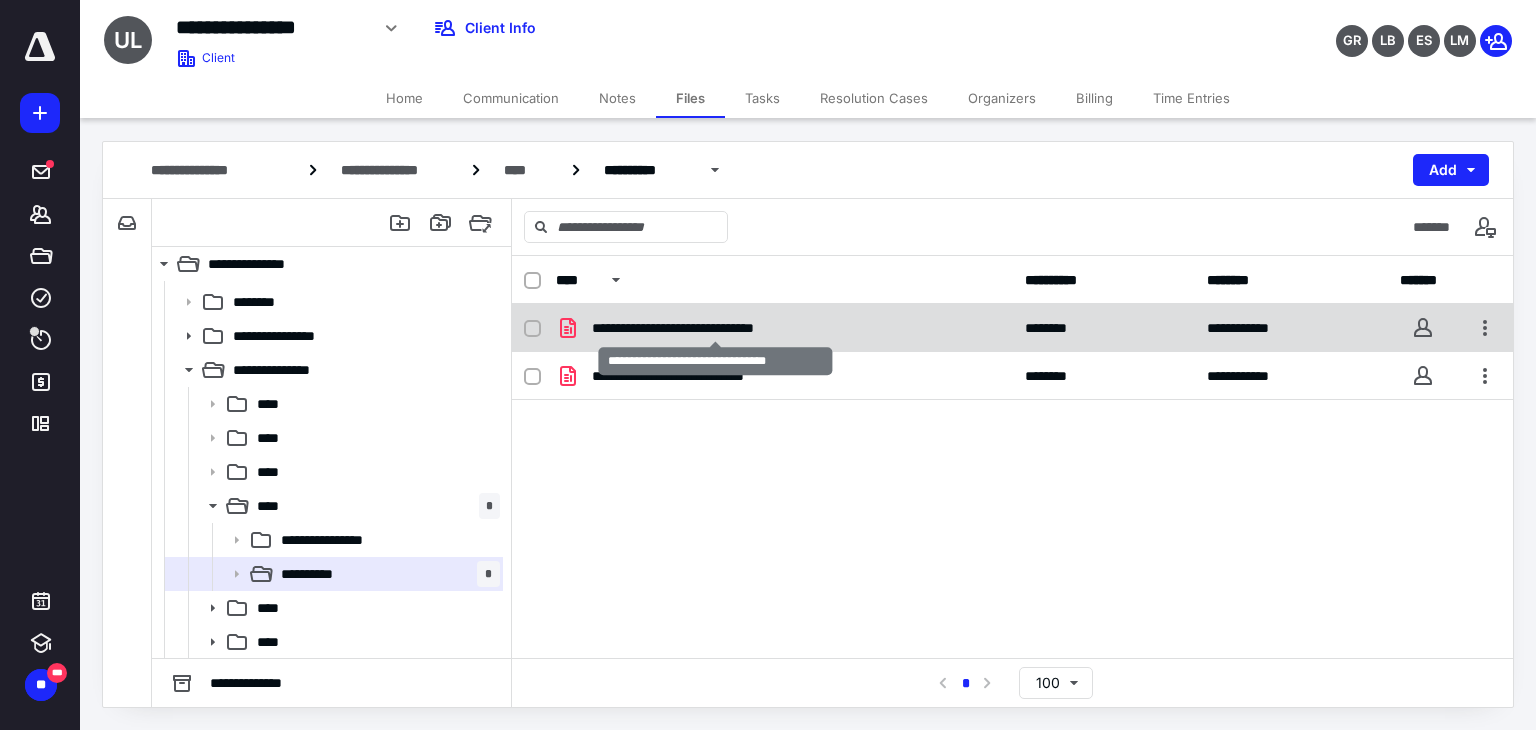 click on "**********" at bounding box center (715, 328) 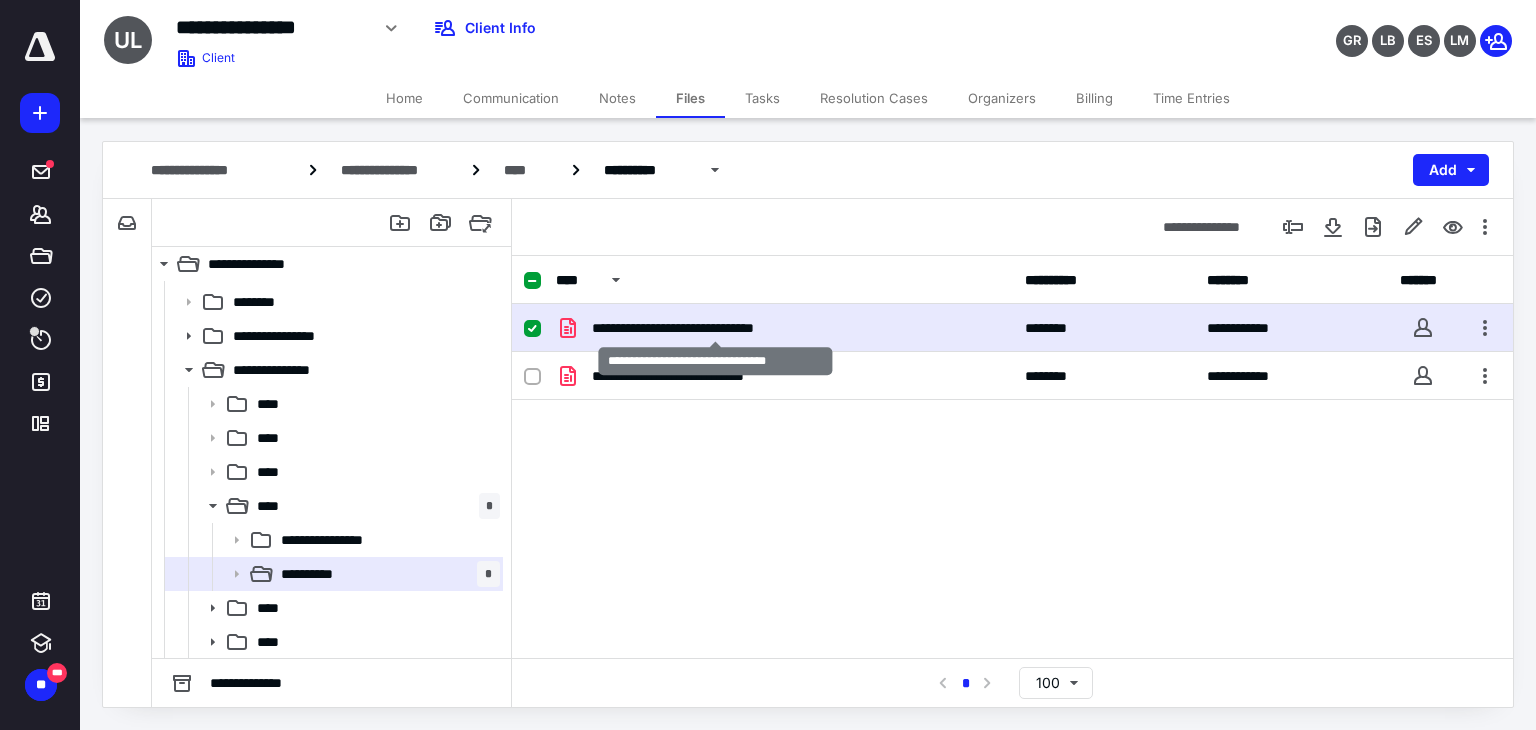 click on "**********" at bounding box center (715, 328) 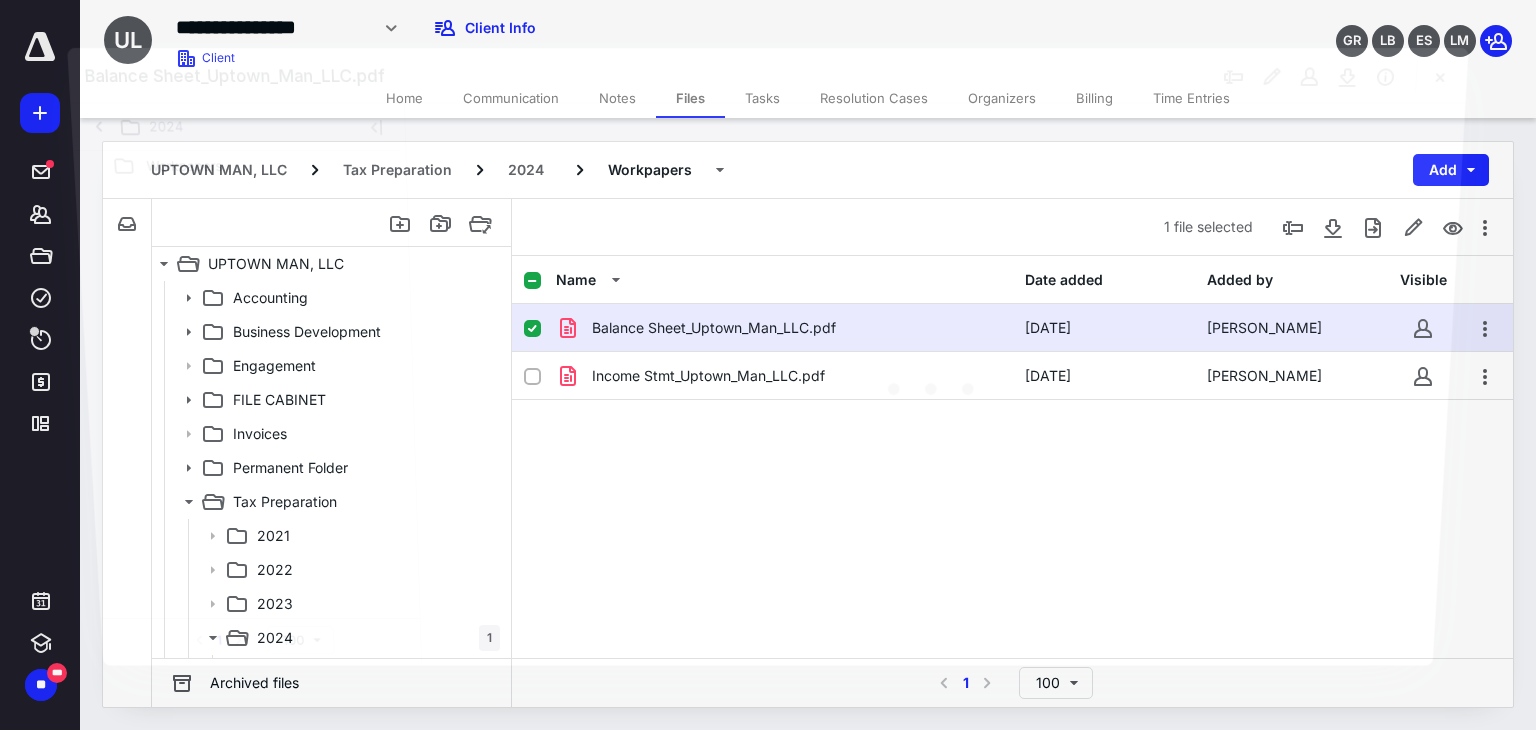 scroll, scrollTop: 132, scrollLeft: 0, axis: vertical 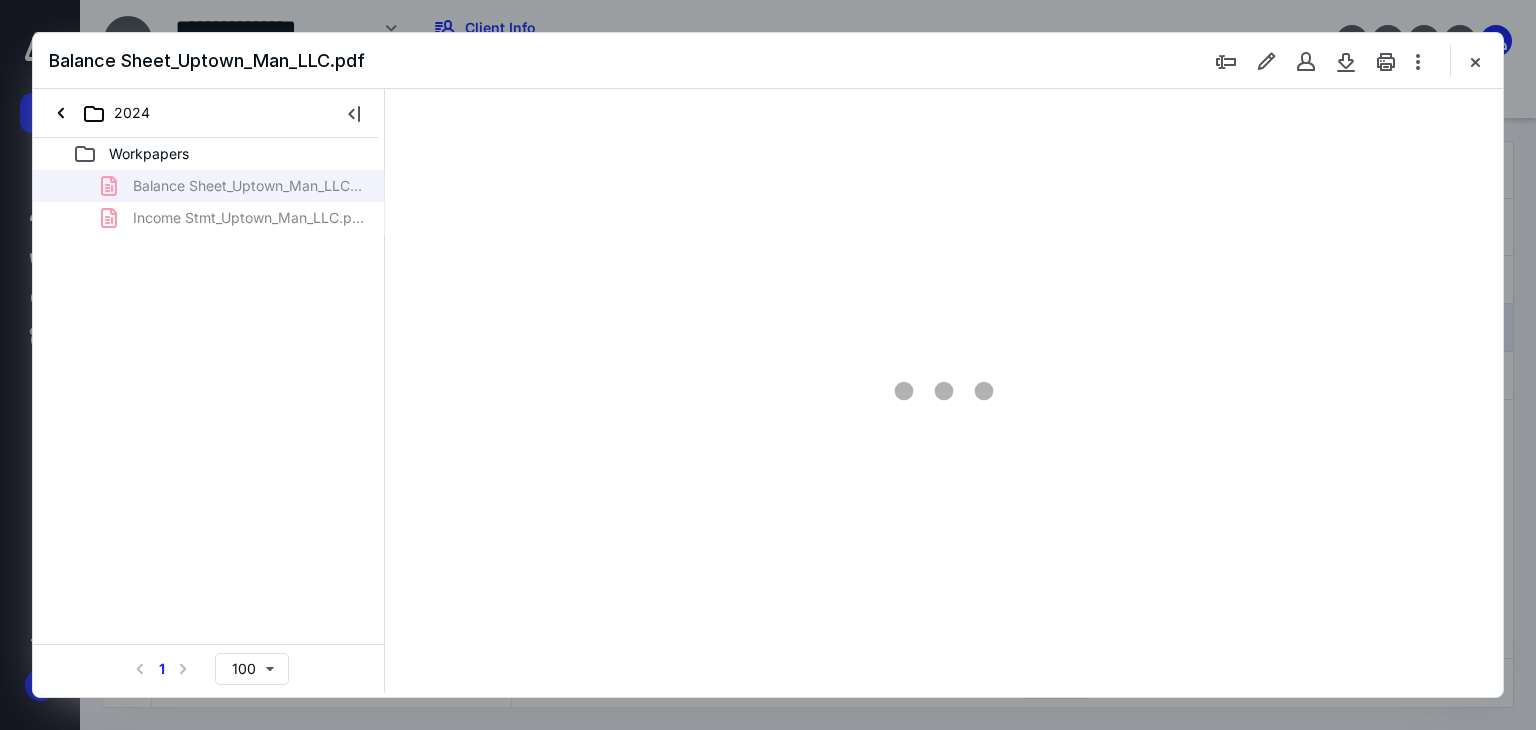type on "86" 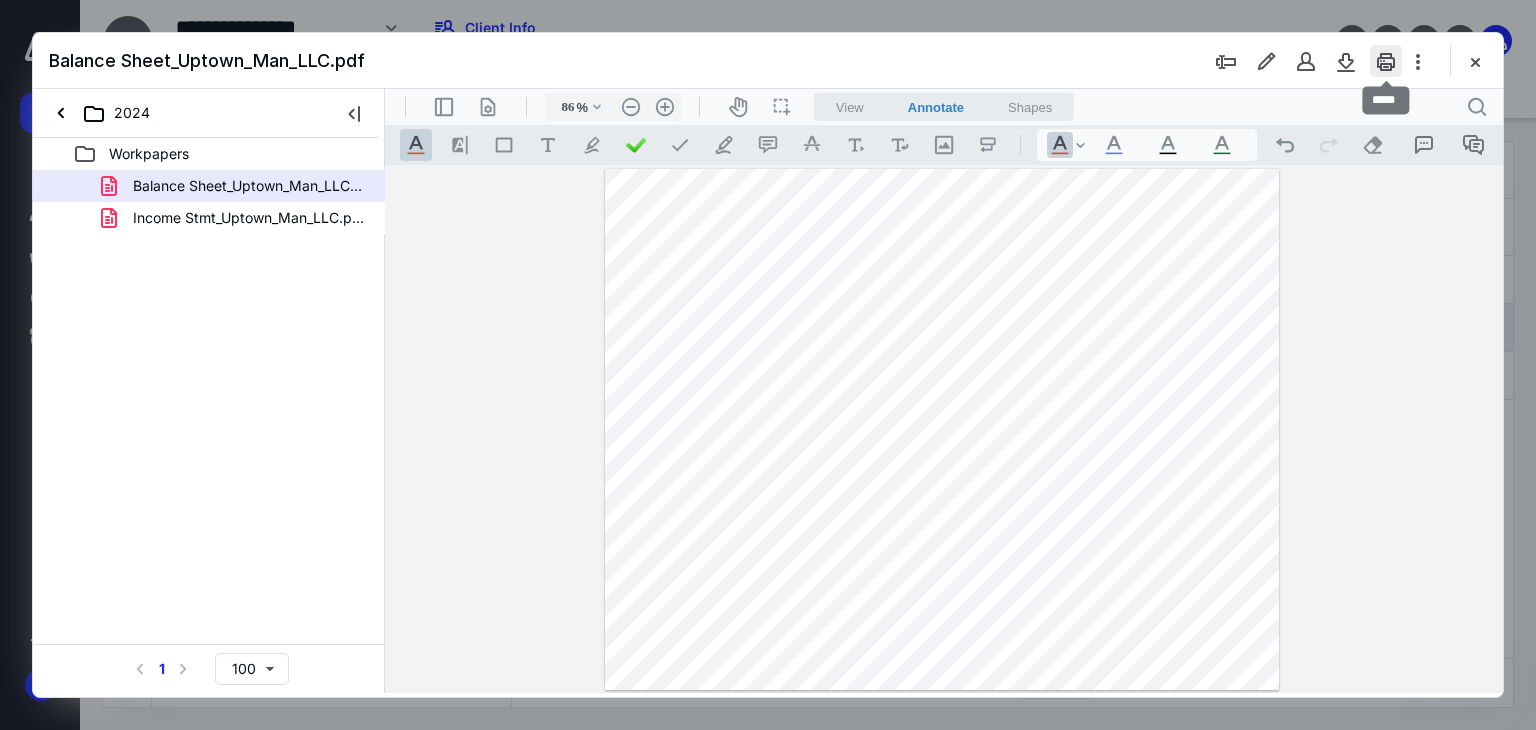 click at bounding box center (1386, 61) 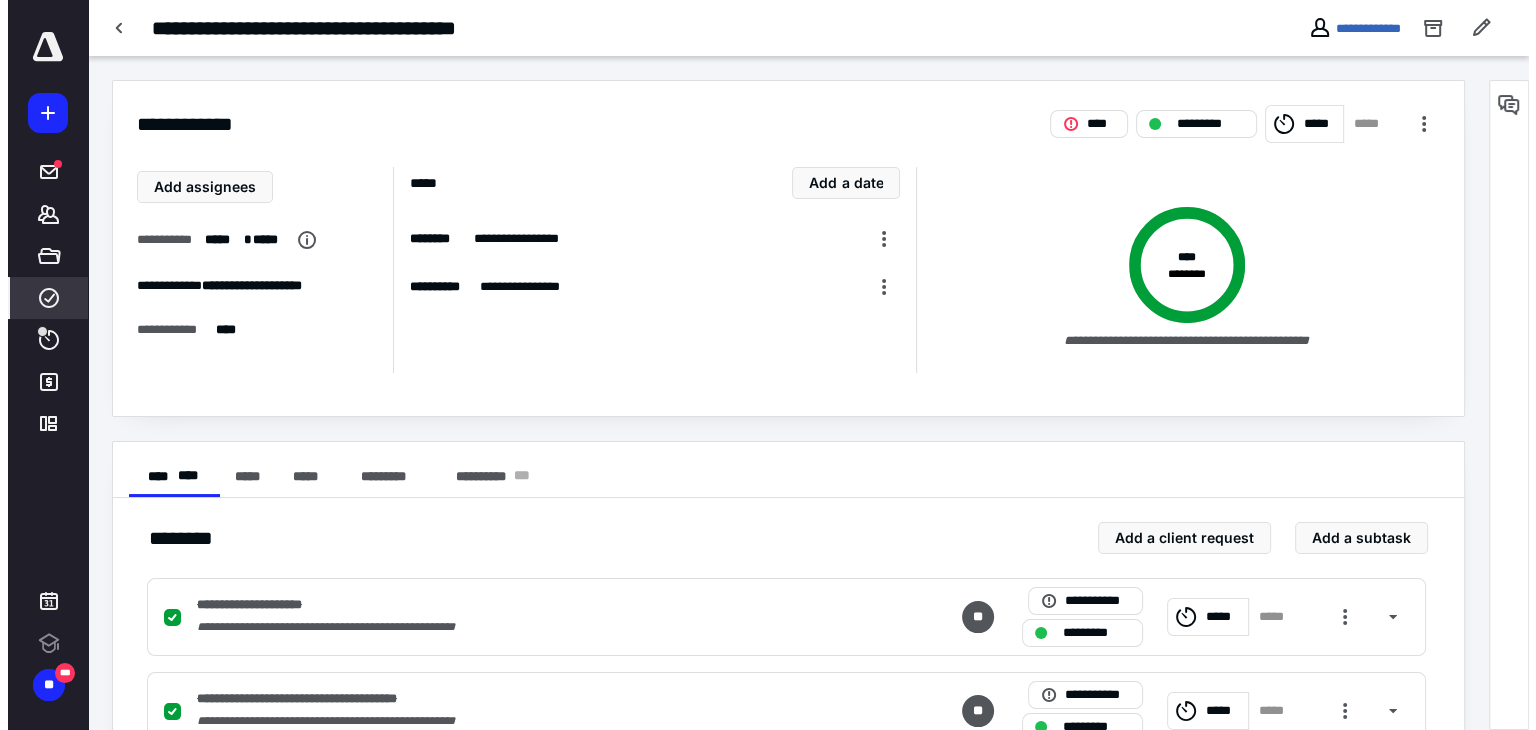 scroll, scrollTop: 0, scrollLeft: 0, axis: both 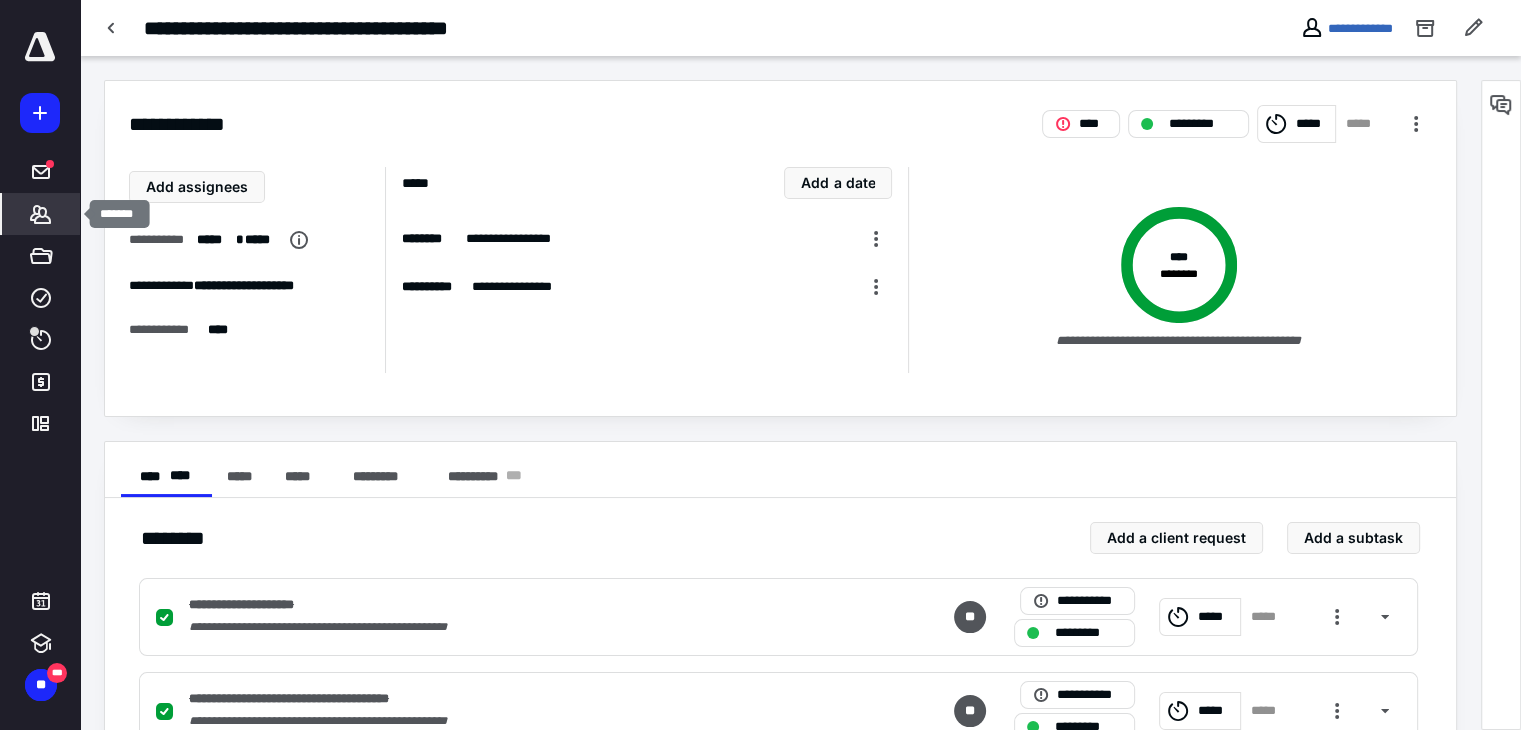 click 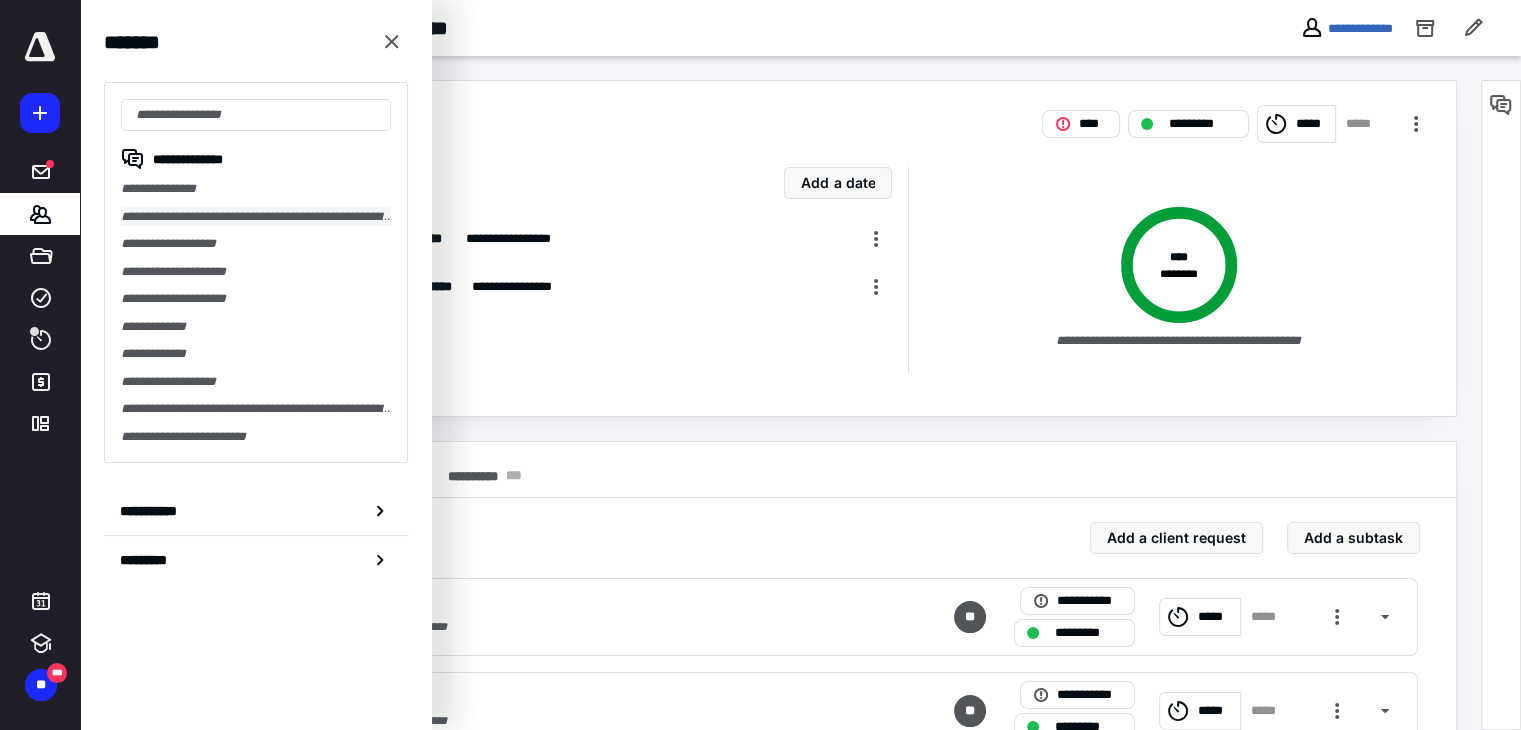 click on "**********" at bounding box center [256, 217] 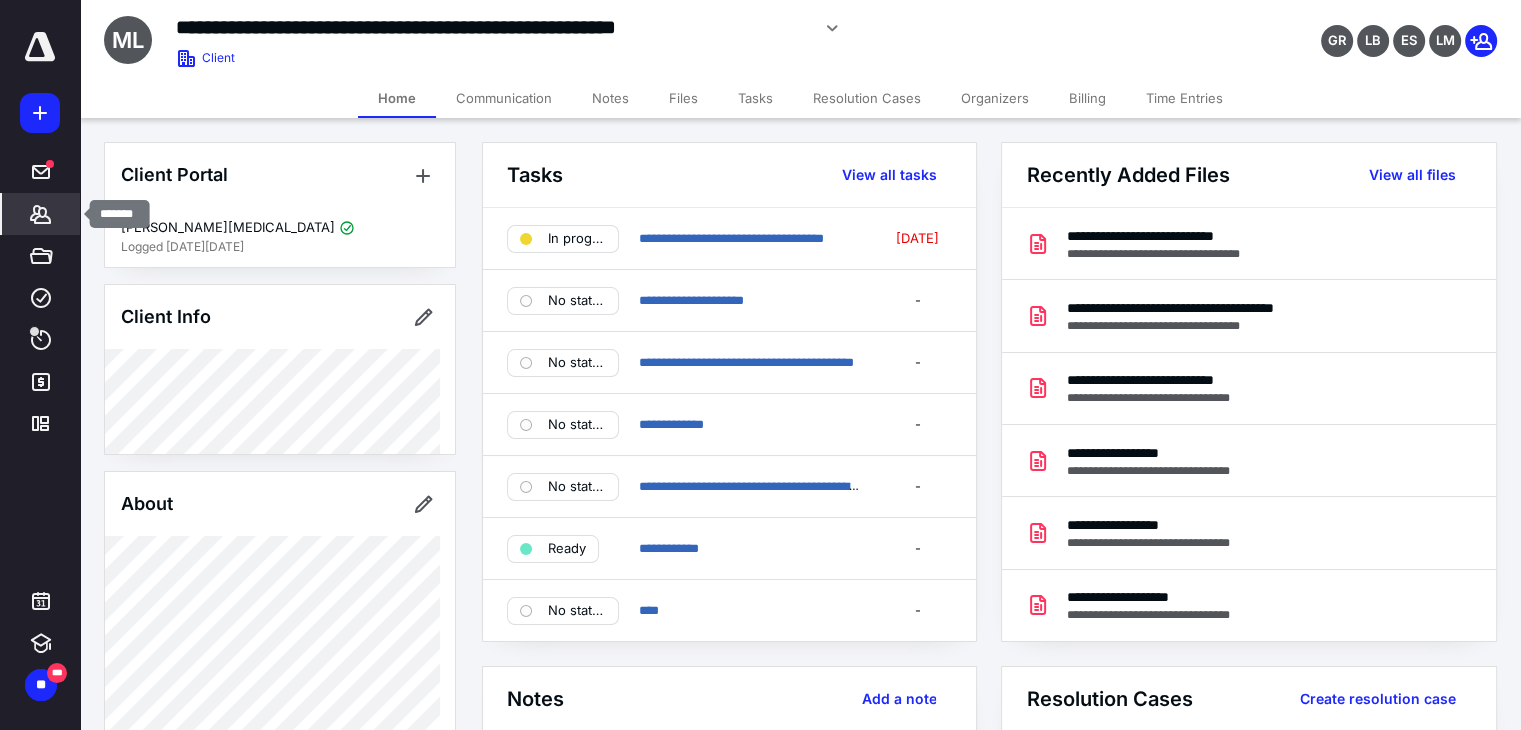 click 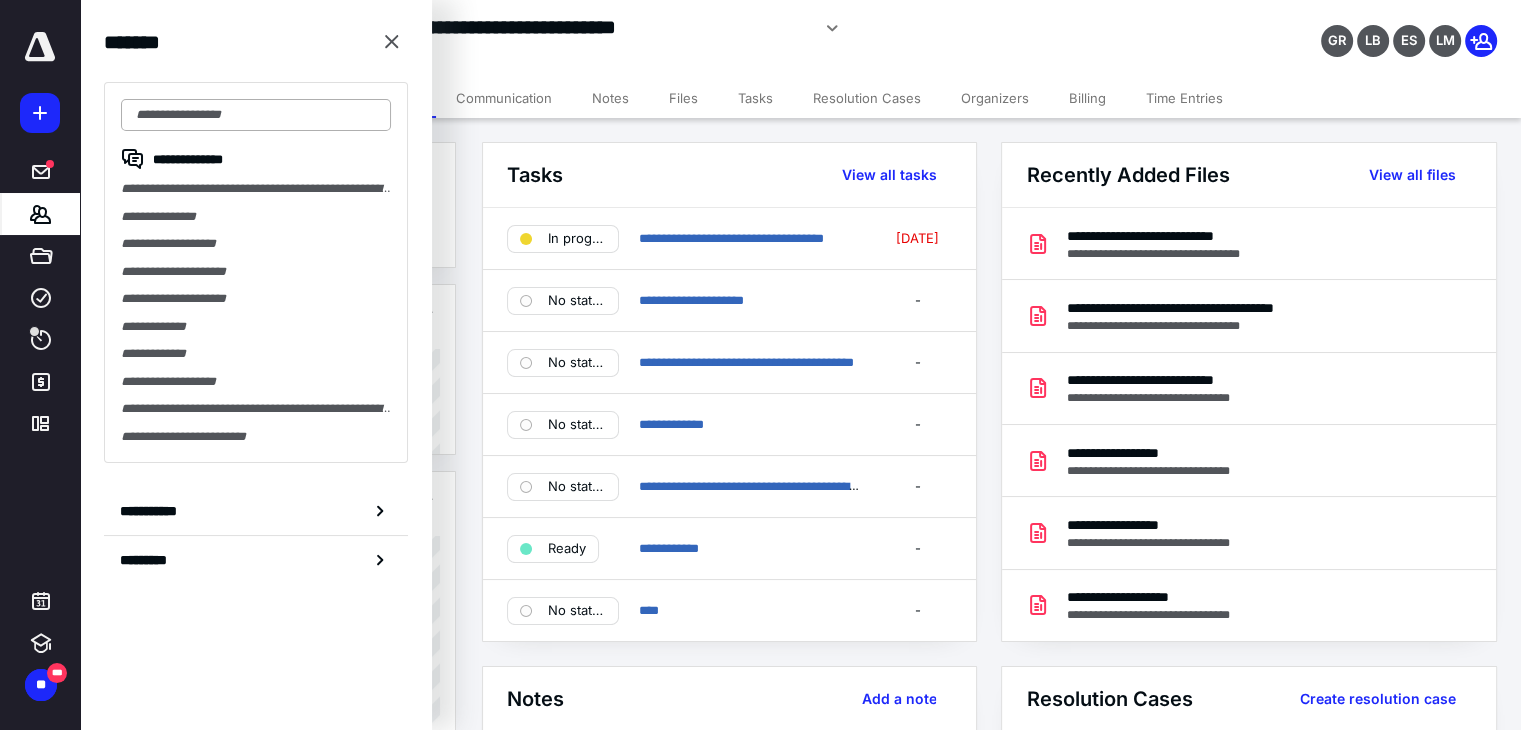 click at bounding box center (256, 115) 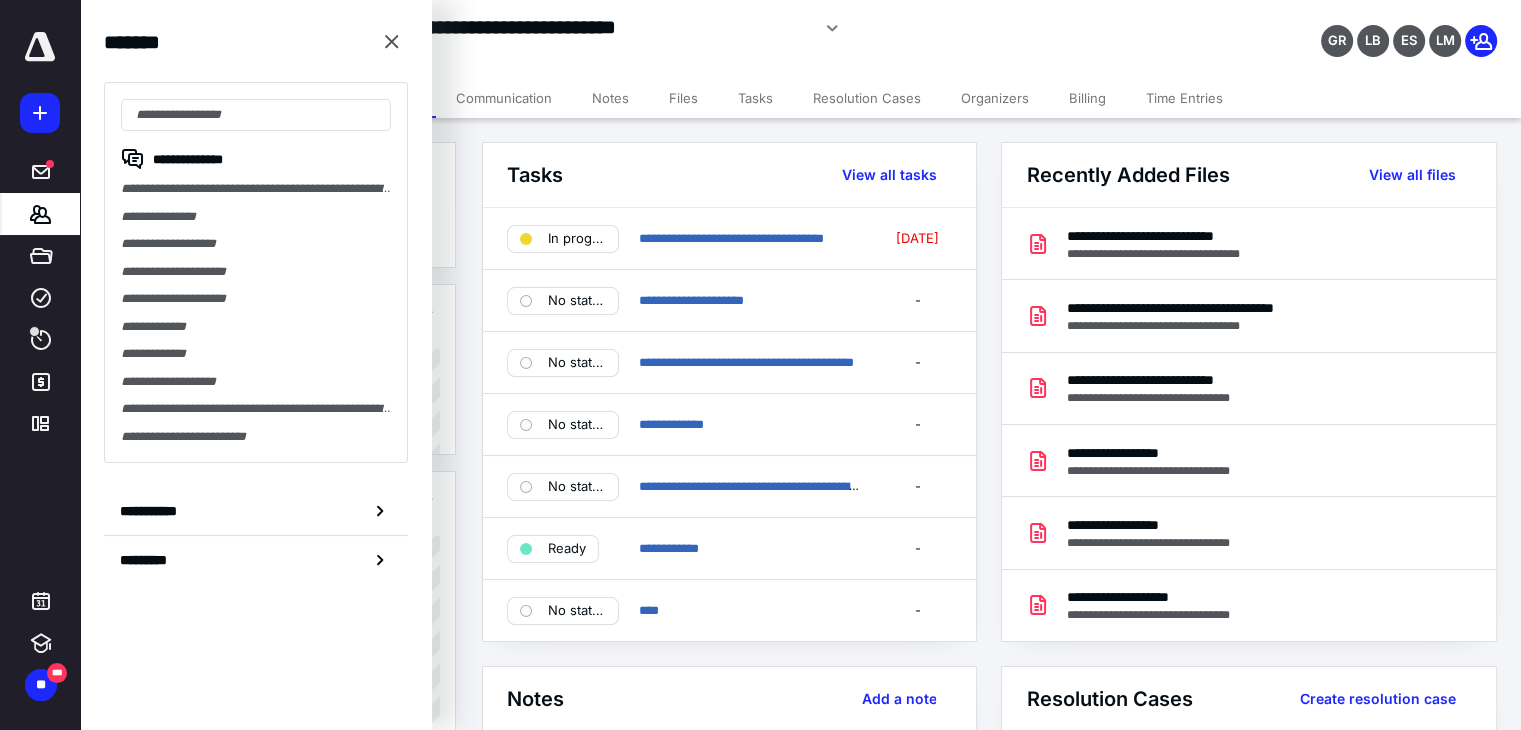 type on "*" 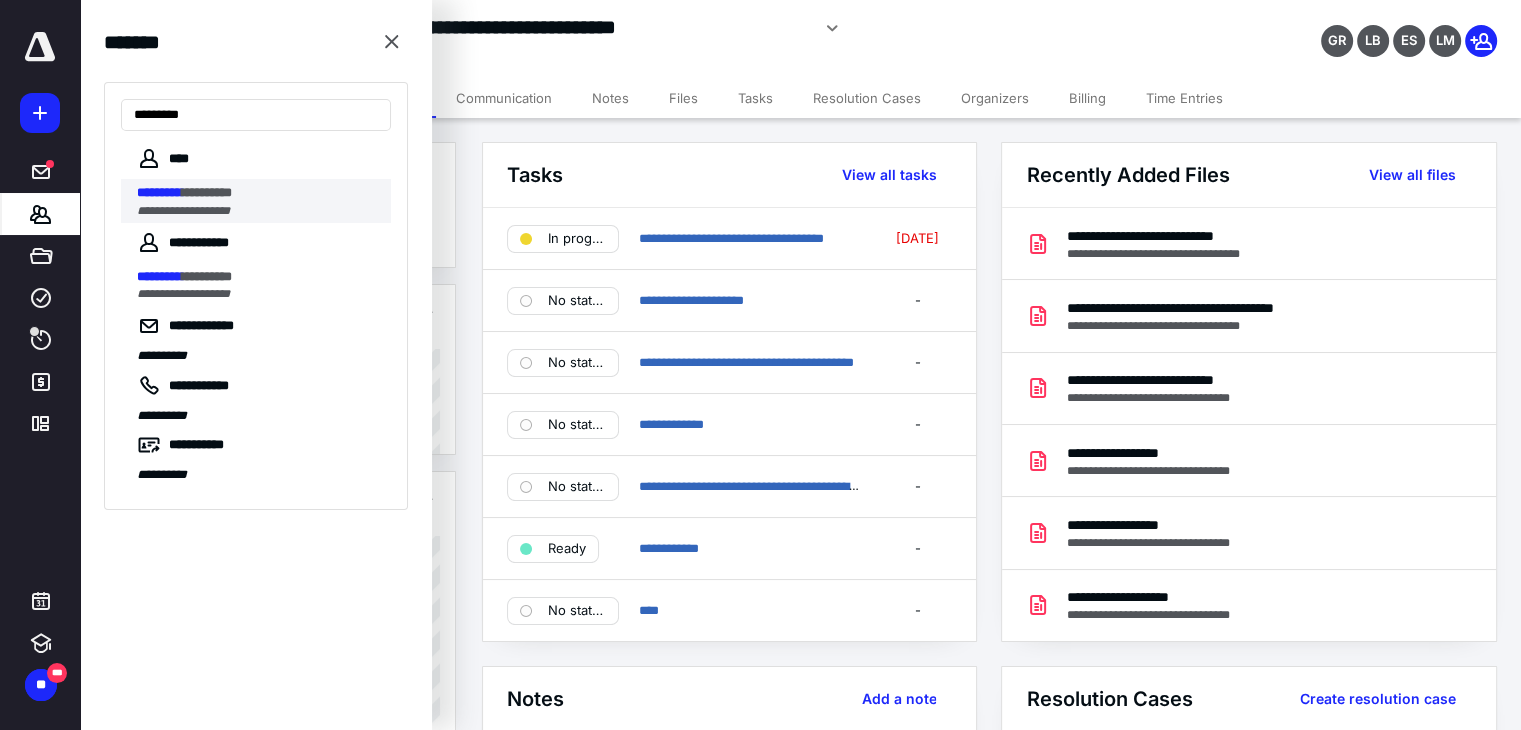type on "*********" 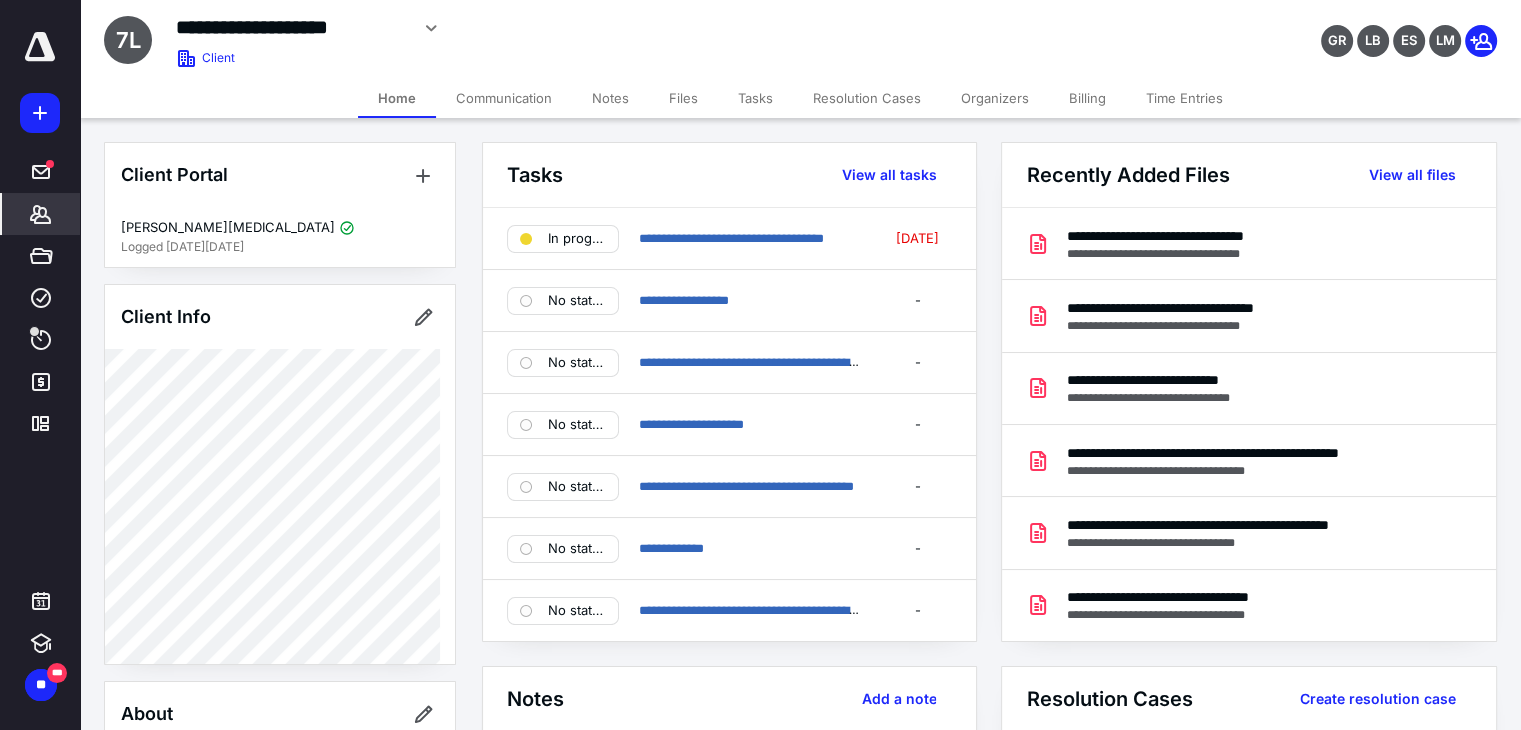click on "Files" at bounding box center (683, 98) 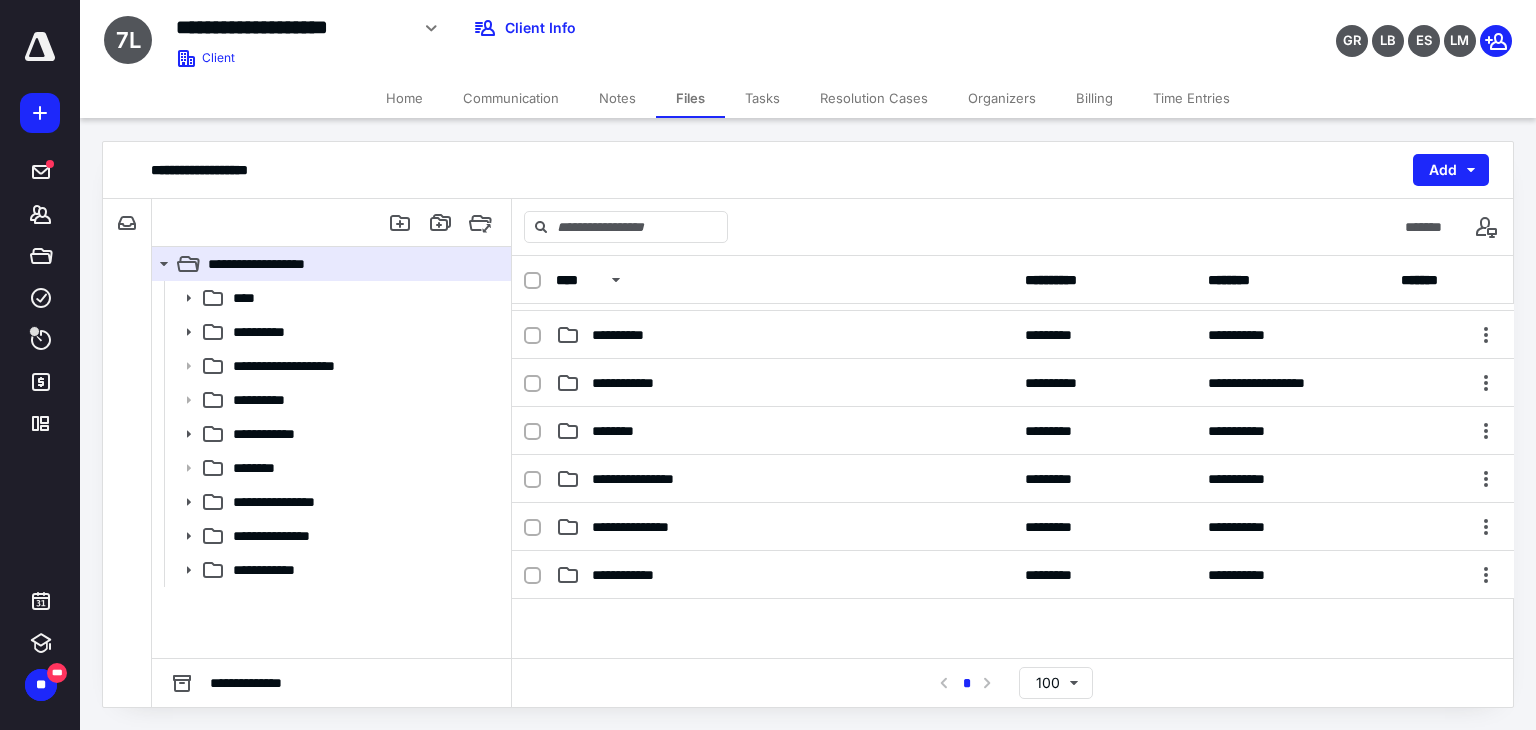 scroll, scrollTop: 192, scrollLeft: 0, axis: vertical 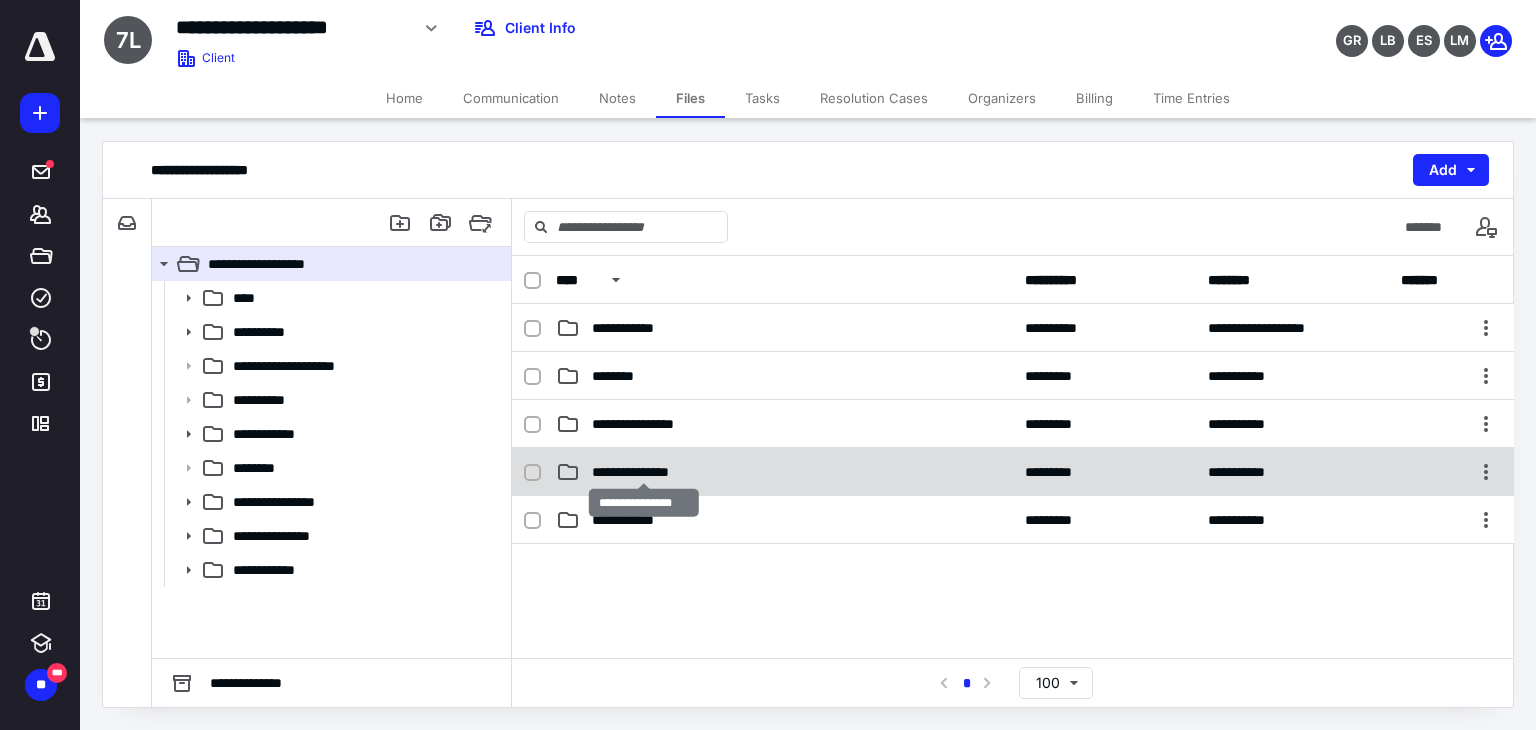 click on "**********" at bounding box center [644, 472] 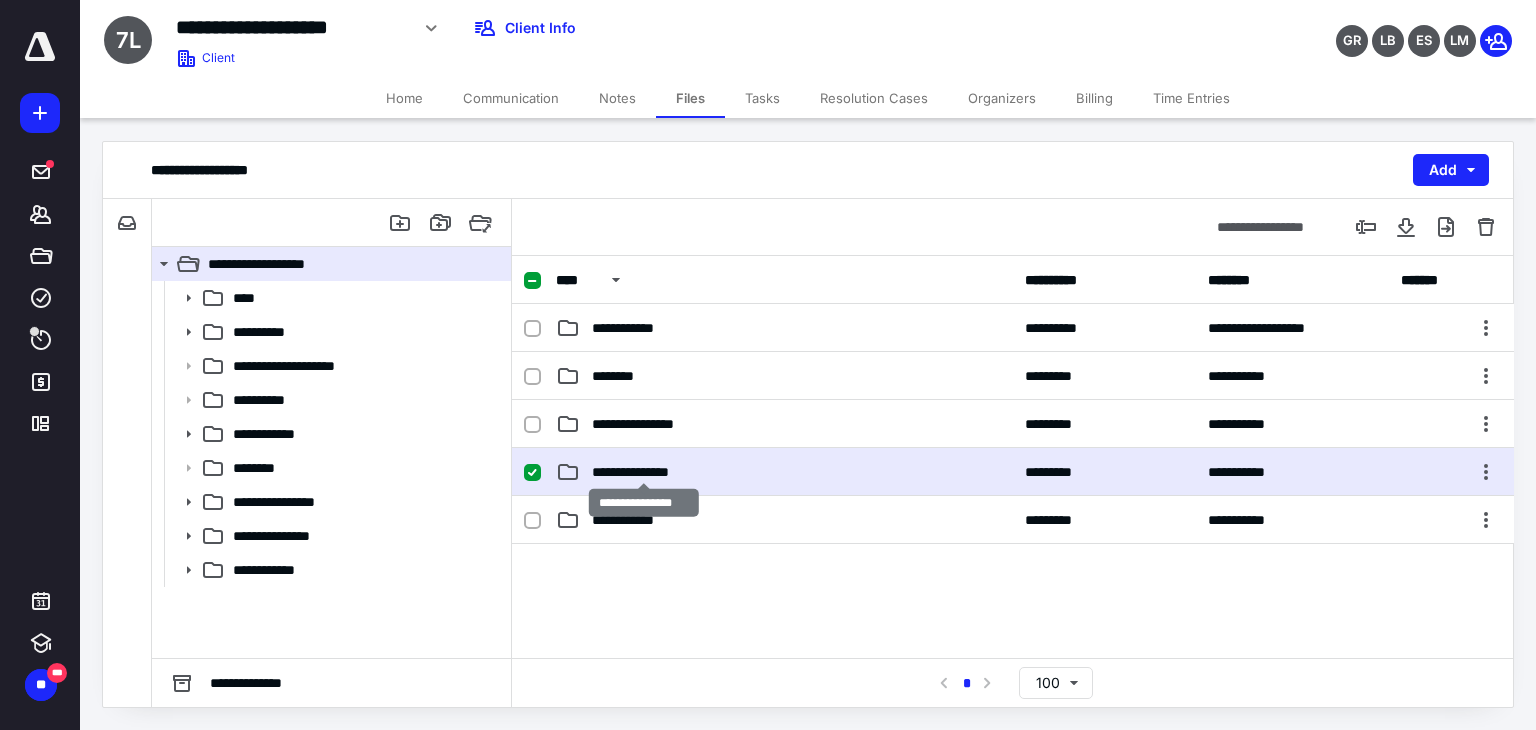 click on "**********" at bounding box center (644, 472) 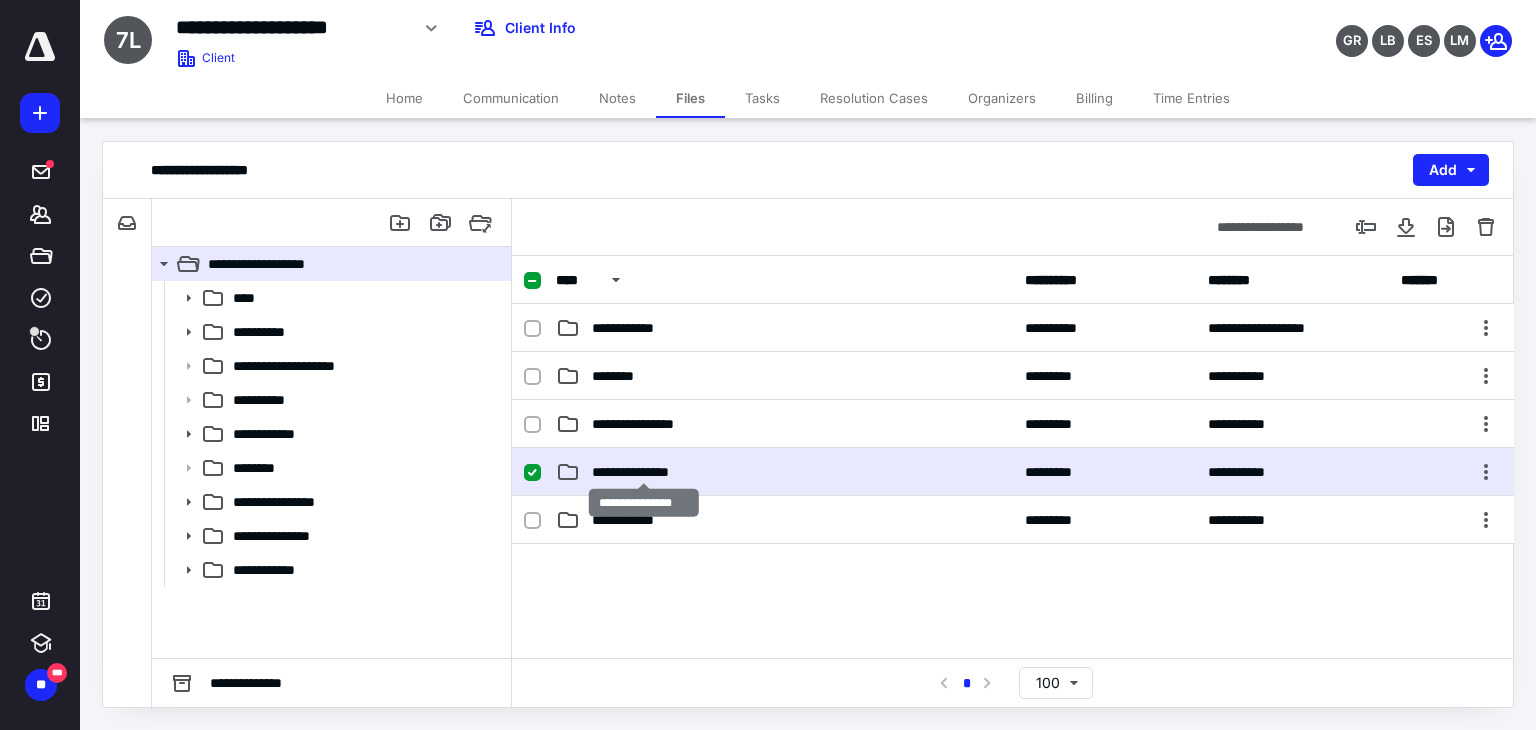 scroll, scrollTop: 0, scrollLeft: 0, axis: both 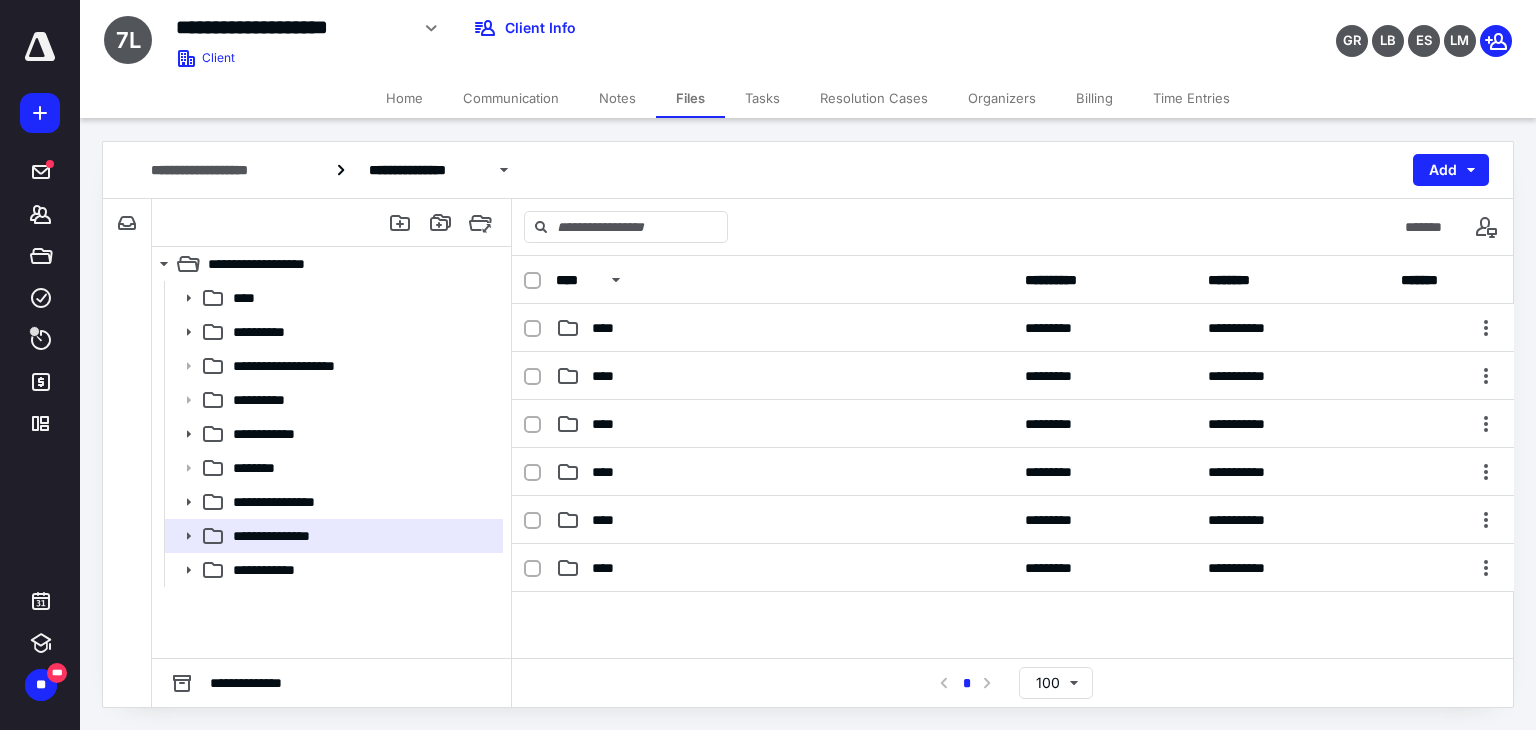 click on "****" at bounding box center (784, 472) 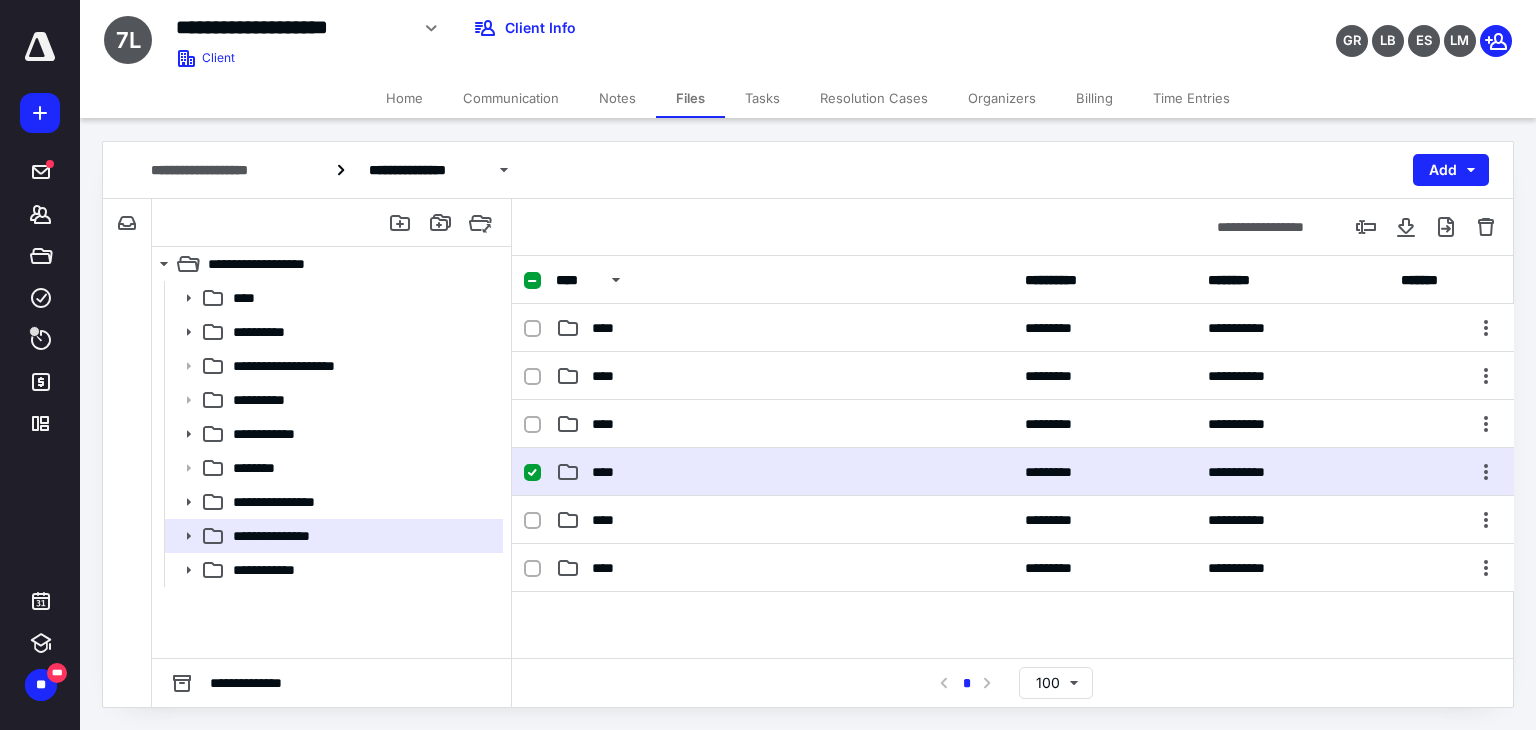 click on "****" at bounding box center (784, 472) 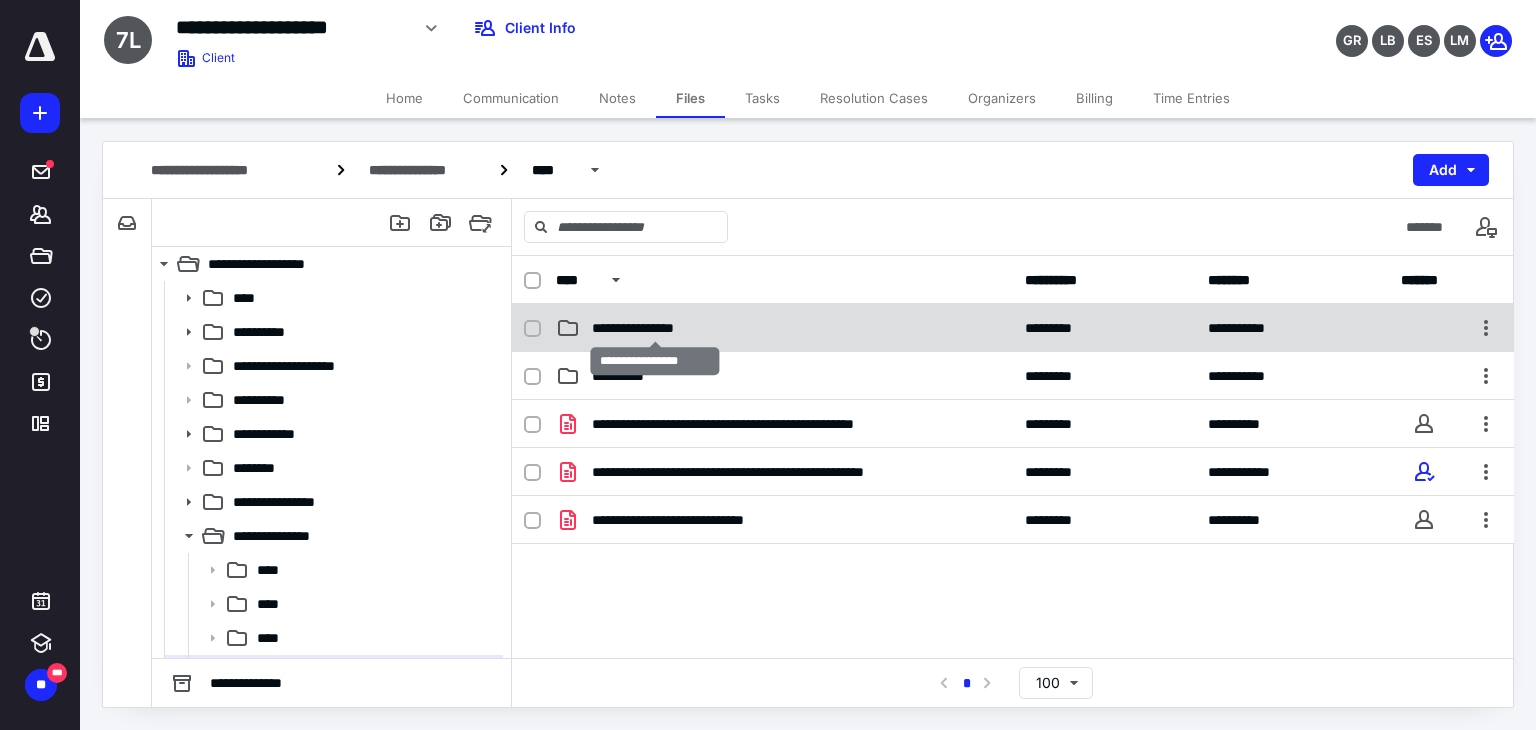click on "**********" at bounding box center (655, 328) 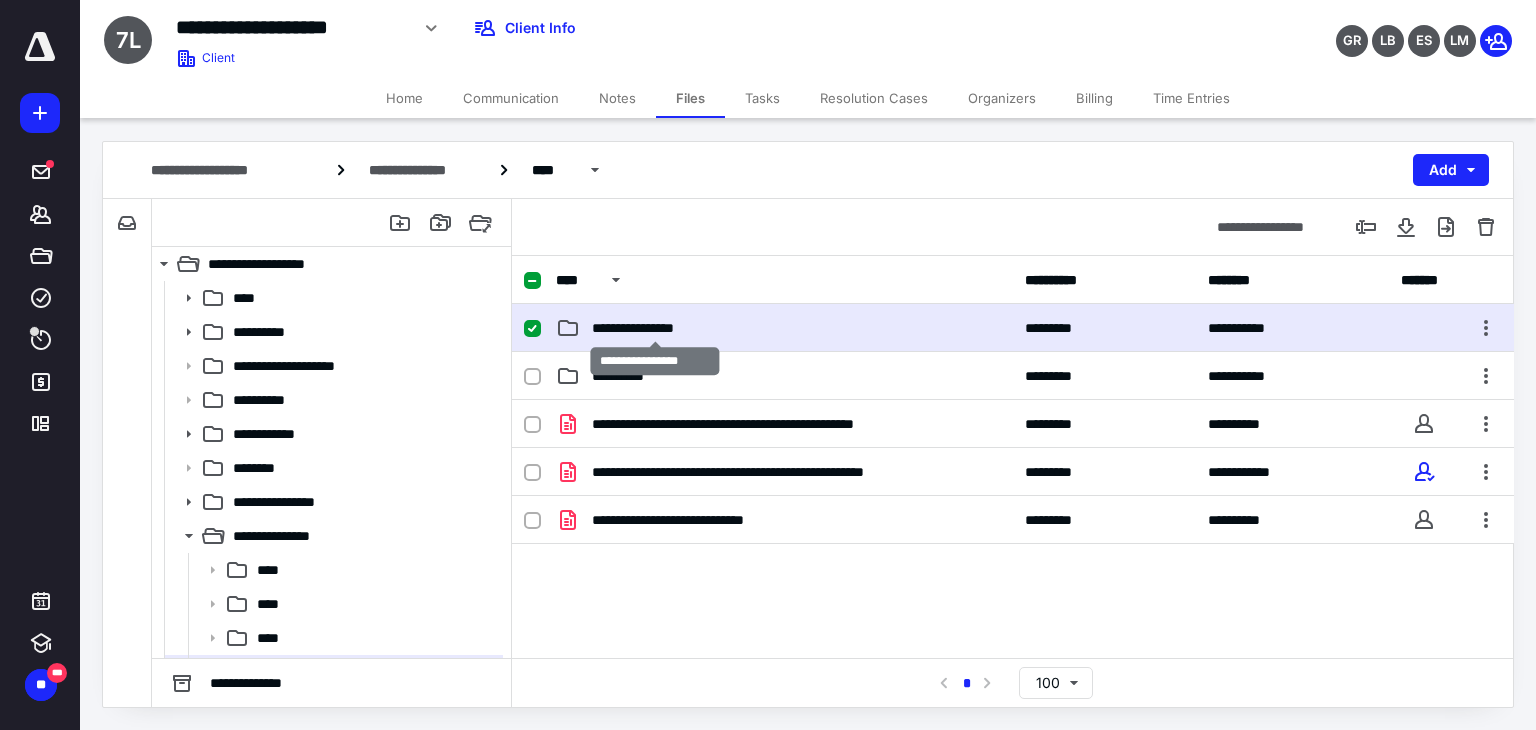 click on "**********" at bounding box center [655, 328] 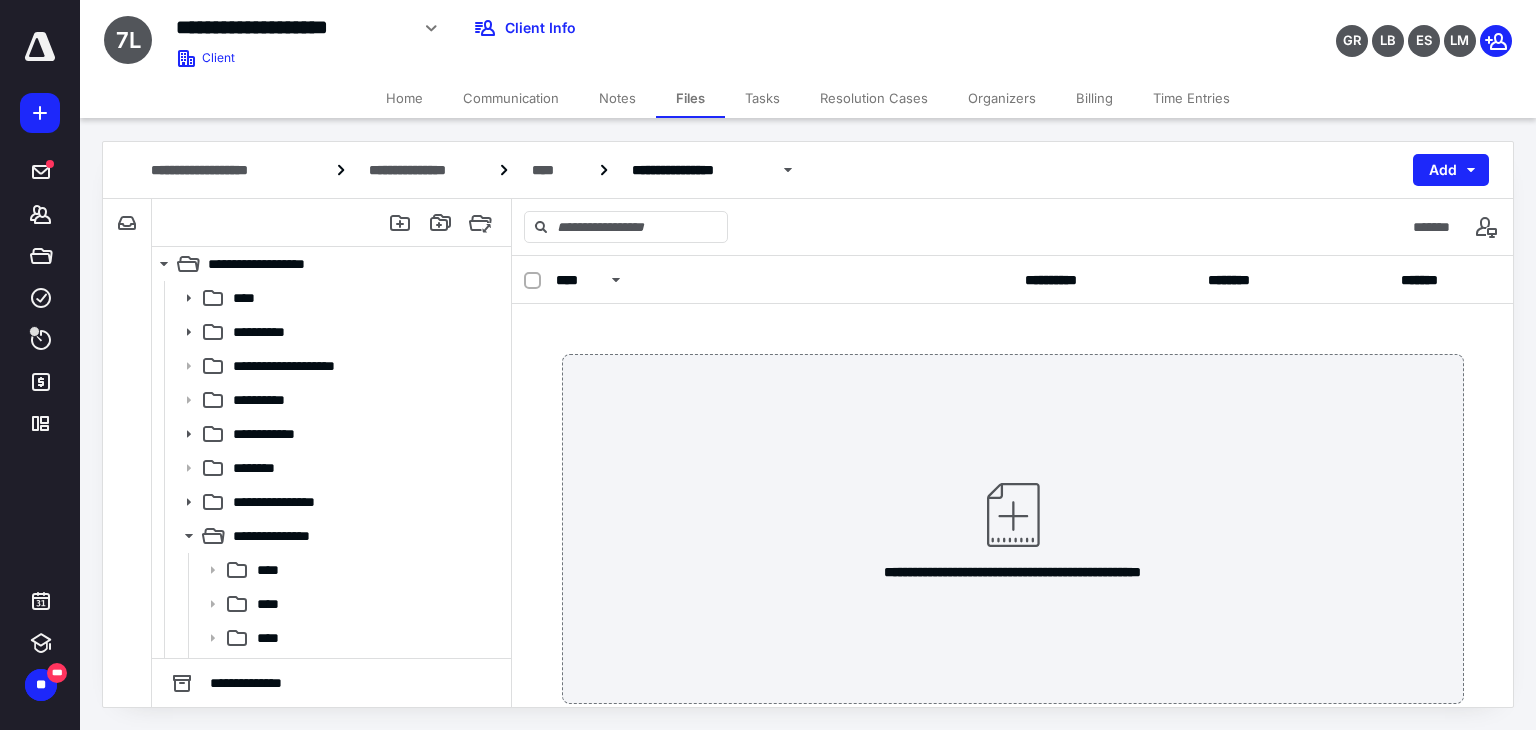 scroll, scrollTop: 200, scrollLeft: 0, axis: vertical 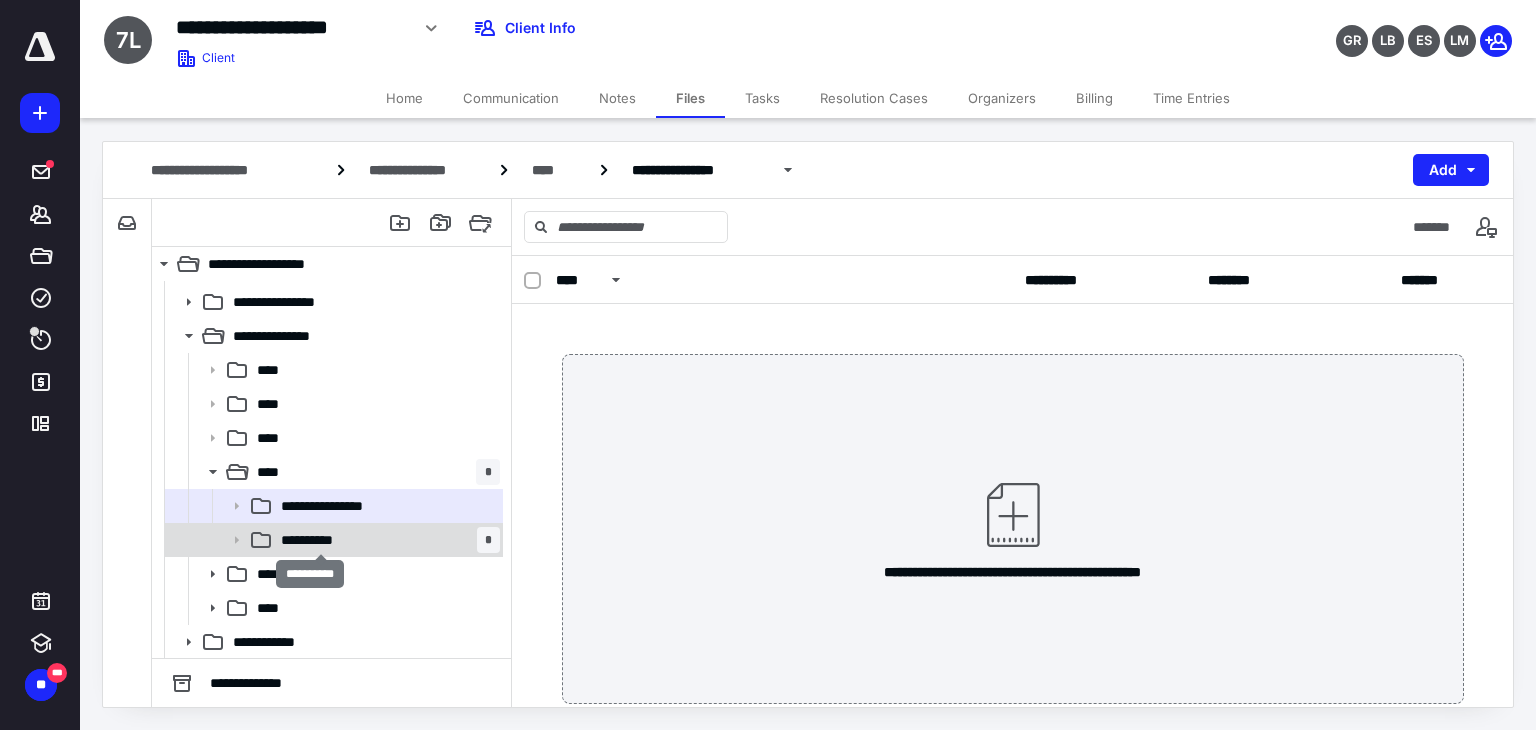click on "**********" at bounding box center [321, 540] 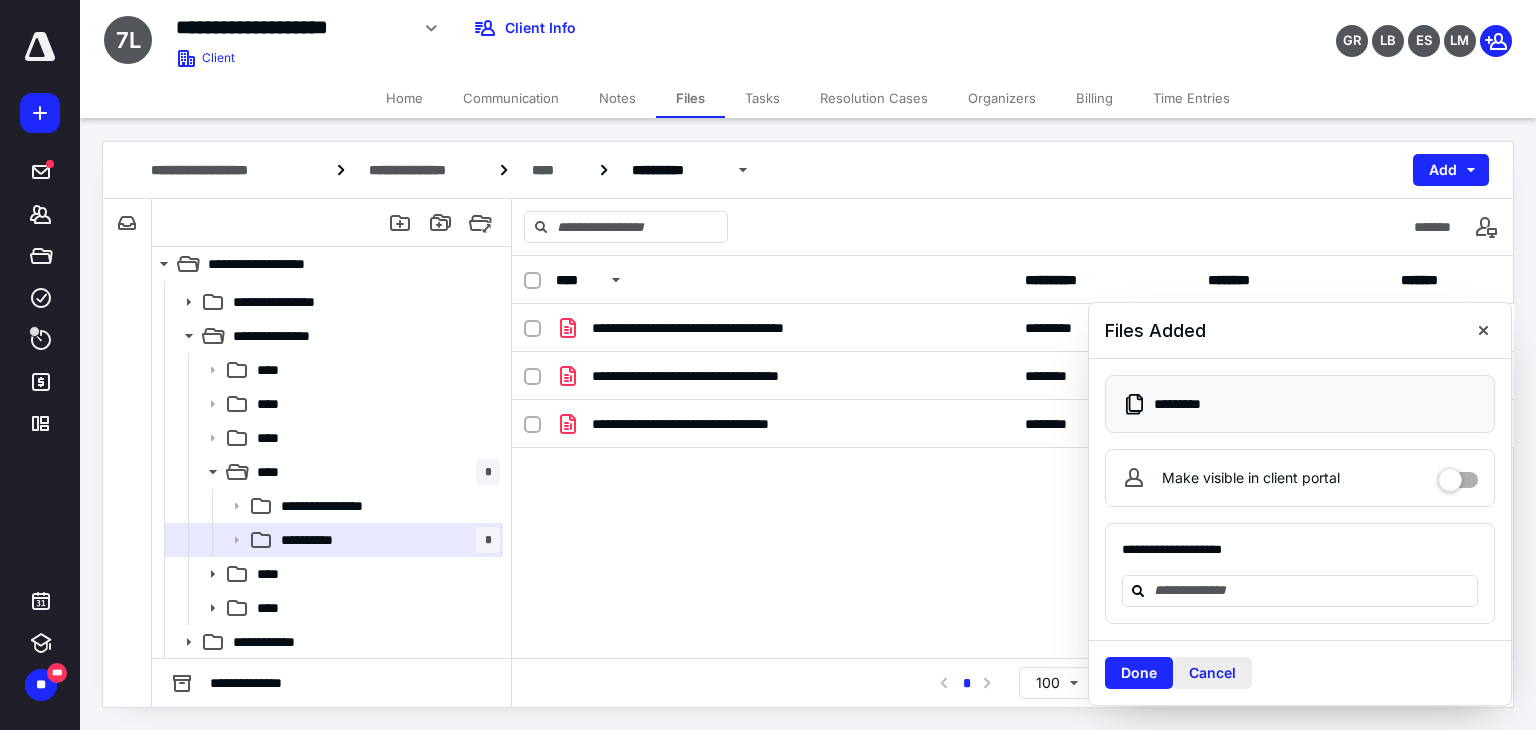 click on "Cancel" at bounding box center (1212, 673) 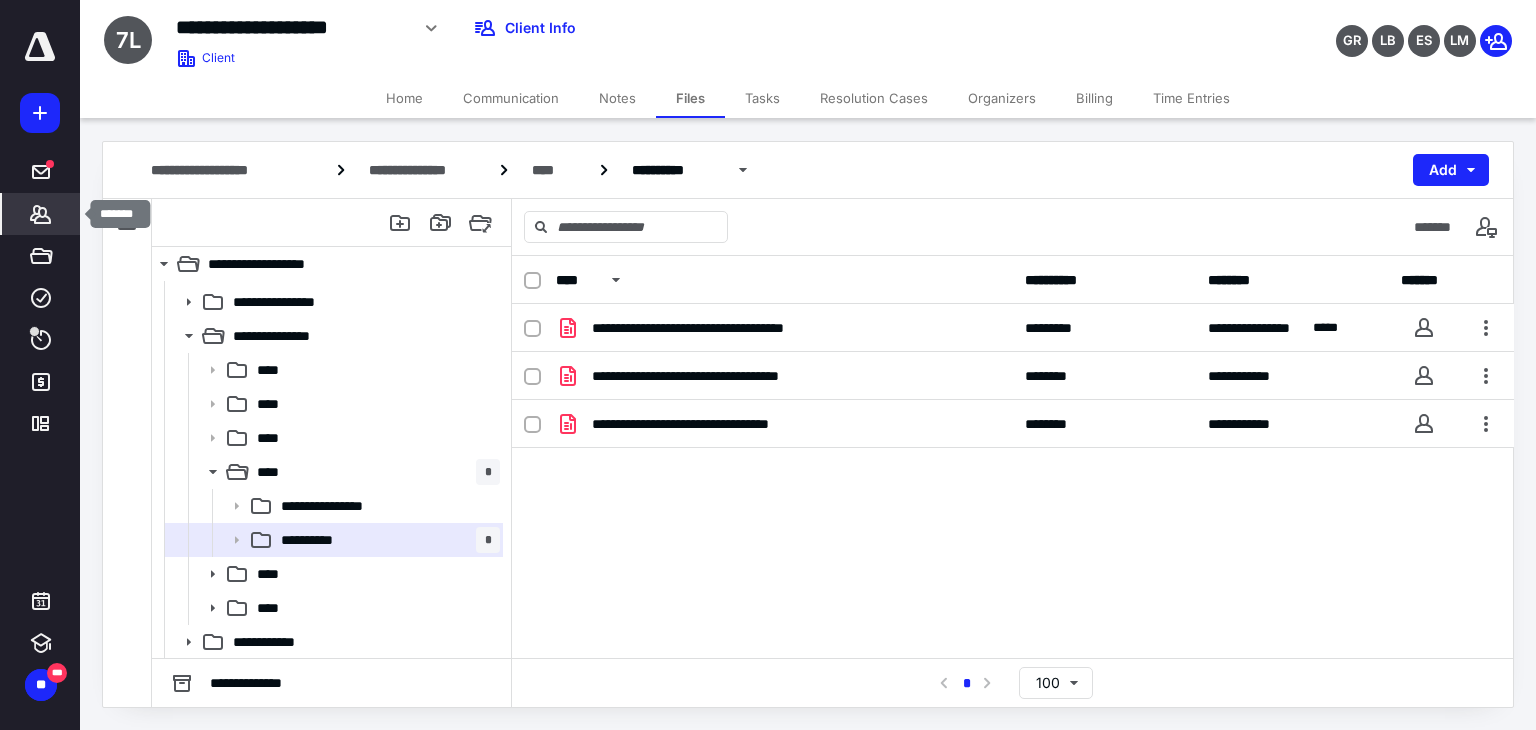 click 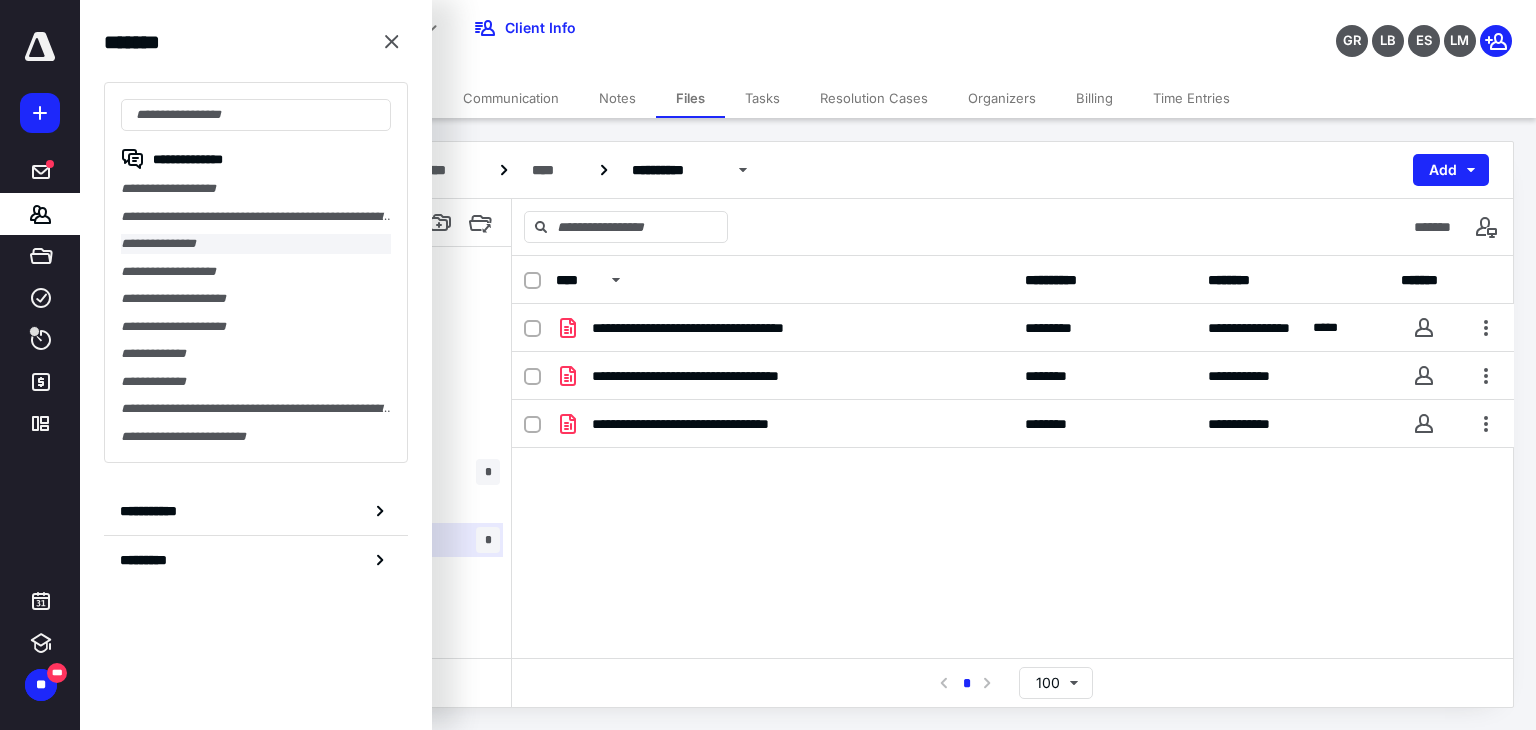 click on "**********" at bounding box center (256, 244) 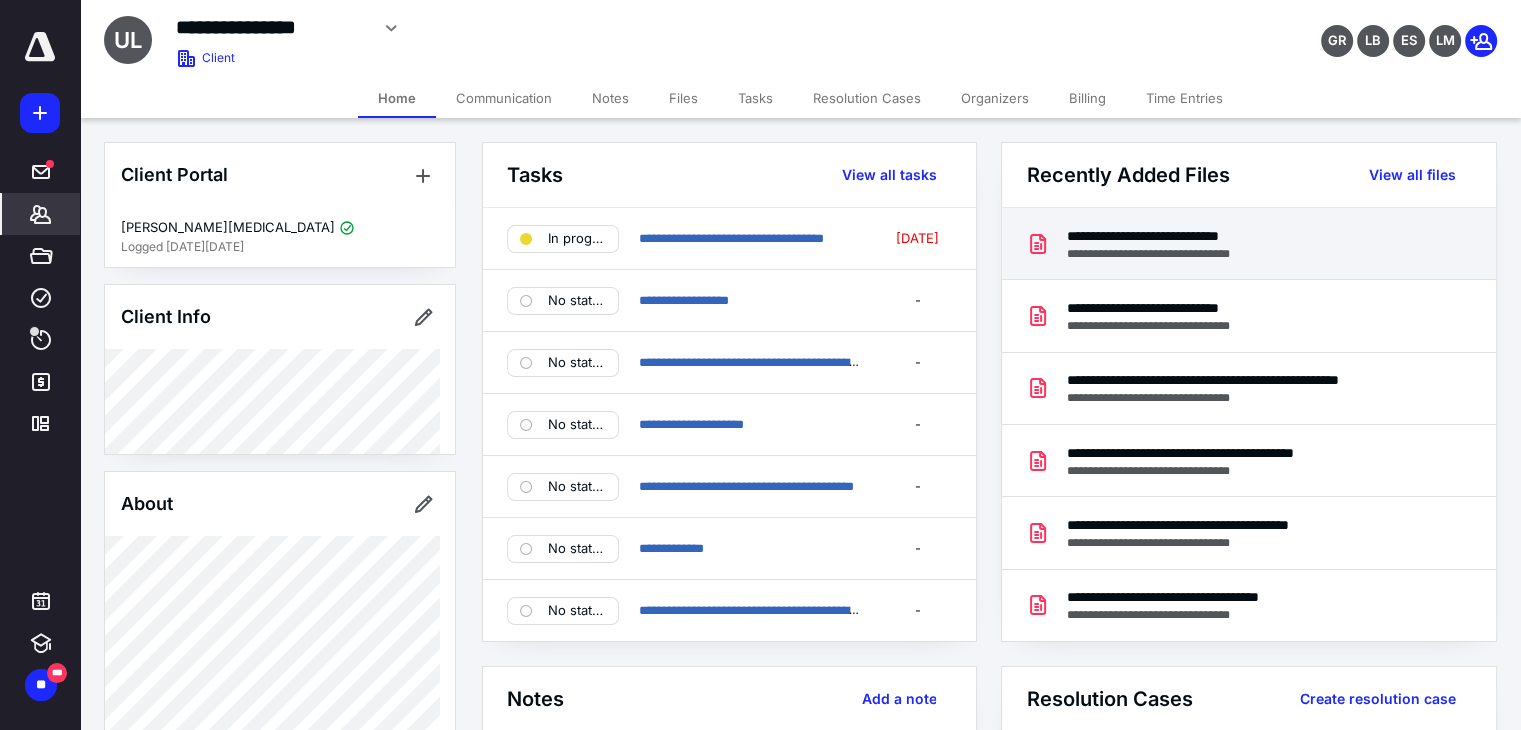 click on "**********" at bounding box center [1184, 254] 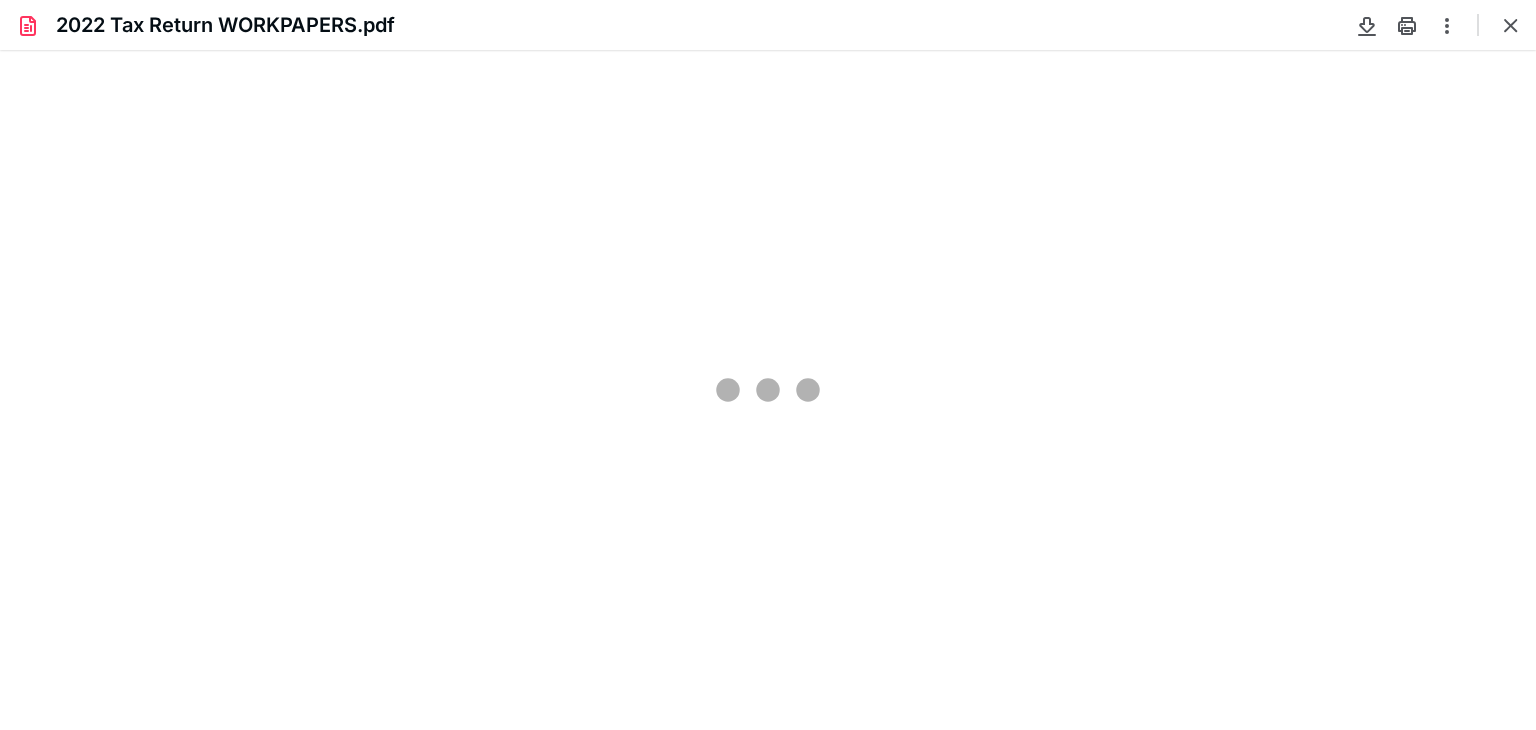 scroll, scrollTop: 0, scrollLeft: 0, axis: both 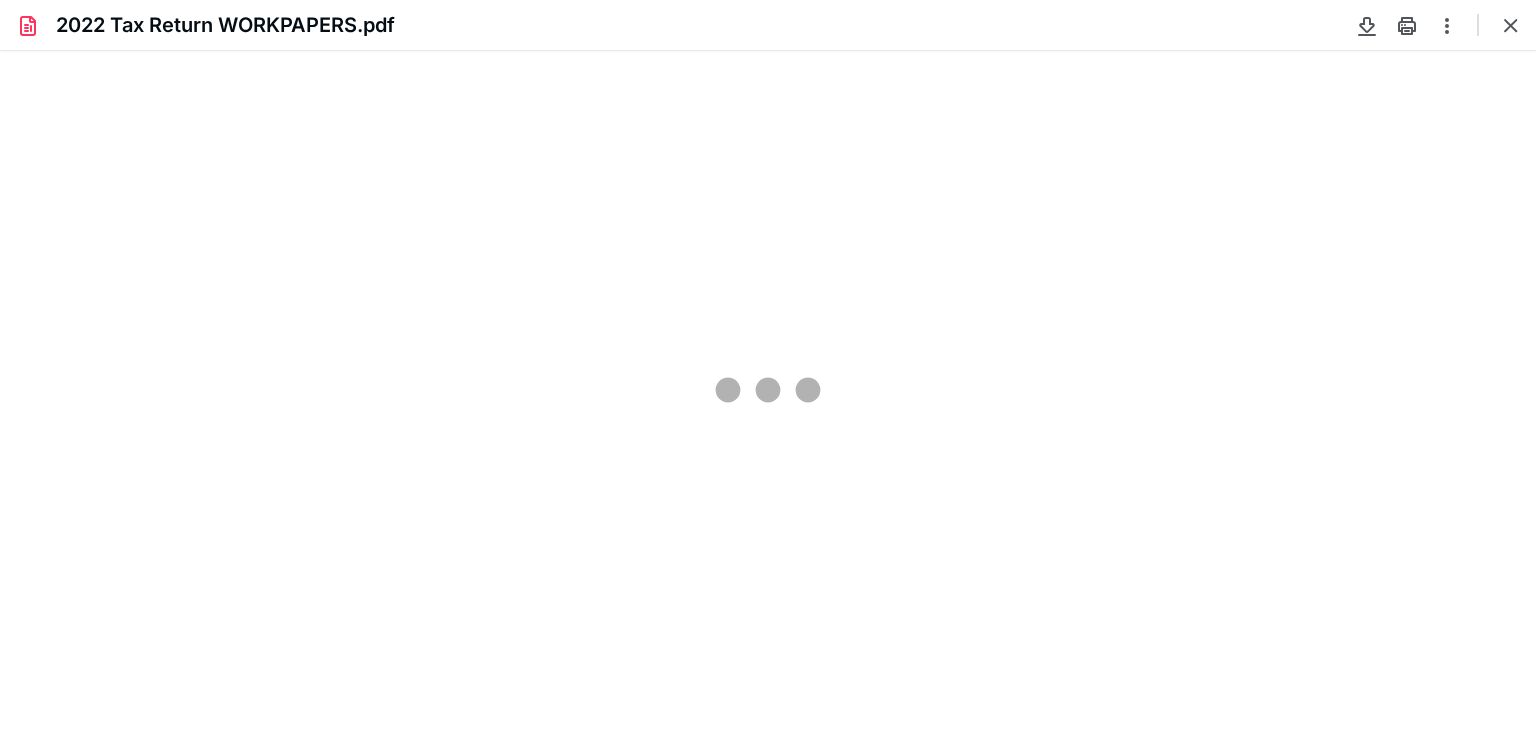 type on "81" 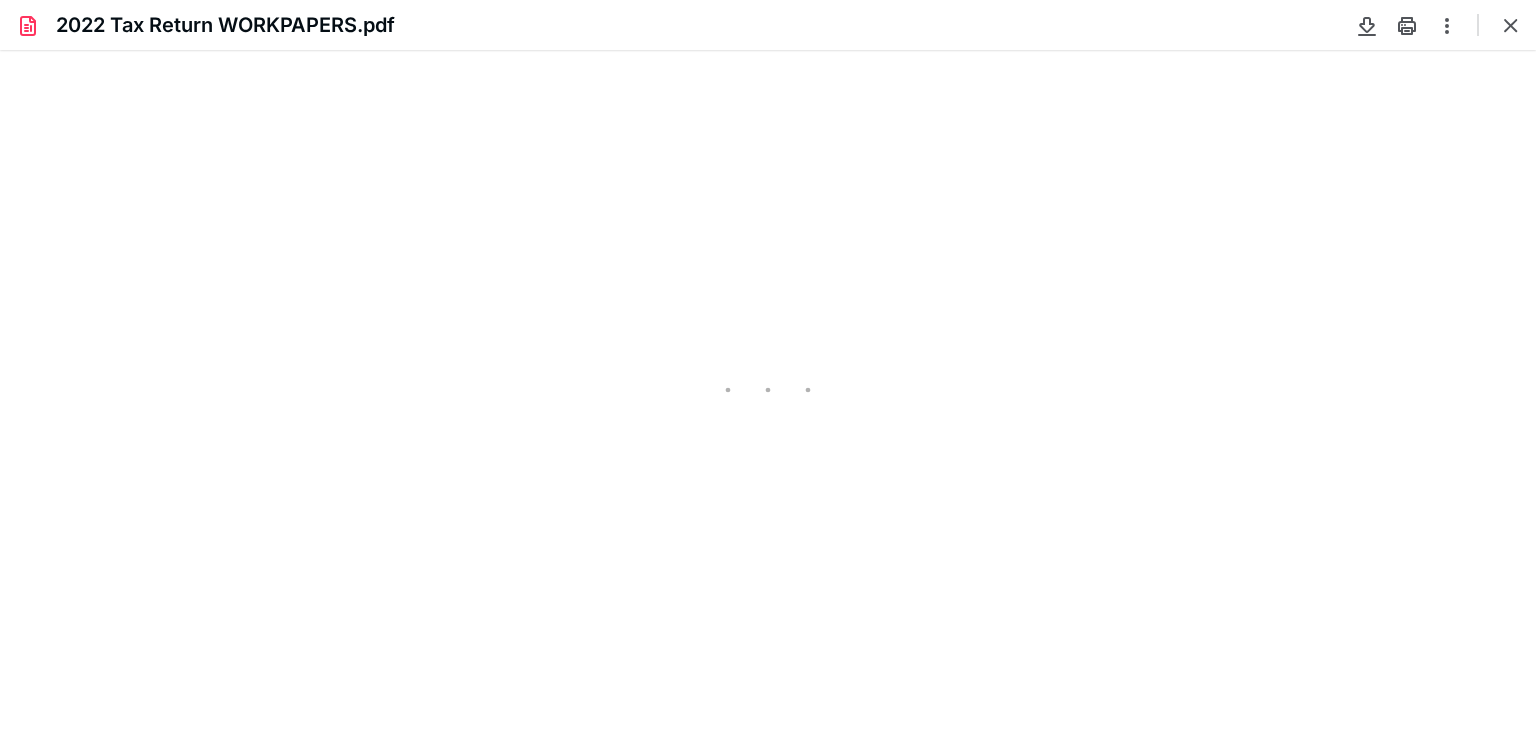 scroll, scrollTop: 39, scrollLeft: 0, axis: vertical 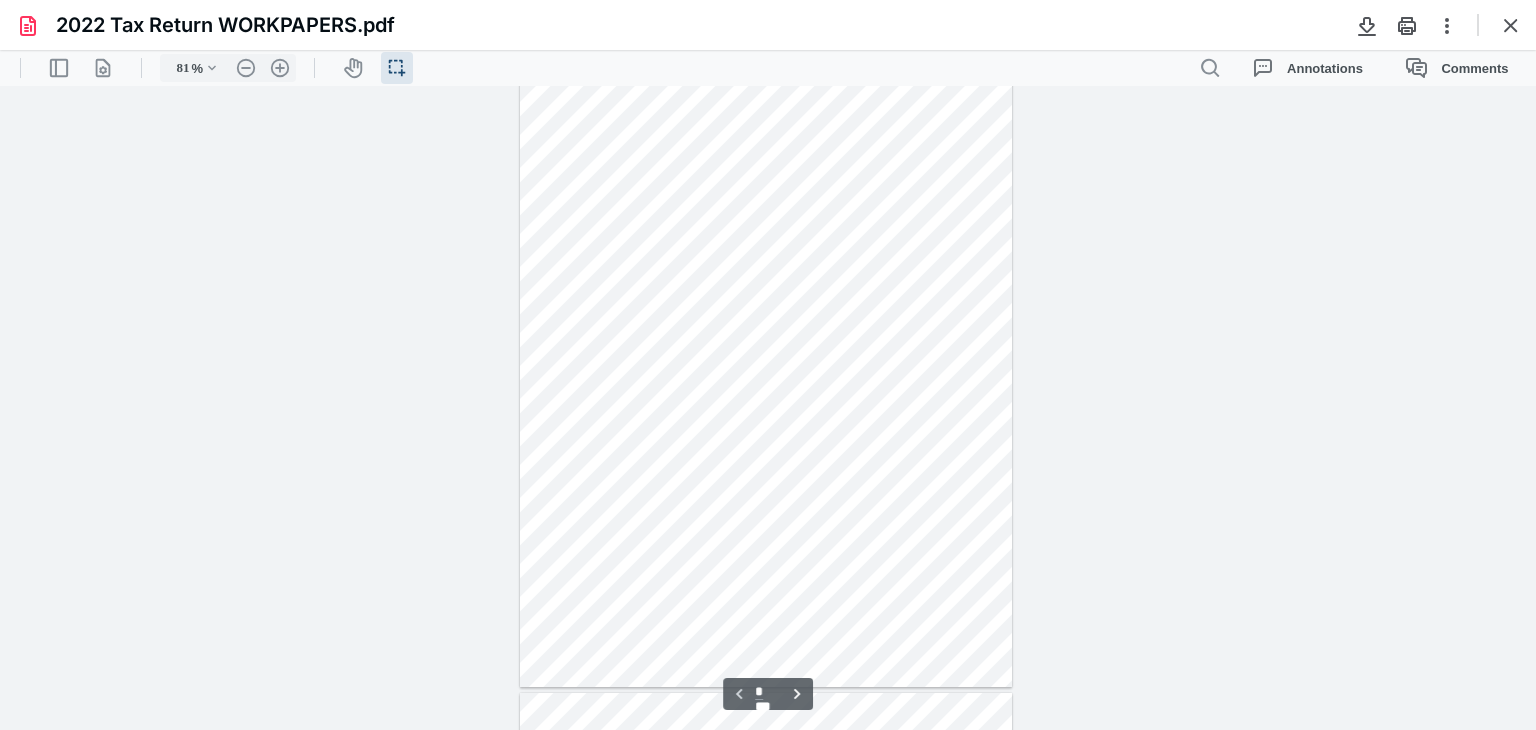 drag, startPoint x: 1535, startPoint y: 176, endPoint x: 1532, endPoint y: 272, distance: 96.04687 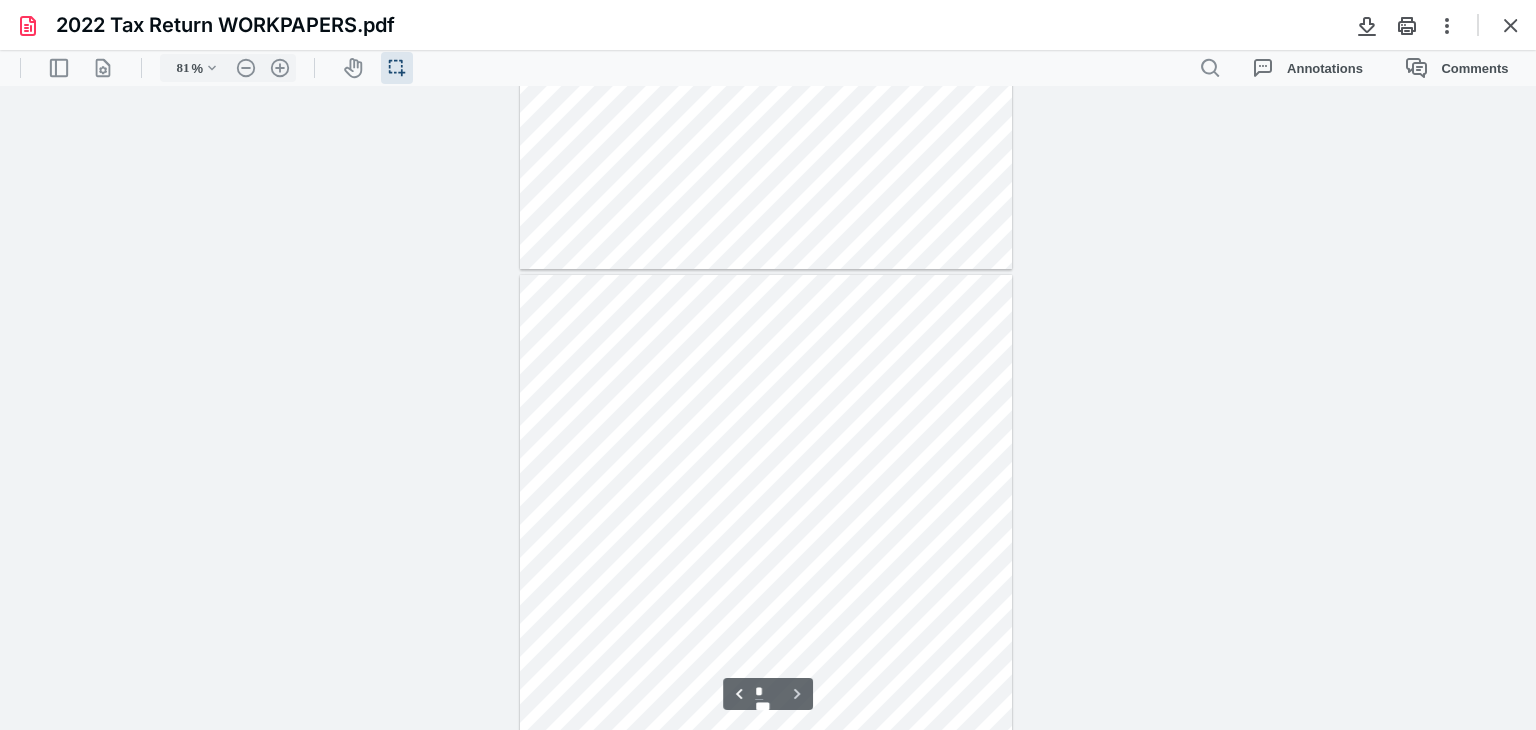 scroll, scrollTop: 1105, scrollLeft: 0, axis: vertical 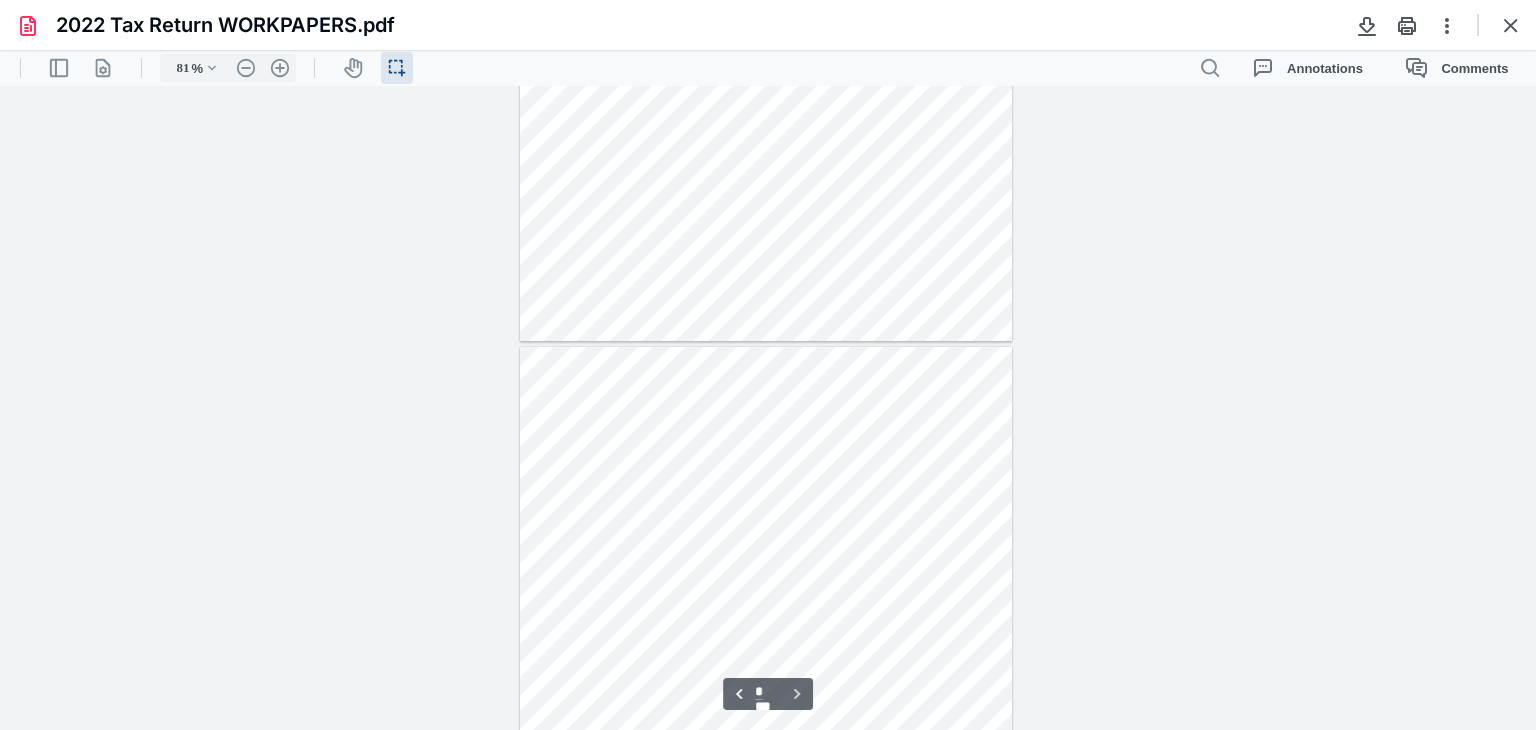 type on "*" 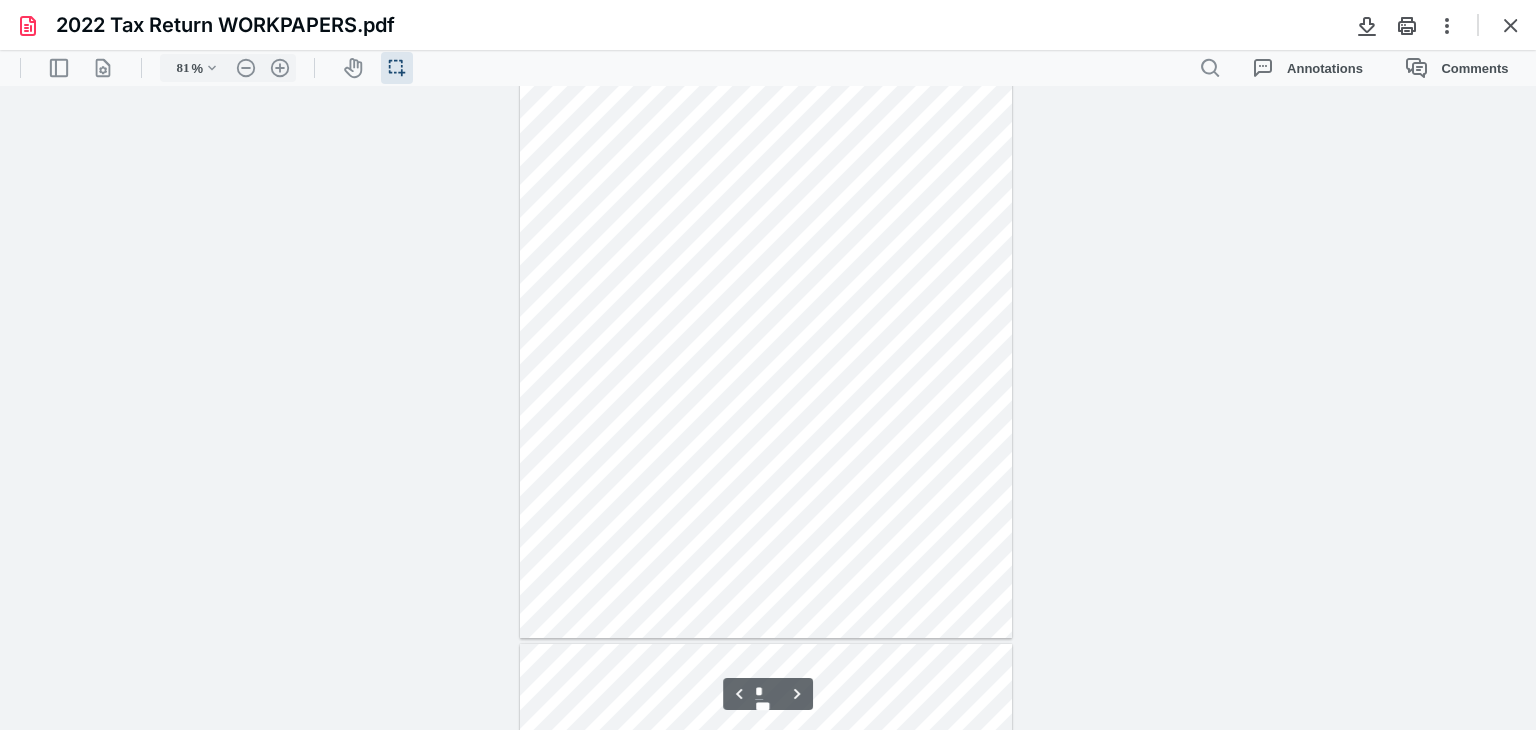 scroll, scrollTop: 690, scrollLeft: 0, axis: vertical 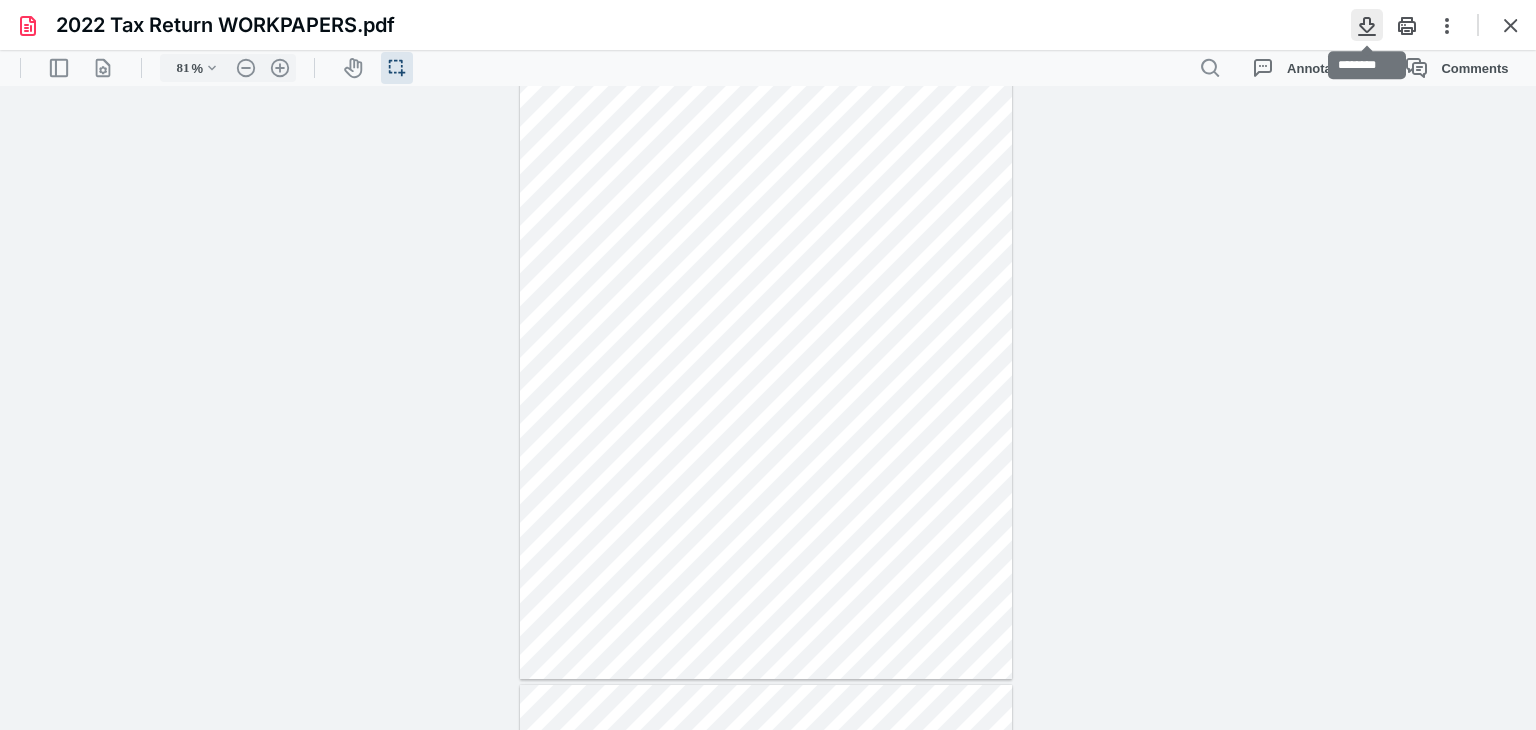 click at bounding box center [1367, 25] 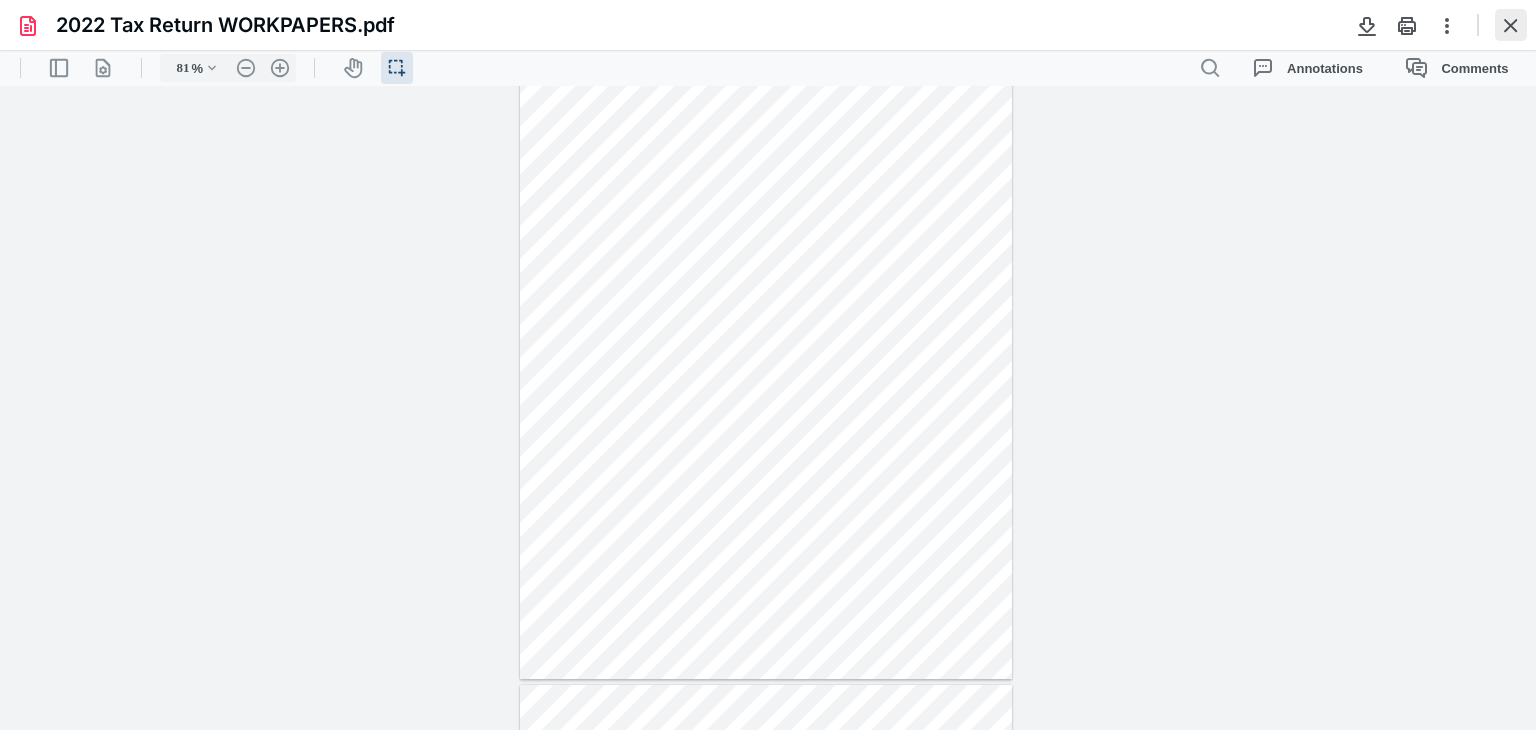 click at bounding box center [1511, 25] 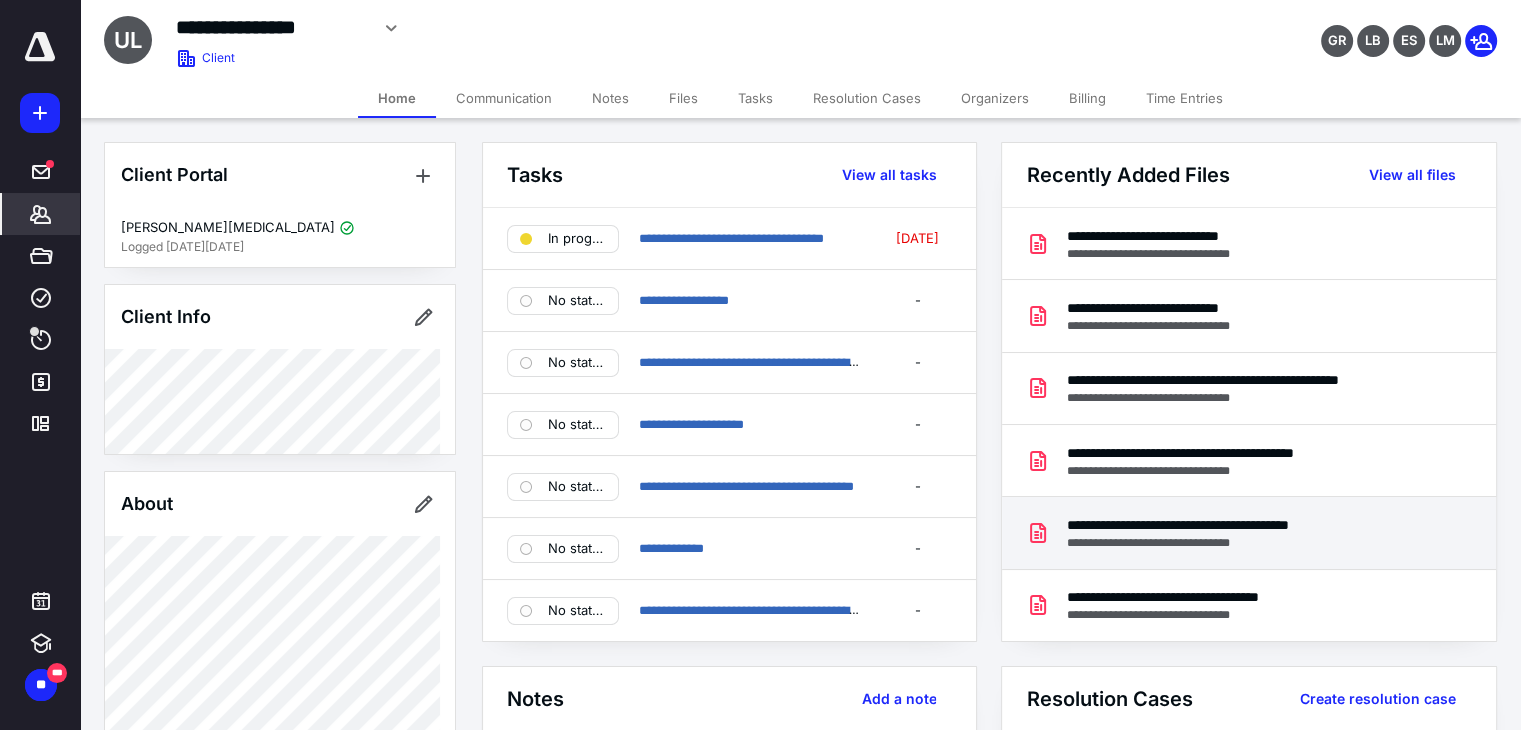 click on "**********" at bounding box center [1244, 525] 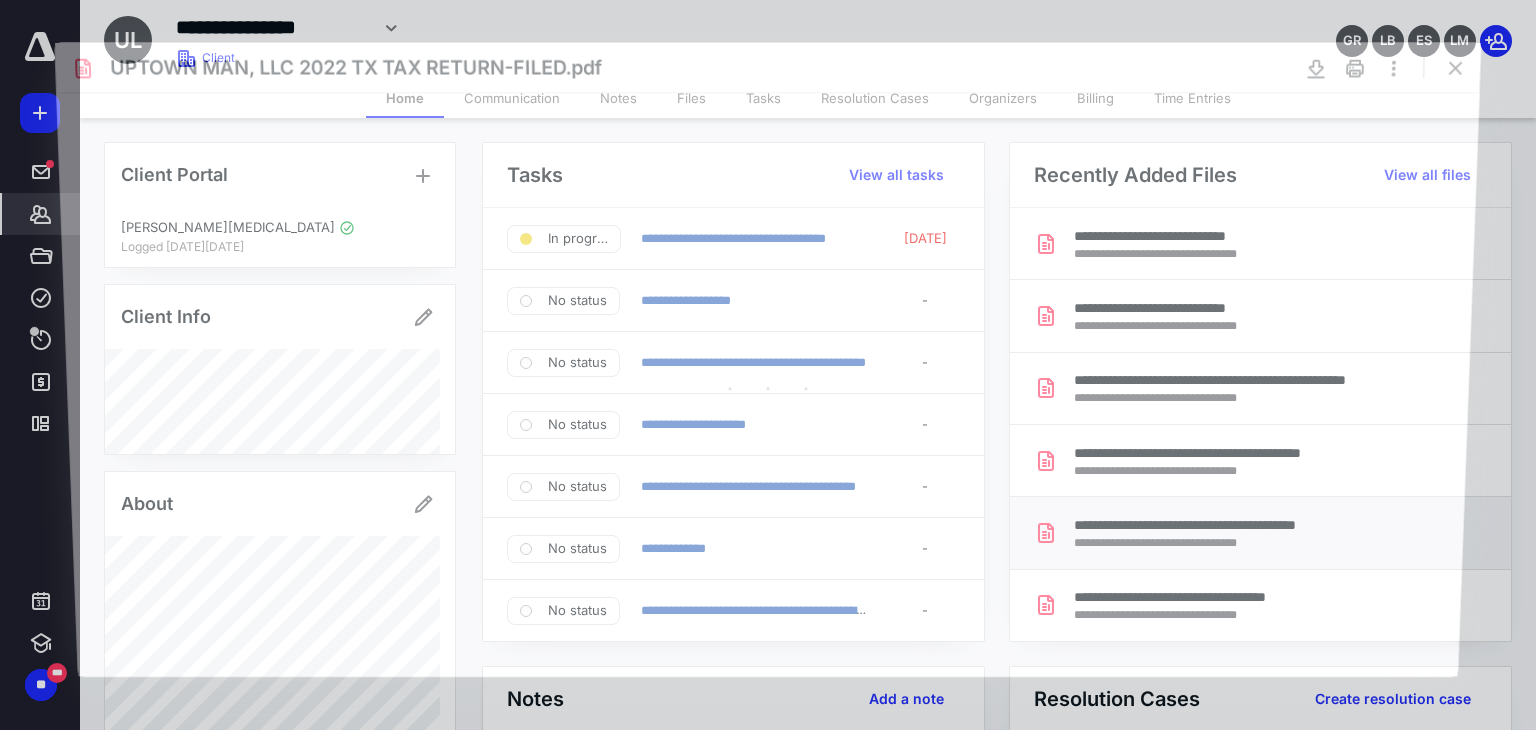 click at bounding box center (768, 384) 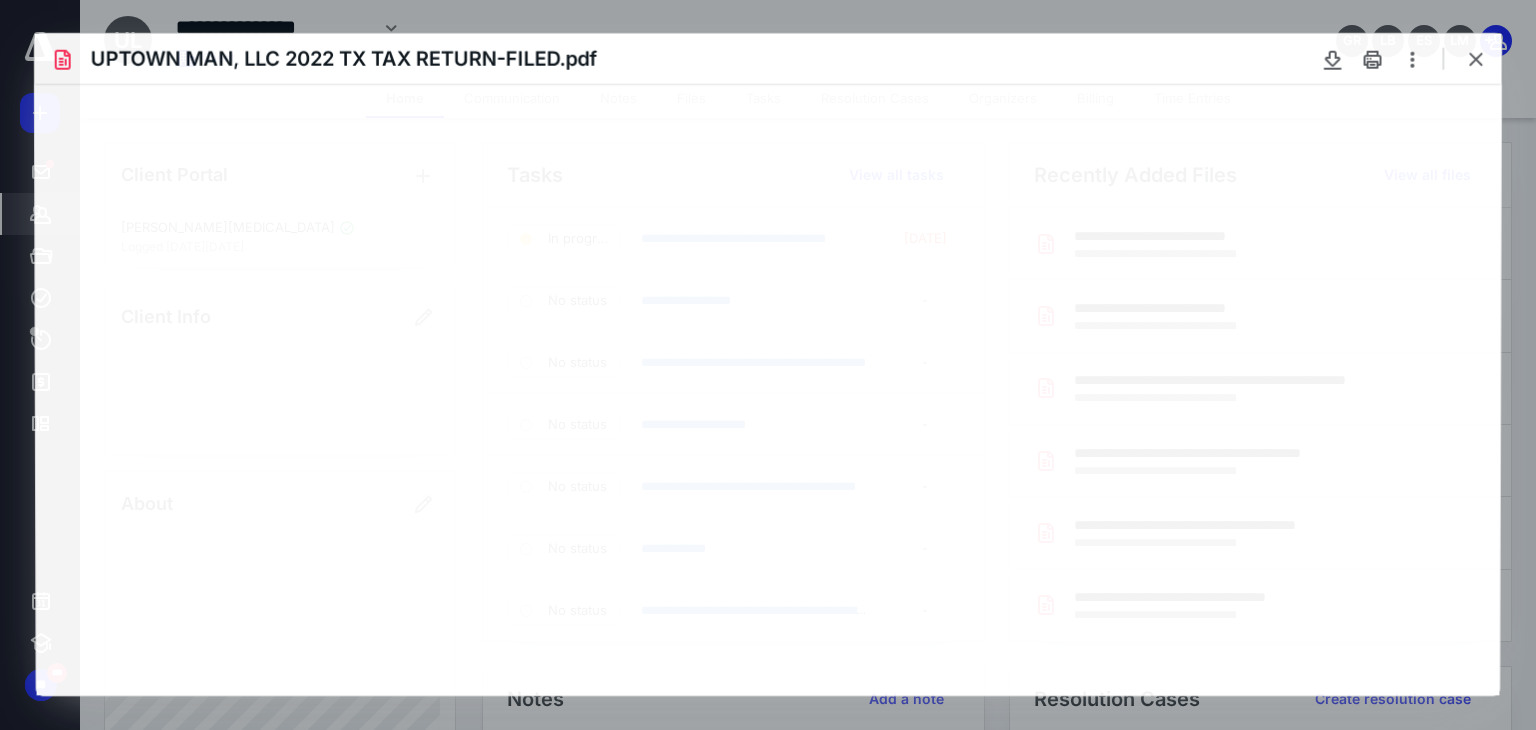 scroll, scrollTop: 0, scrollLeft: 0, axis: both 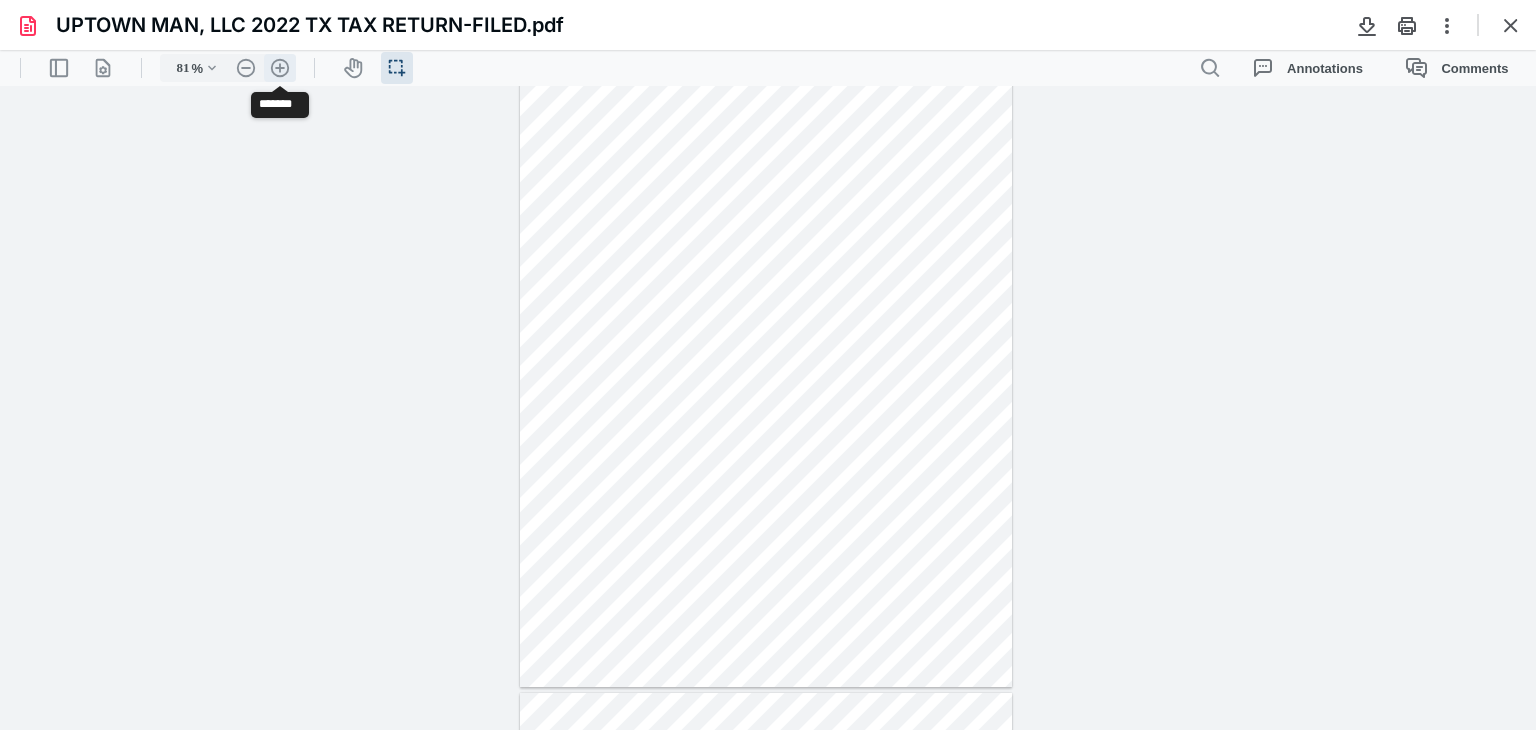 click on ".cls-1{fill:#abb0c4;} icon - header - zoom - in - line" at bounding box center [280, 68] 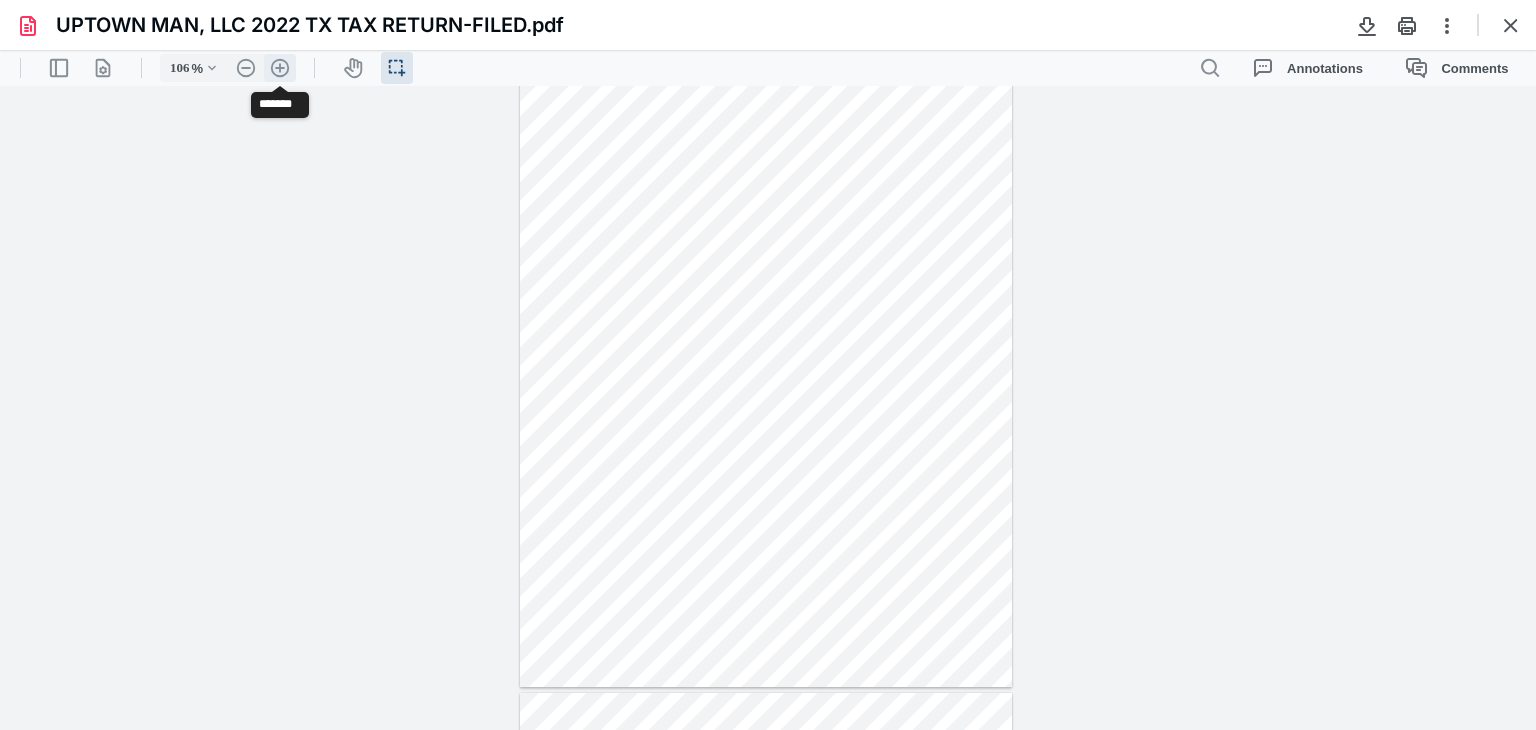 scroll, scrollTop: 145, scrollLeft: 0, axis: vertical 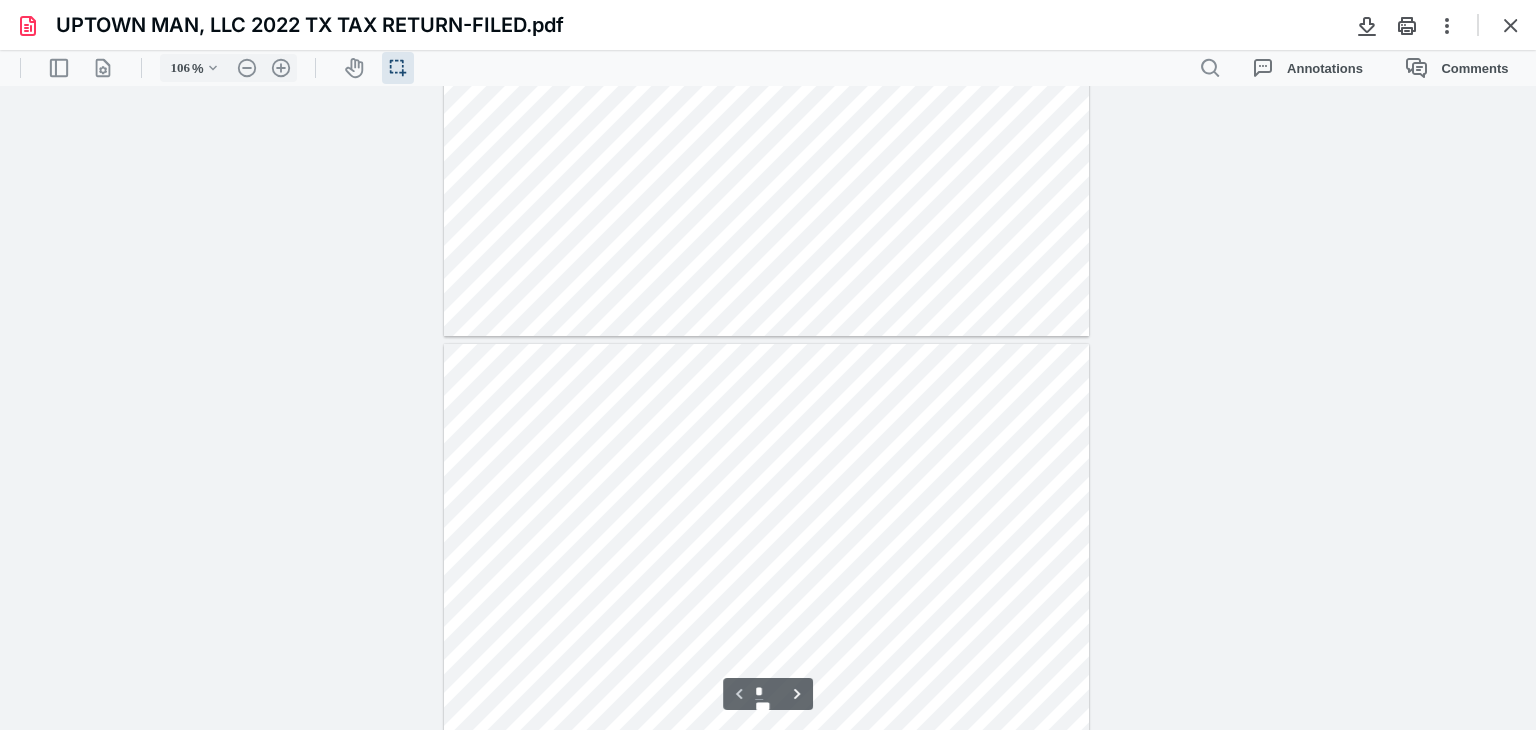 type on "*" 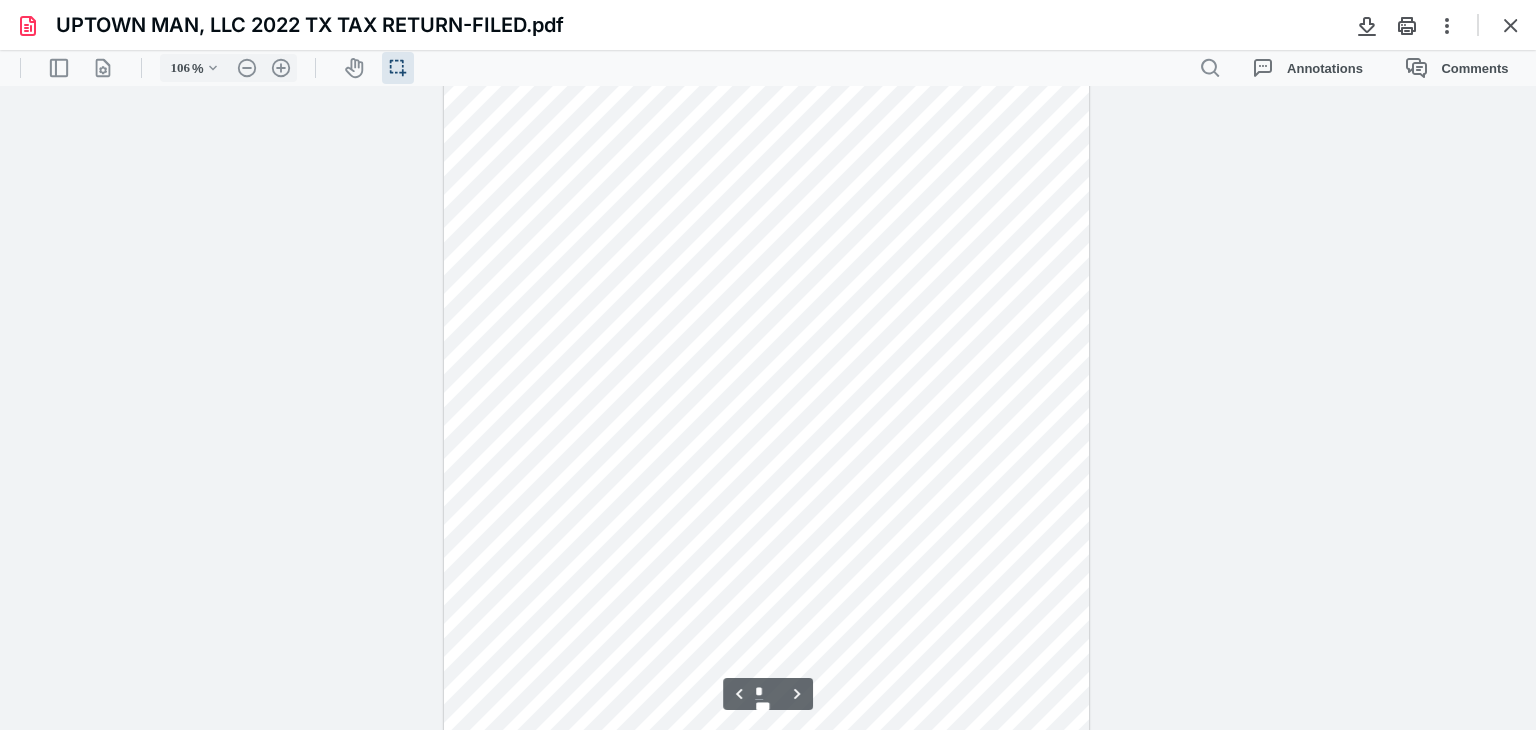 scroll, scrollTop: 828, scrollLeft: 0, axis: vertical 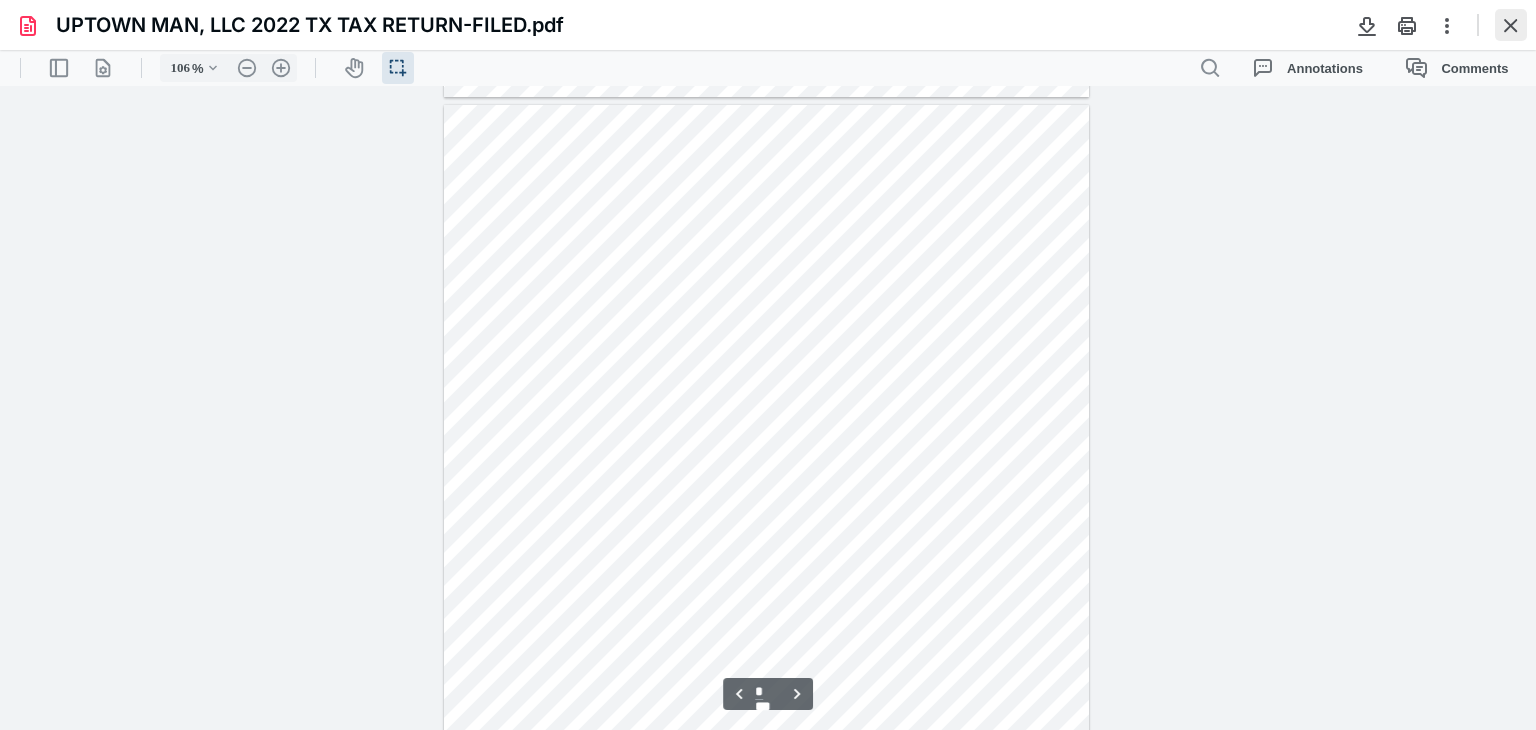 click at bounding box center (1511, 25) 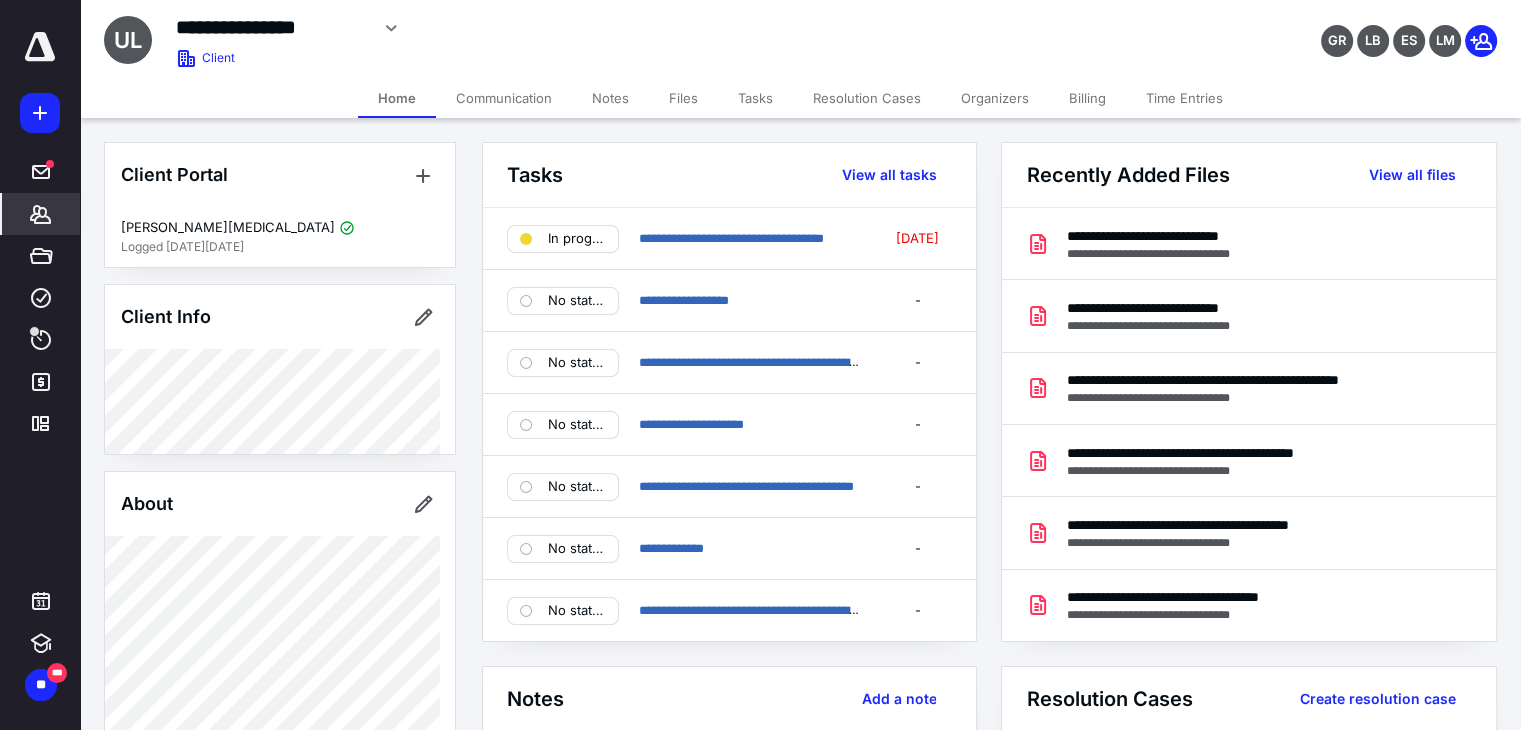click on "Files" at bounding box center (683, 98) 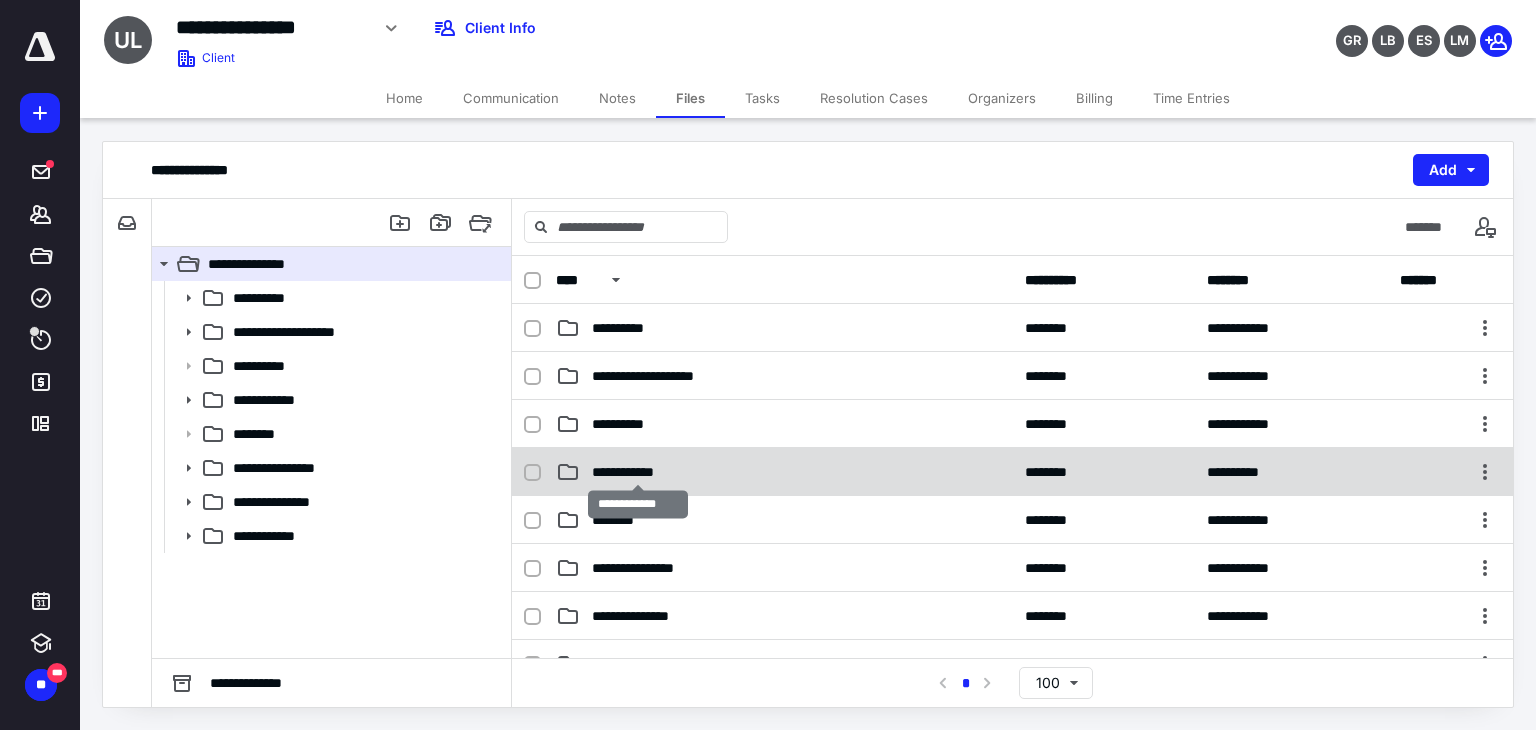 click on "**********" at bounding box center [638, 472] 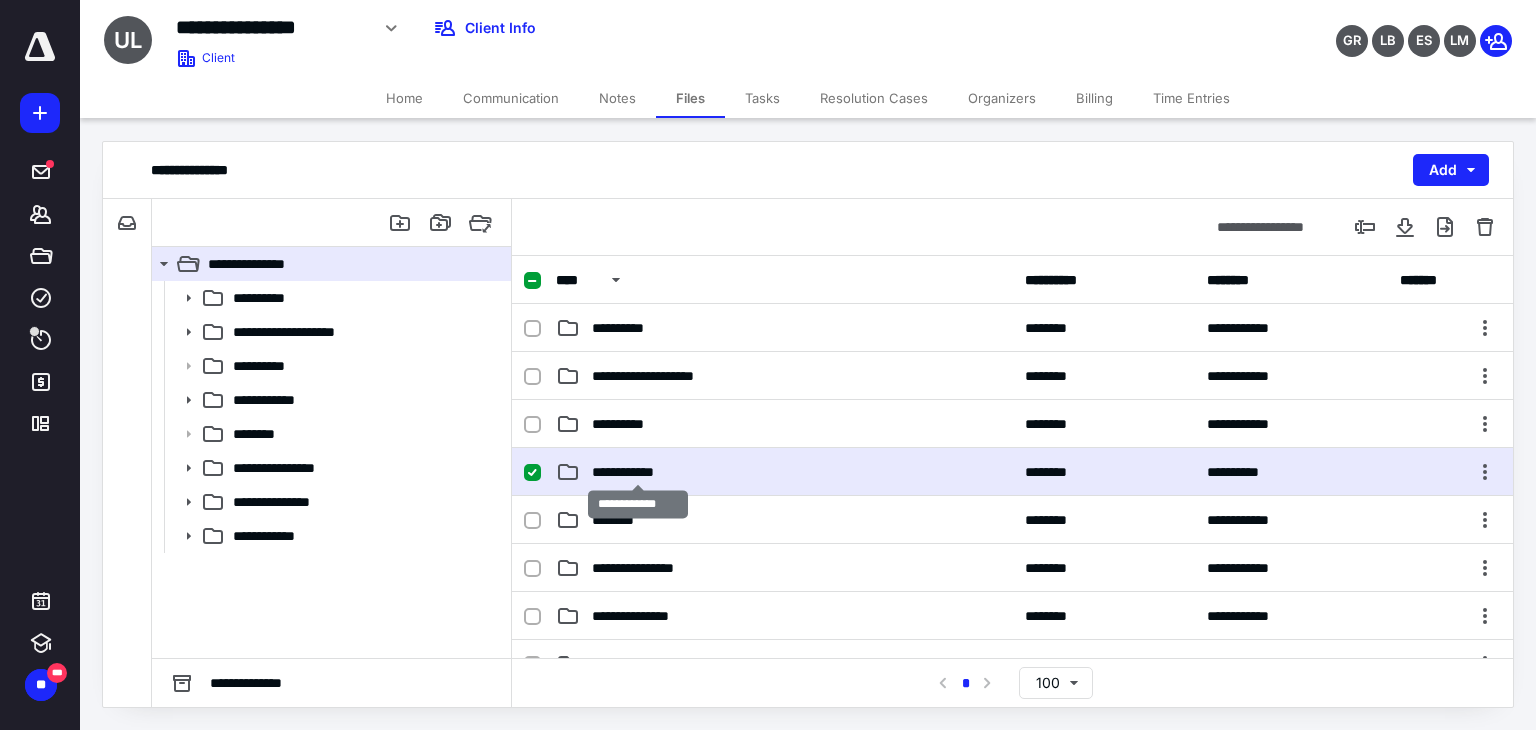 click on "**********" at bounding box center [638, 472] 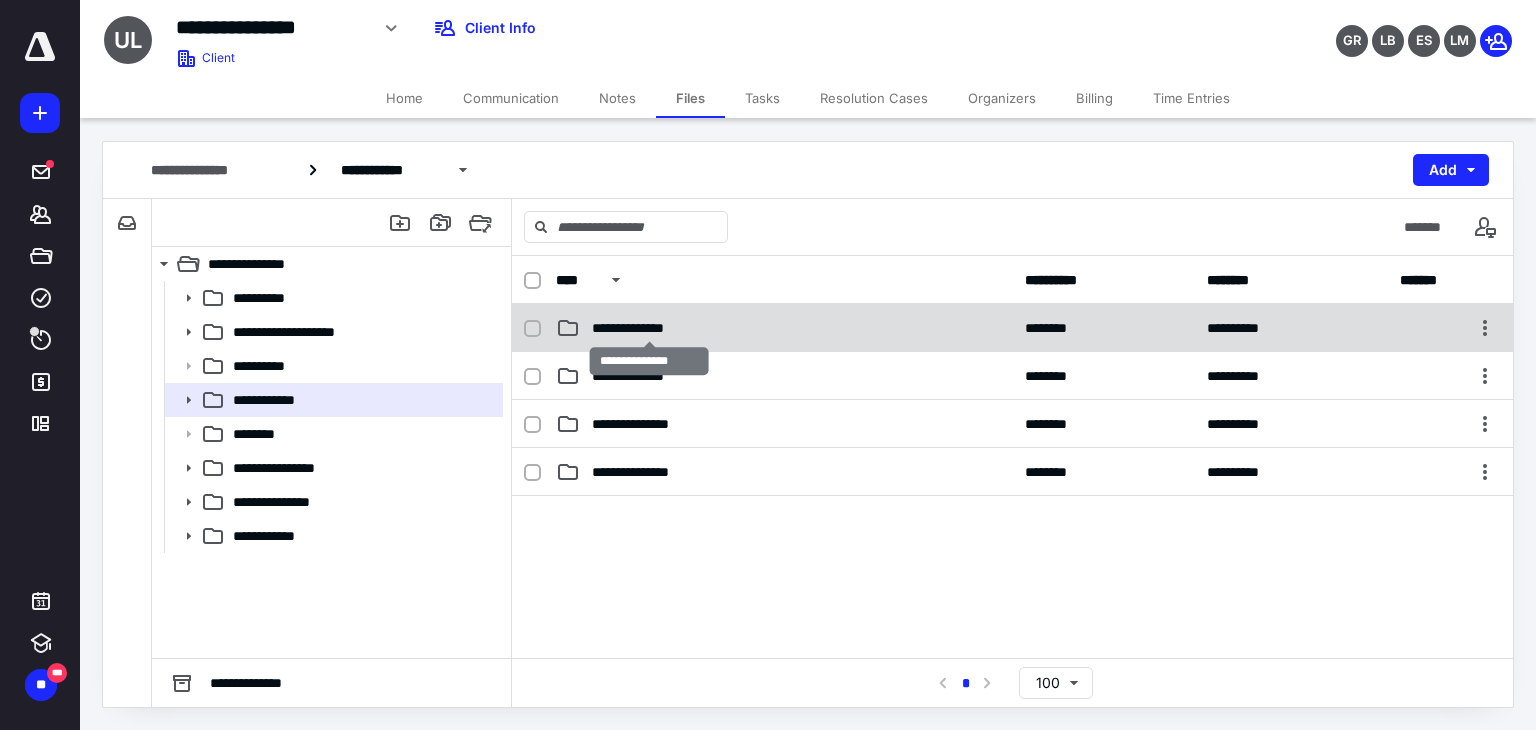 click on "**********" at bounding box center [649, 328] 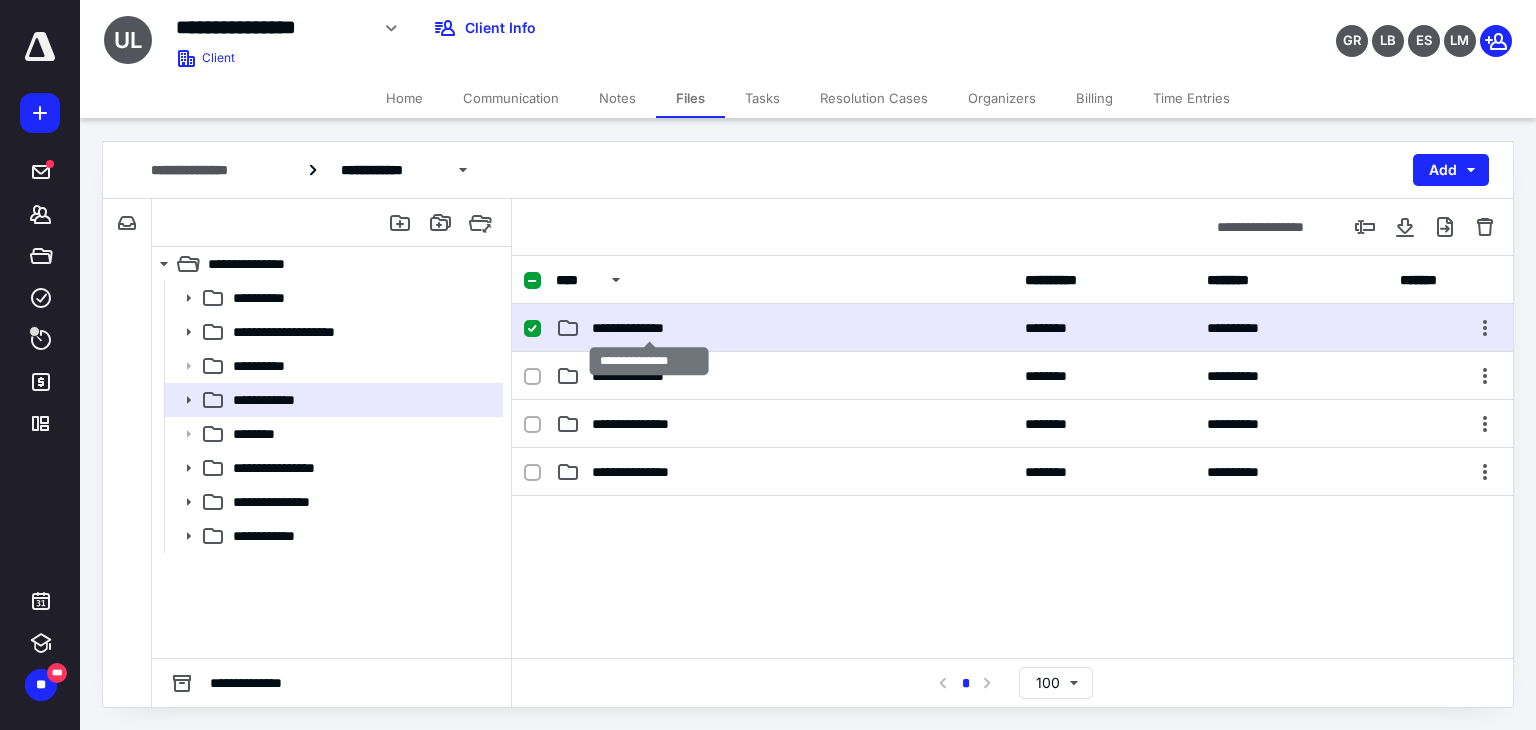 click on "**********" at bounding box center [649, 328] 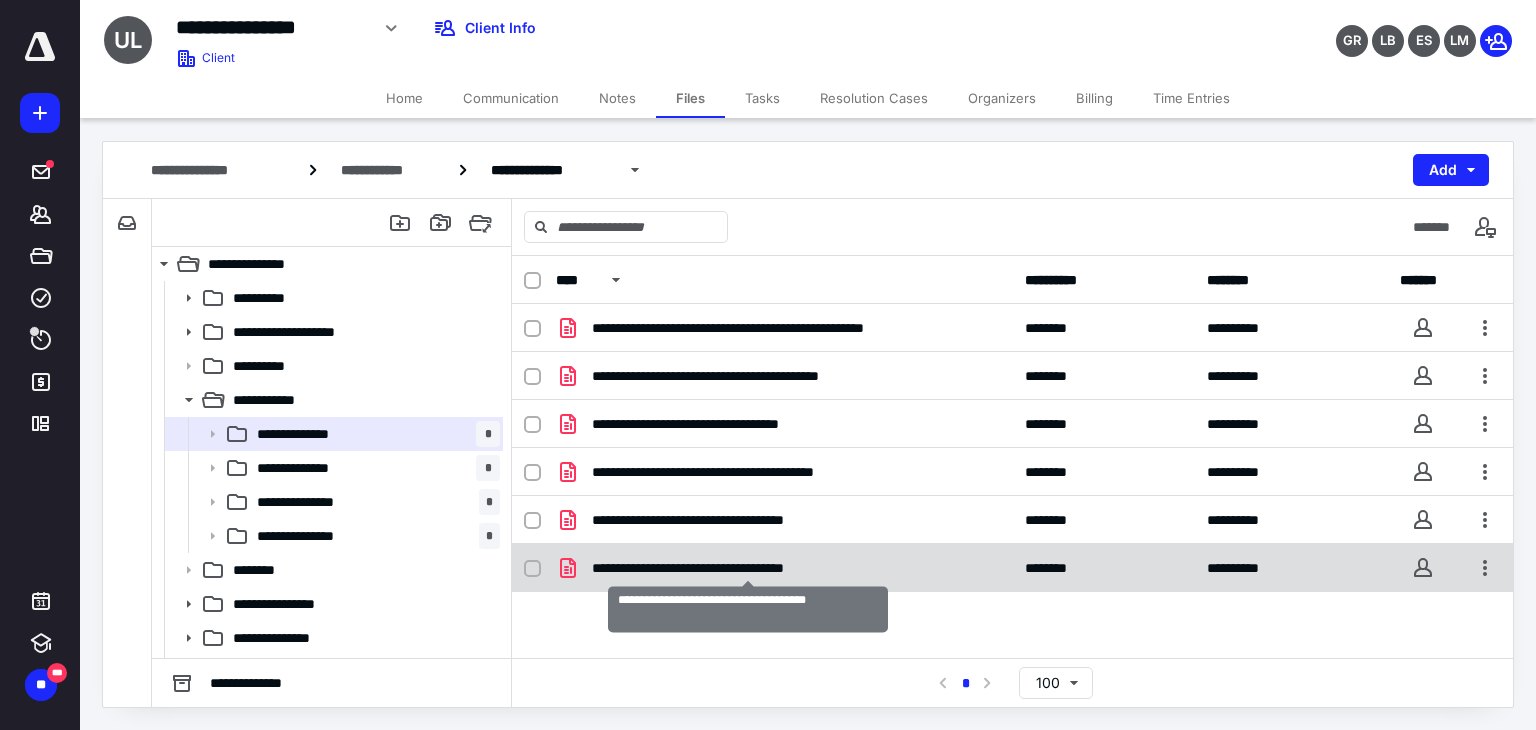 click on "**********" at bounding box center (748, 568) 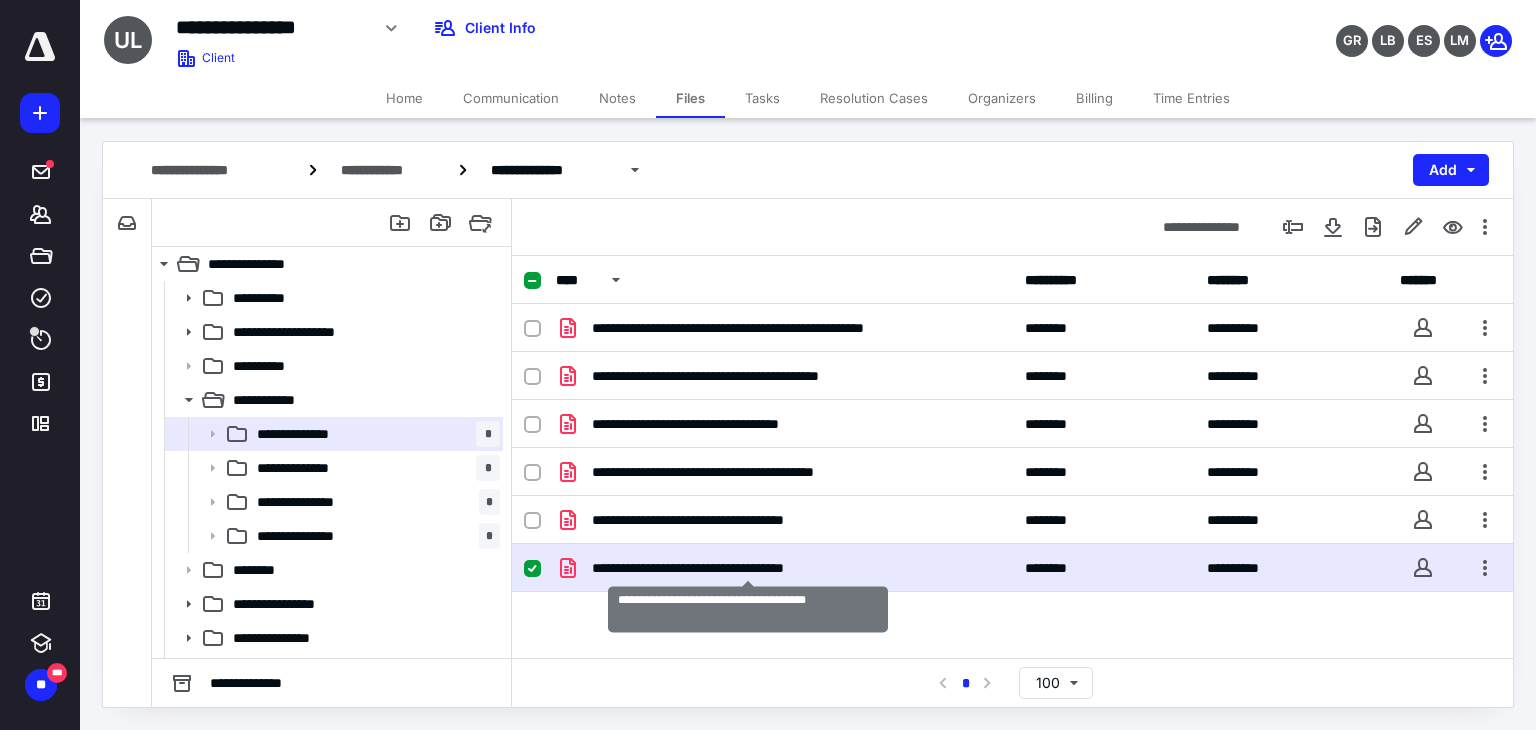 click on "**********" at bounding box center [748, 568] 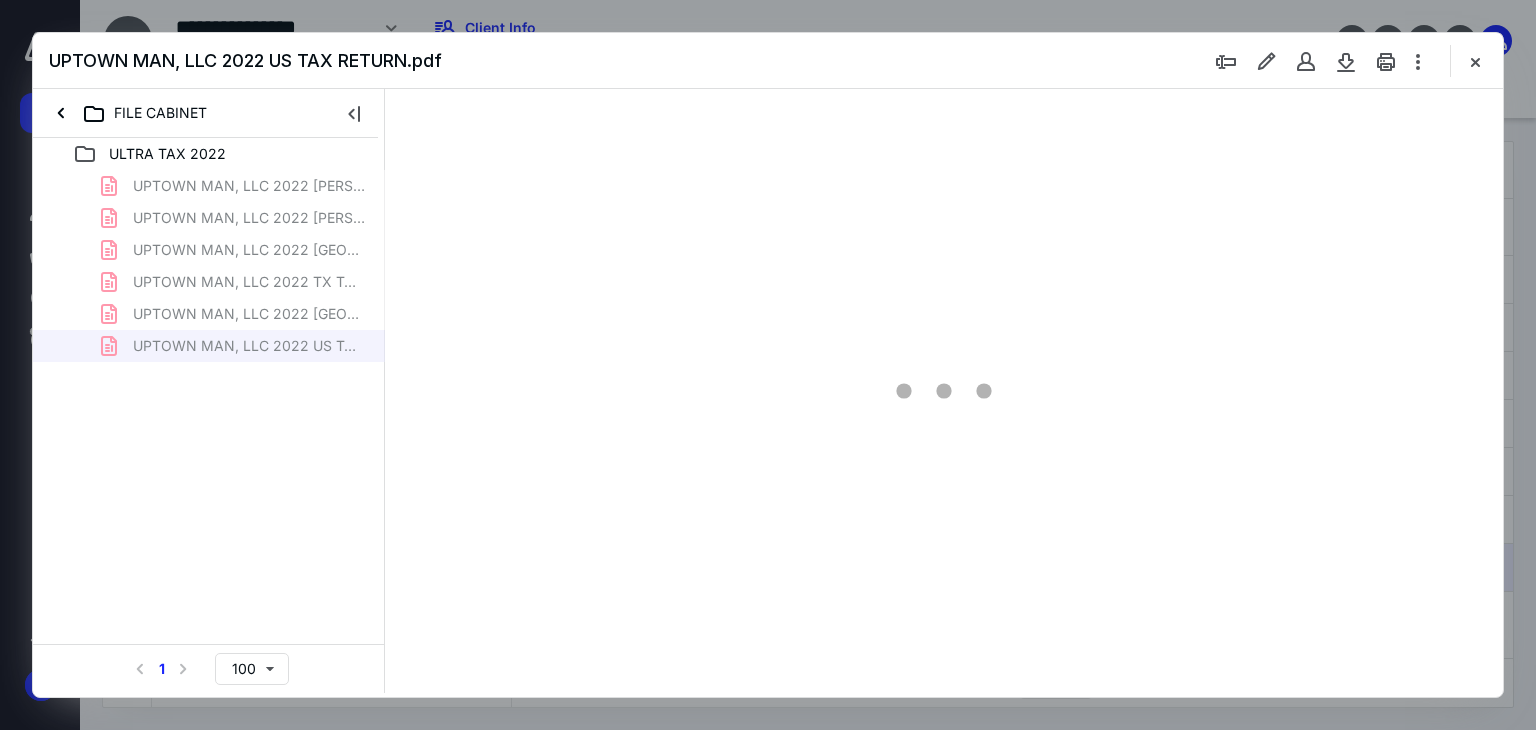 scroll, scrollTop: 0, scrollLeft: 0, axis: both 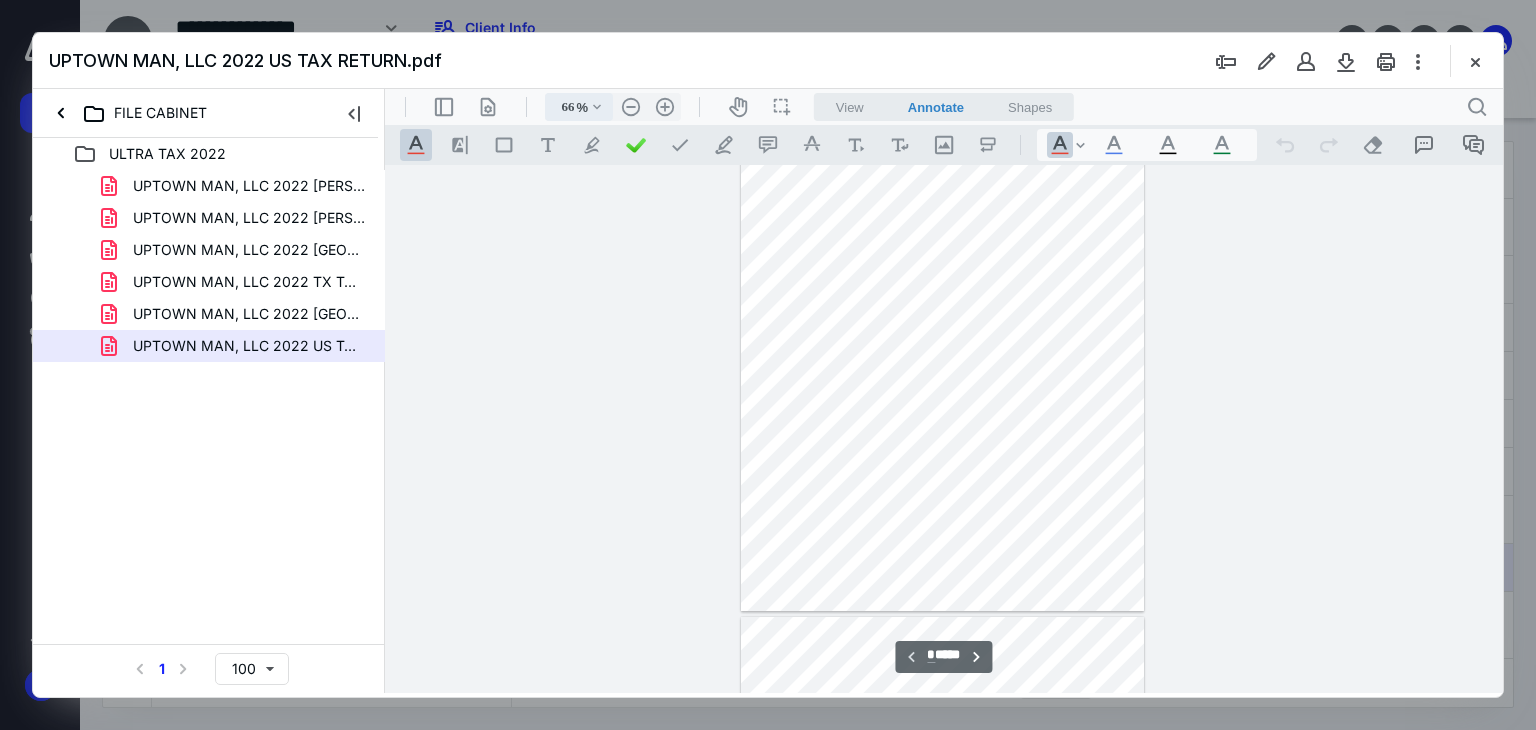 click on ".cls-1{fill:#abb0c4;} icon - chevron - down" at bounding box center [597, 107] 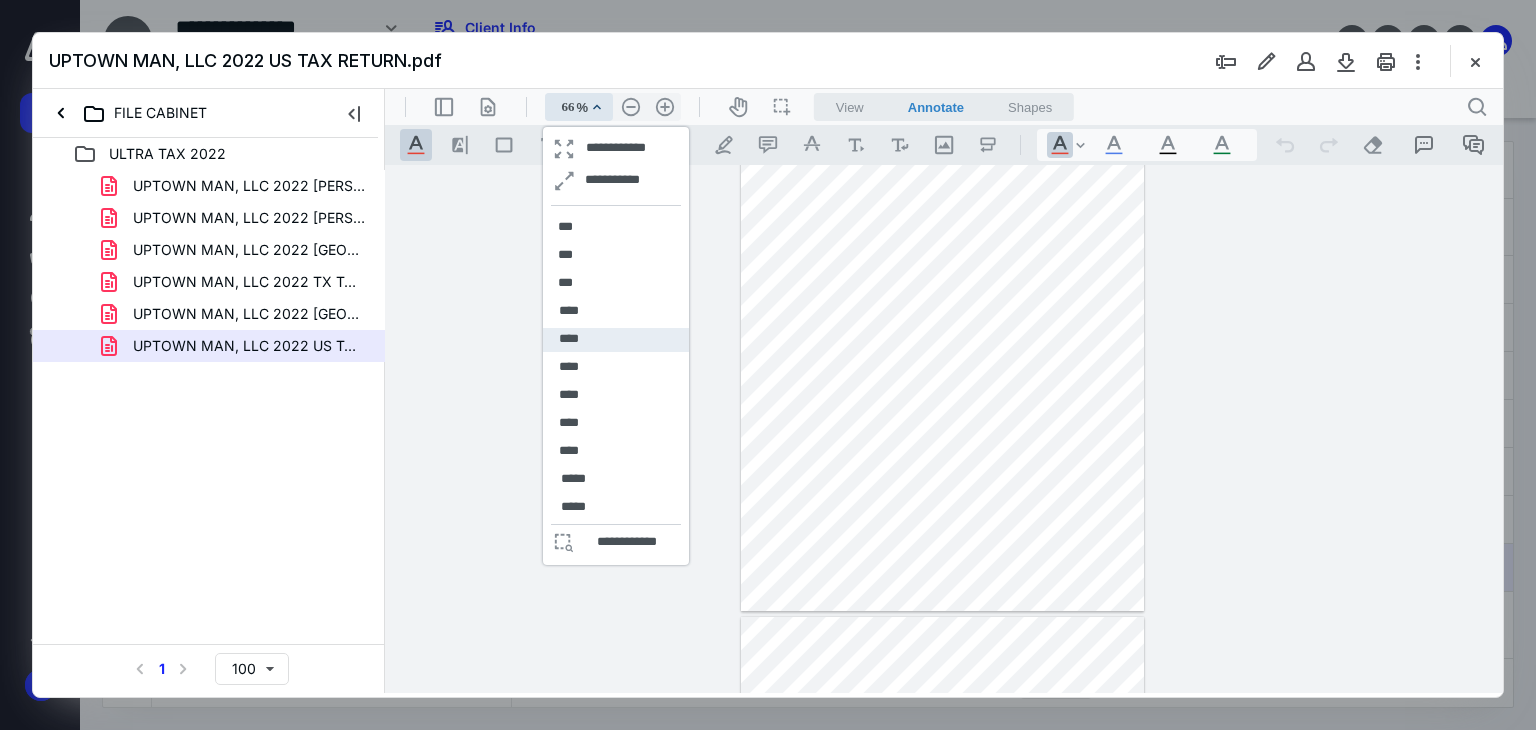 click on "****" at bounding box center [569, 339] 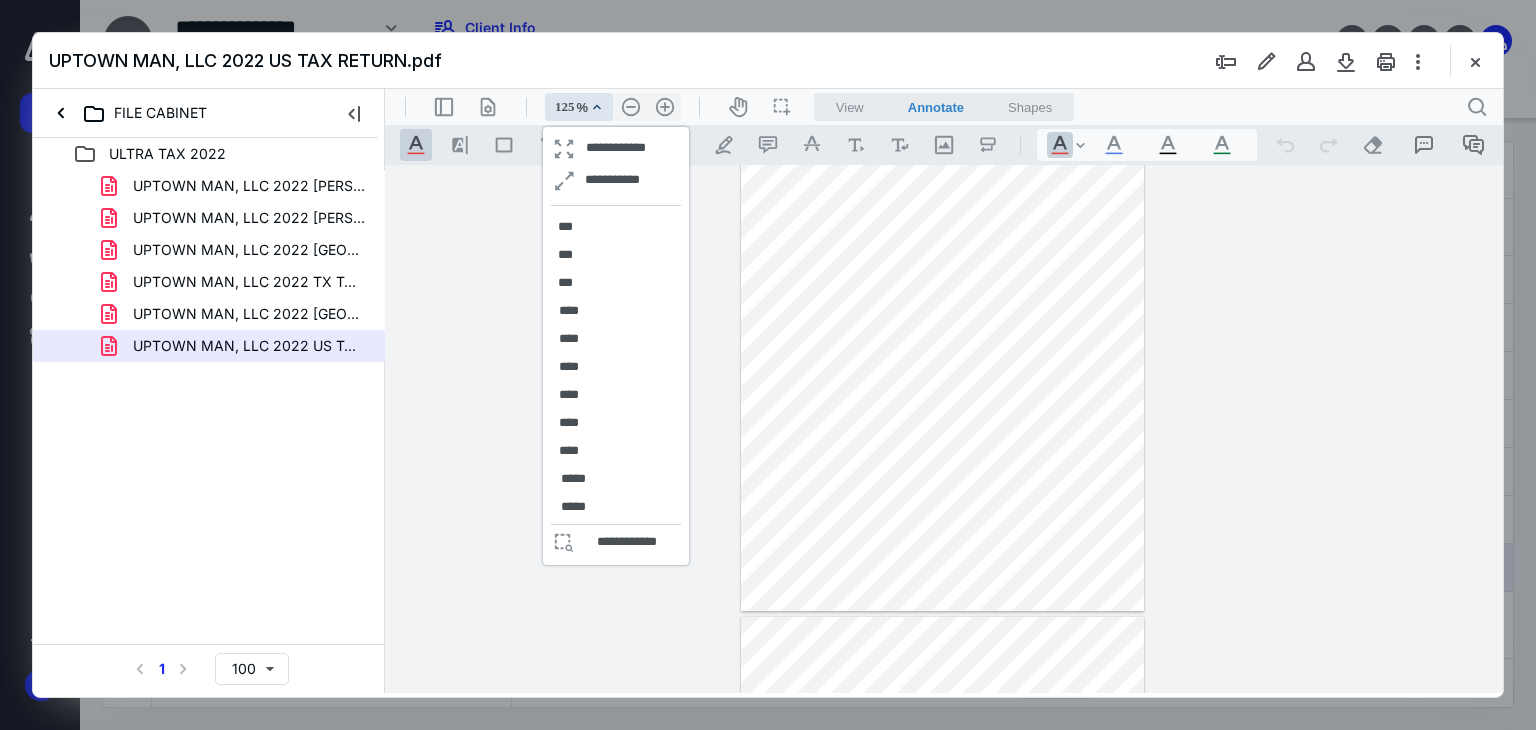 scroll, scrollTop: 352, scrollLeft: 0, axis: vertical 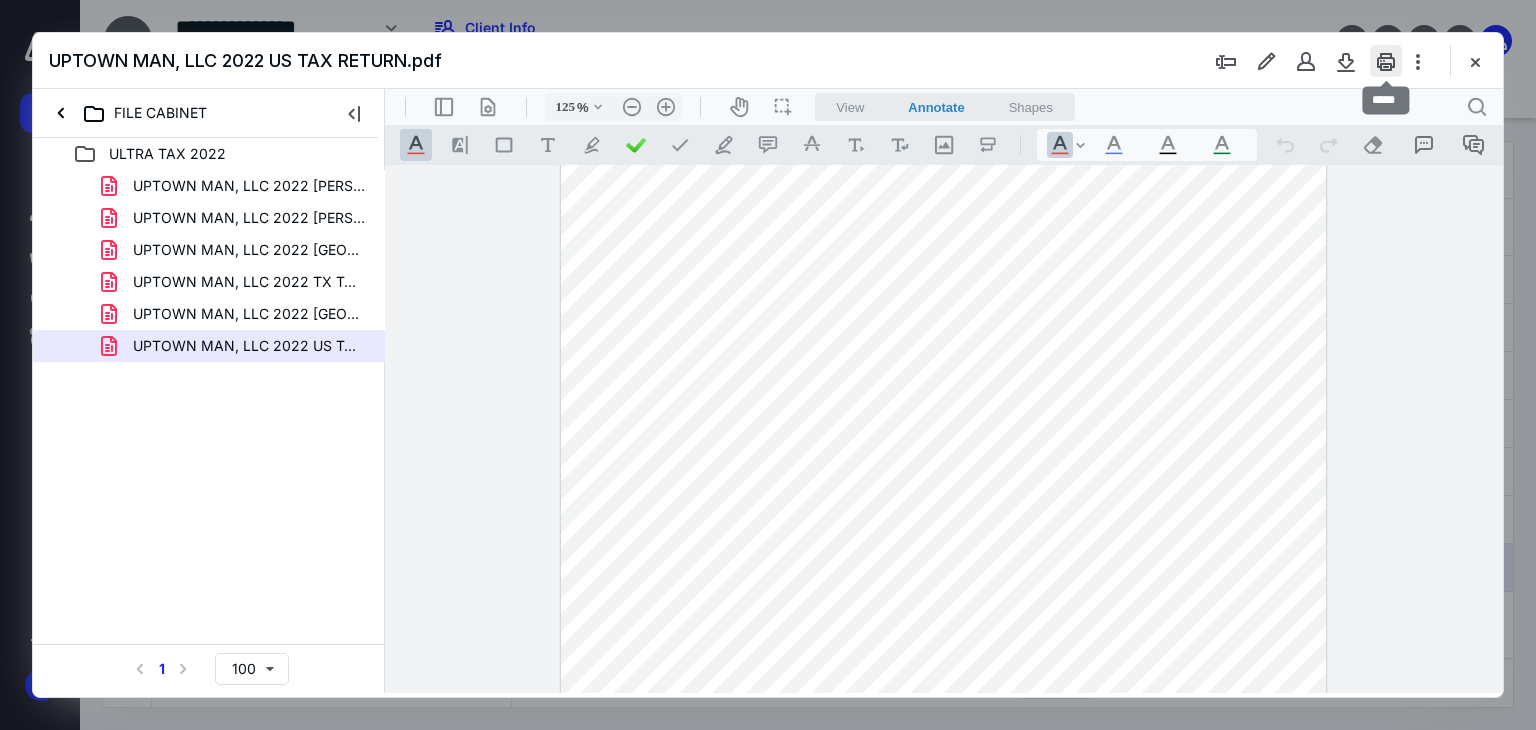 click at bounding box center (1386, 61) 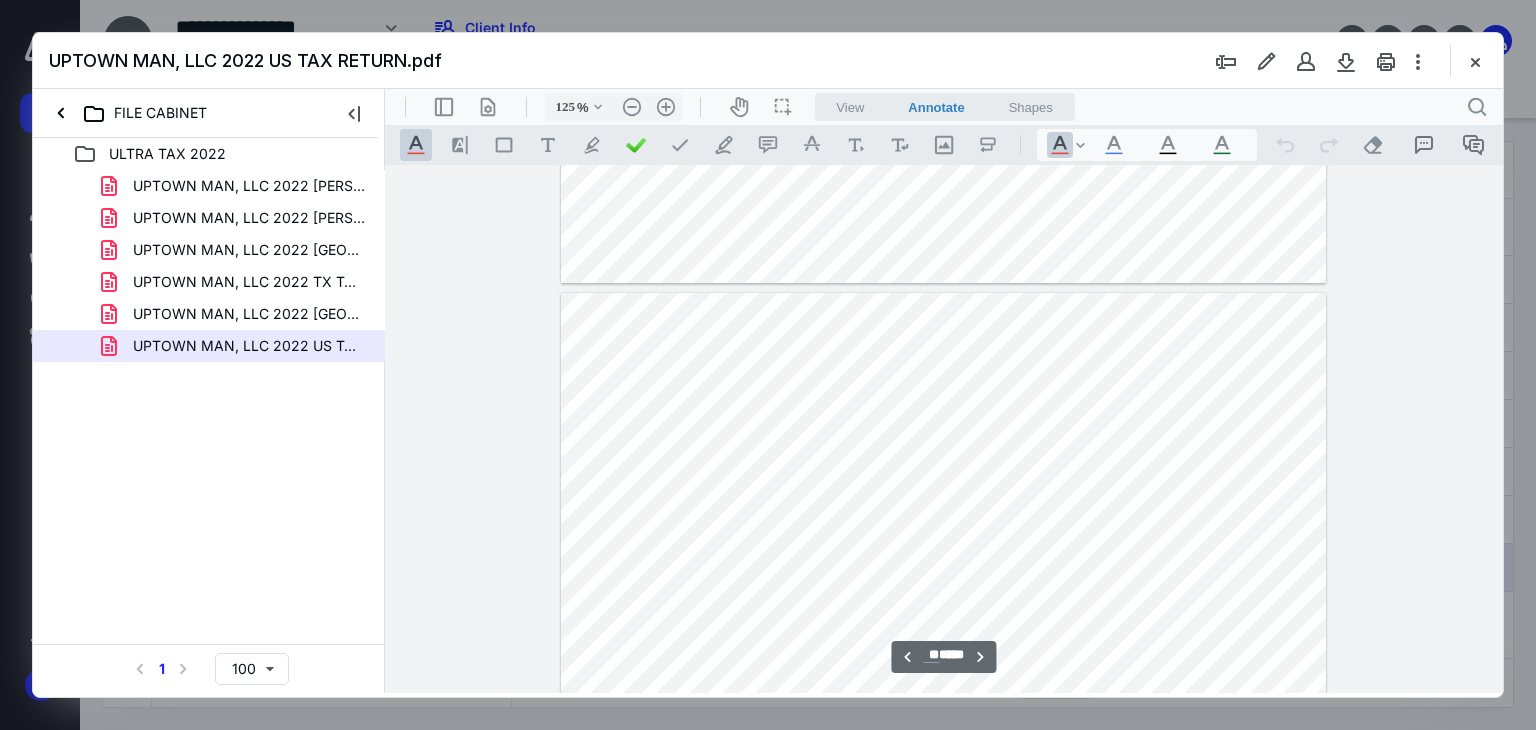 scroll, scrollTop: 11941, scrollLeft: 0, axis: vertical 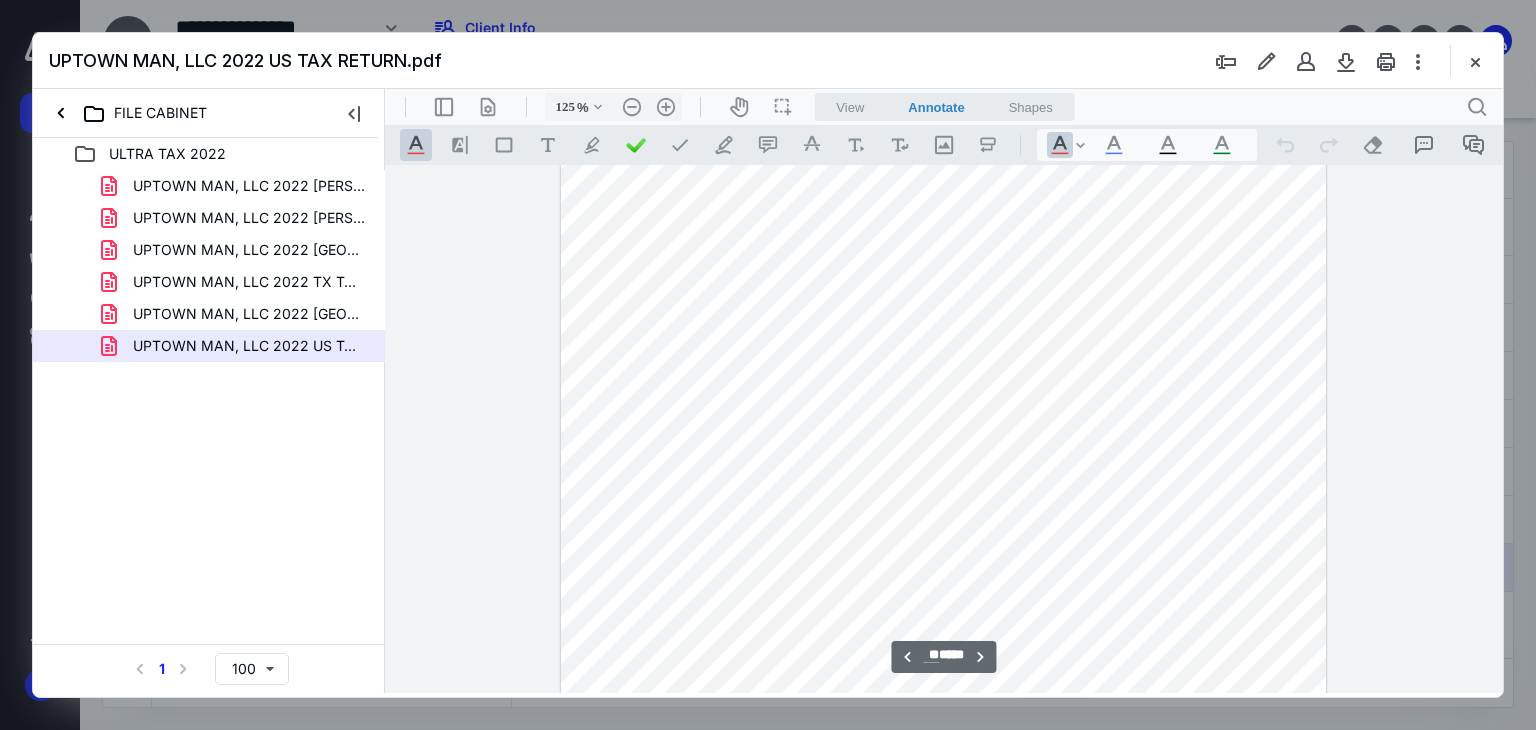 drag, startPoint x: 1497, startPoint y: 362, endPoint x: 1919, endPoint y: 462, distance: 433.68652 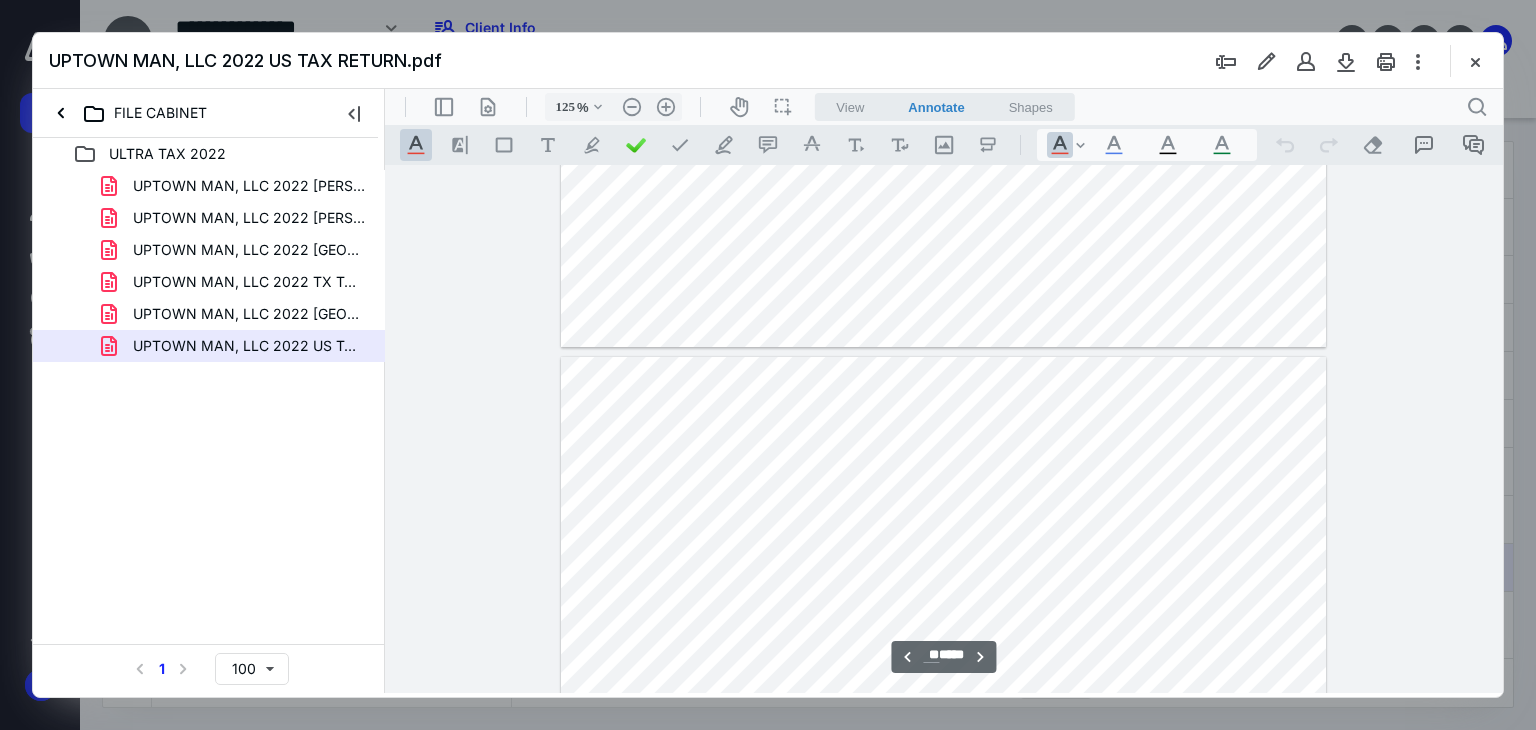 type on "*" 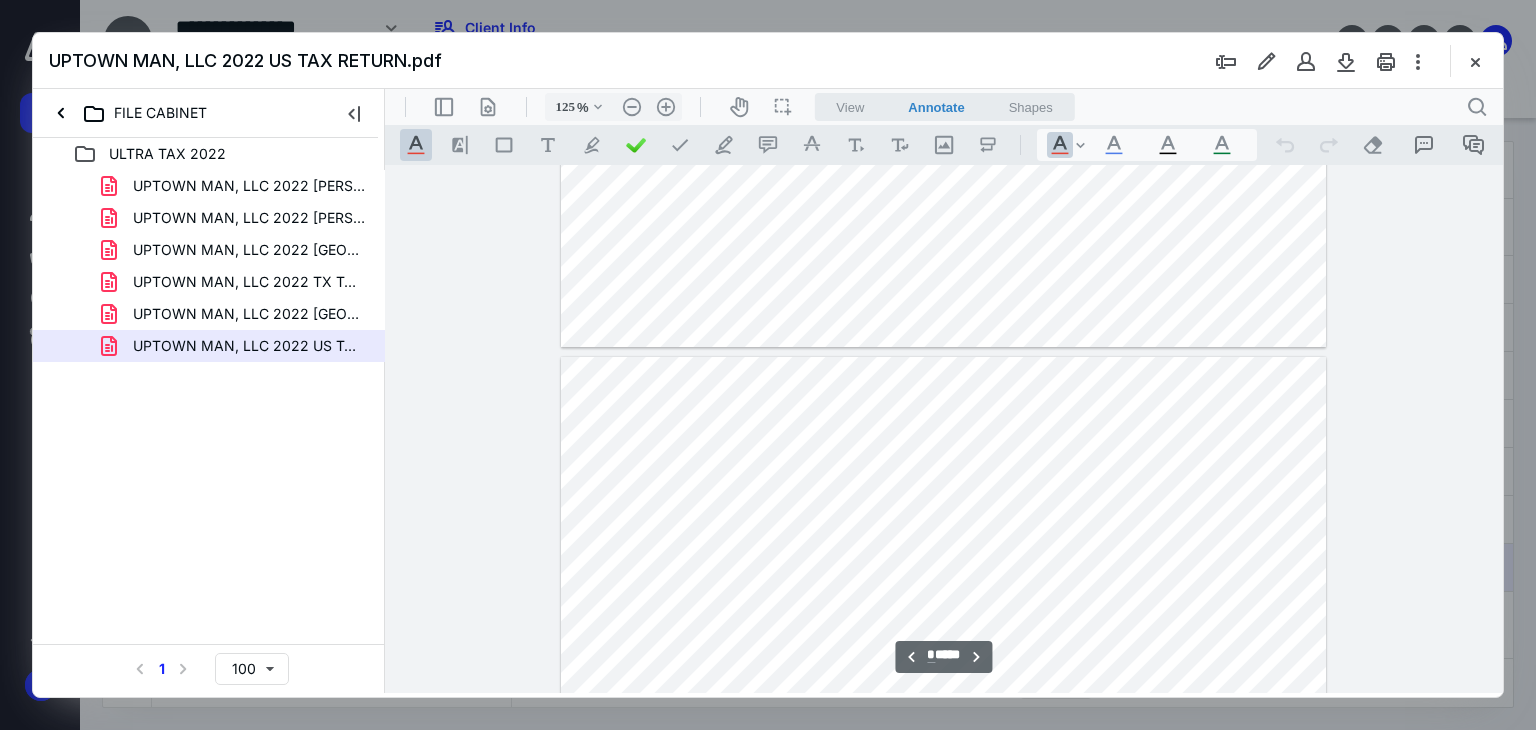 scroll, scrollTop: 7977, scrollLeft: 0, axis: vertical 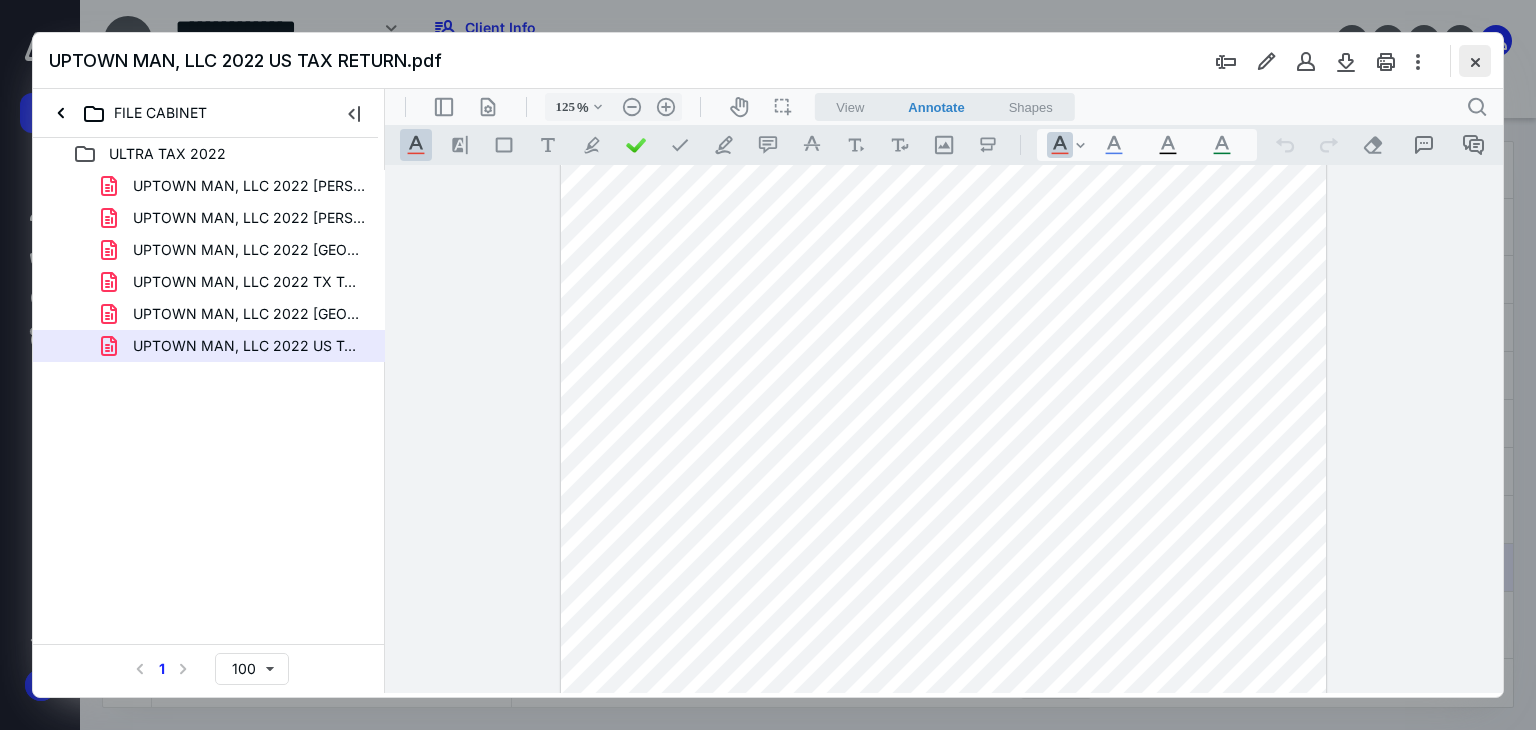 click at bounding box center (1475, 61) 